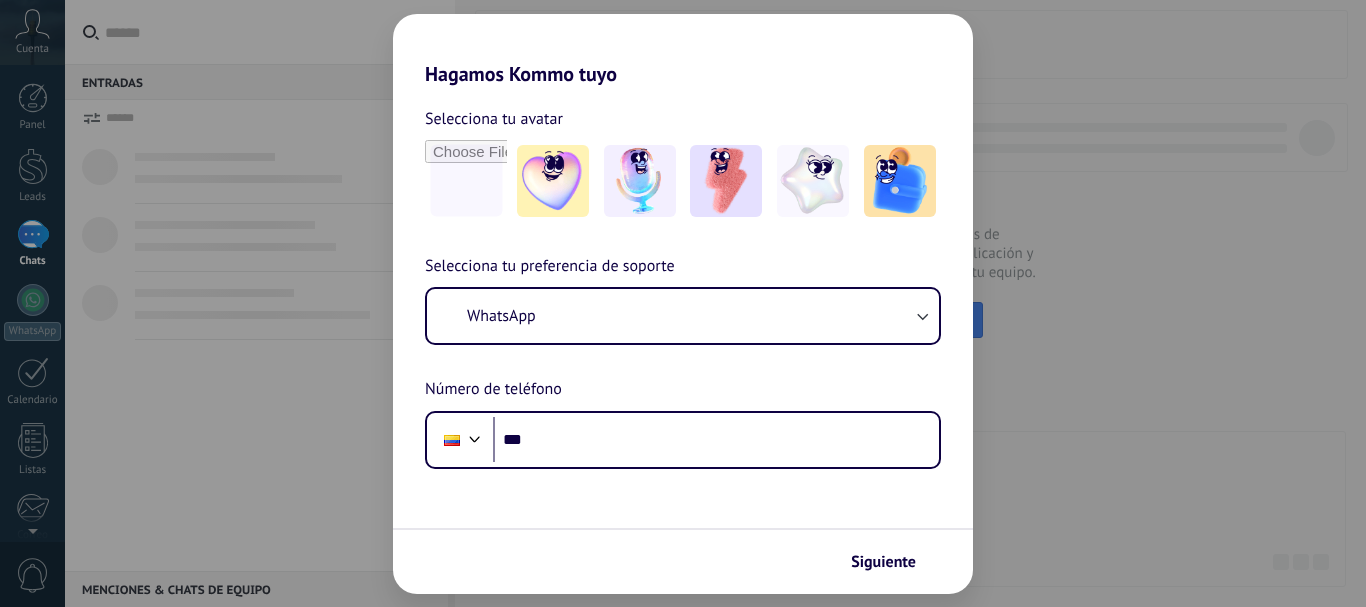 scroll, scrollTop: 0, scrollLeft: 0, axis: both 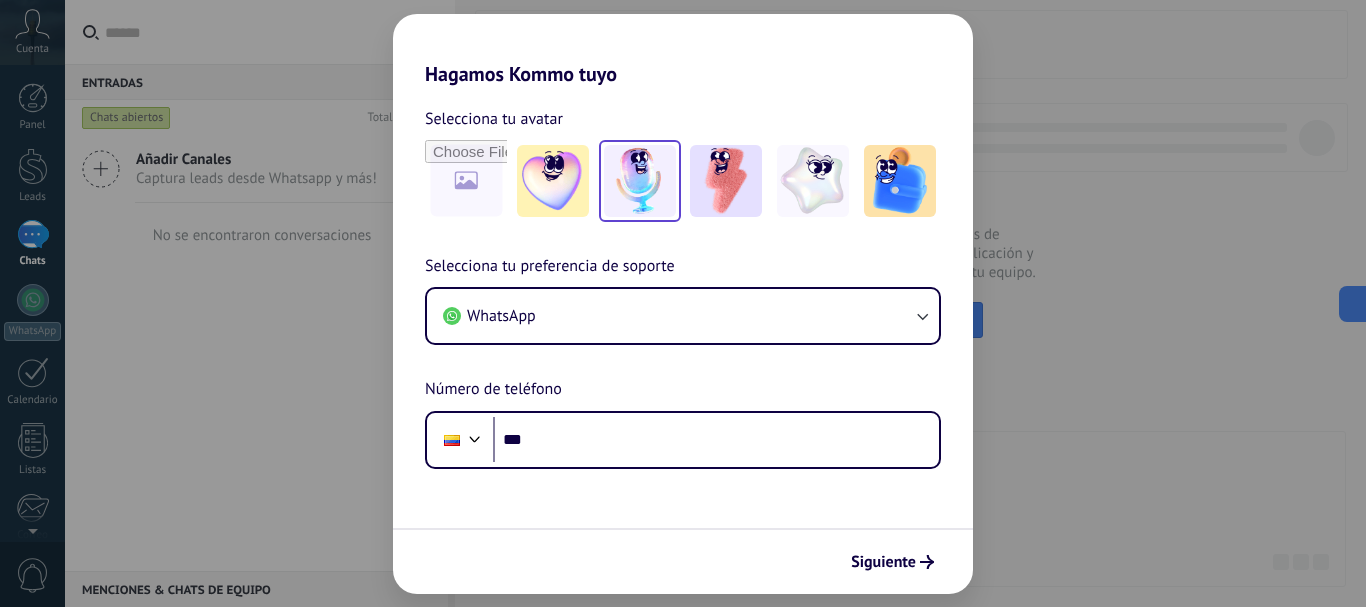 click at bounding box center (640, 181) 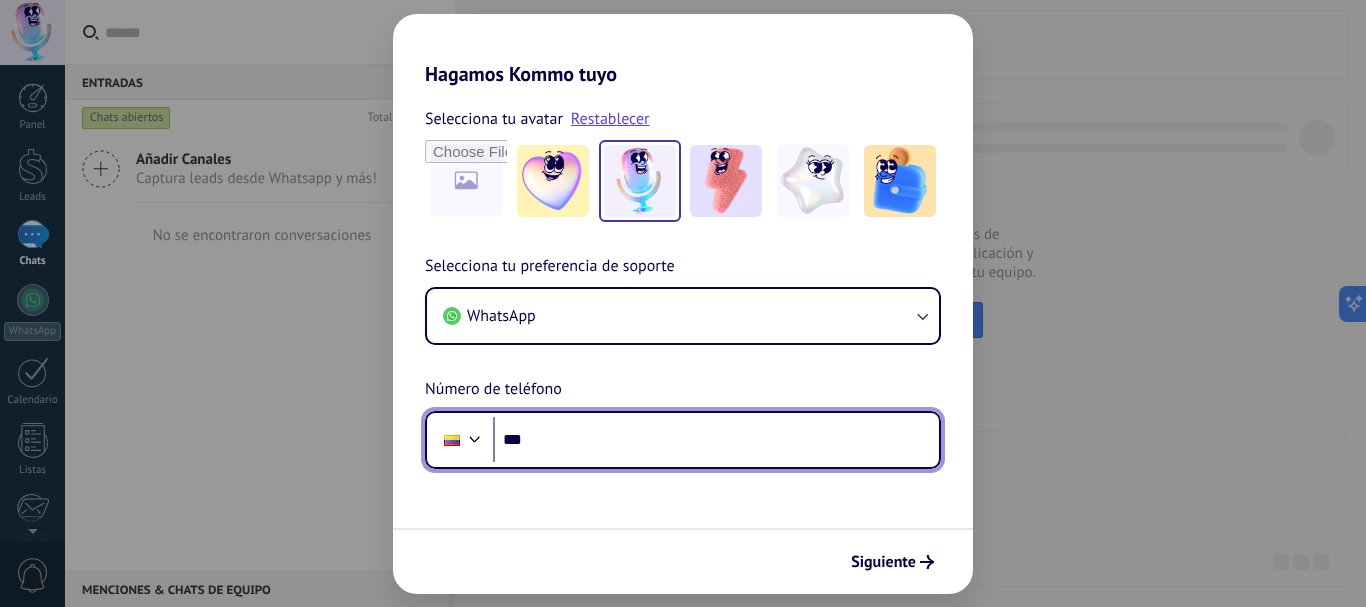 click on "***" at bounding box center [716, 440] 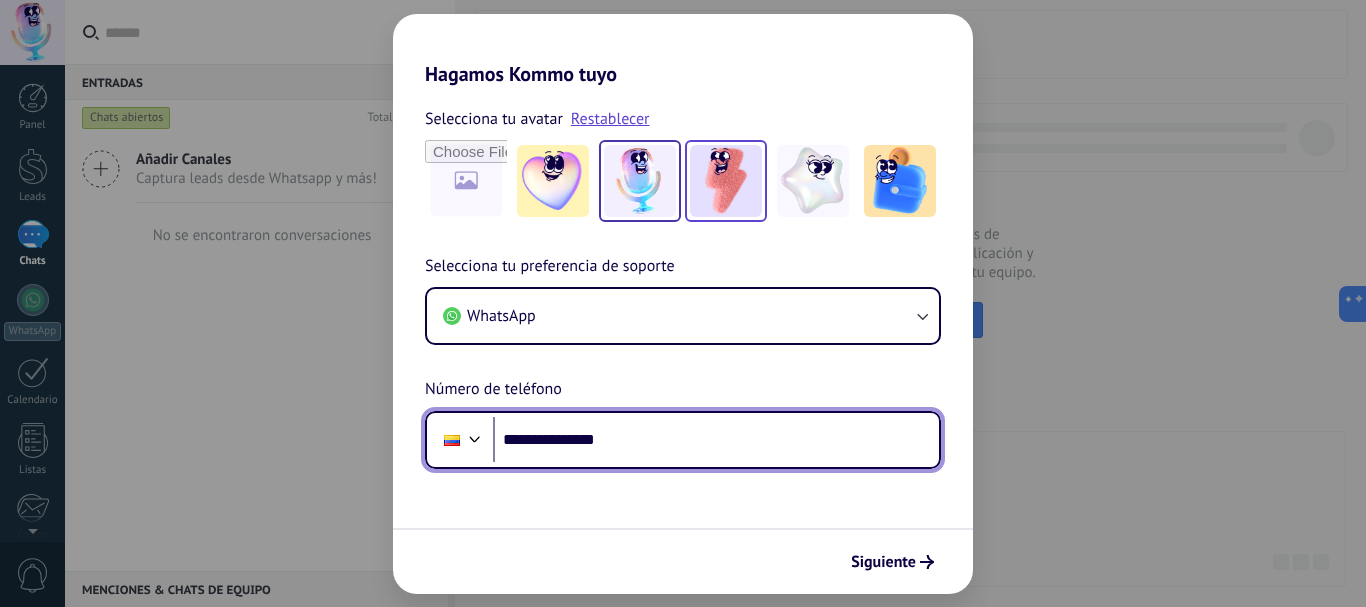 type on "**********" 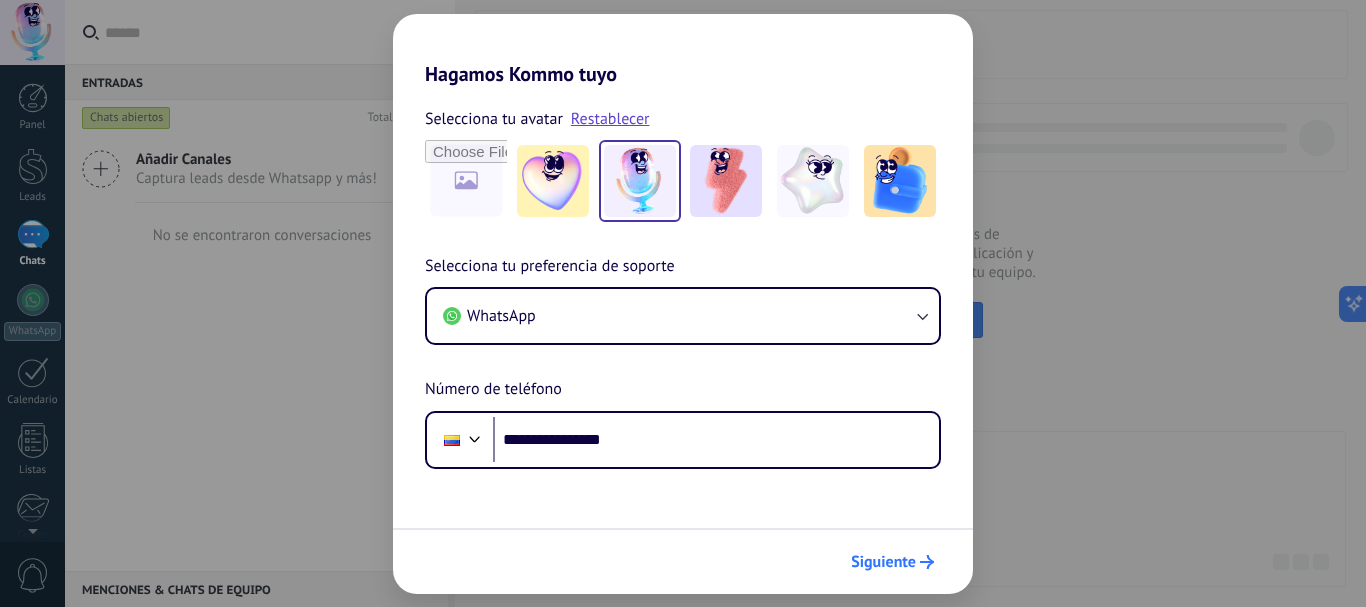 click on "Siguiente" at bounding box center (883, 562) 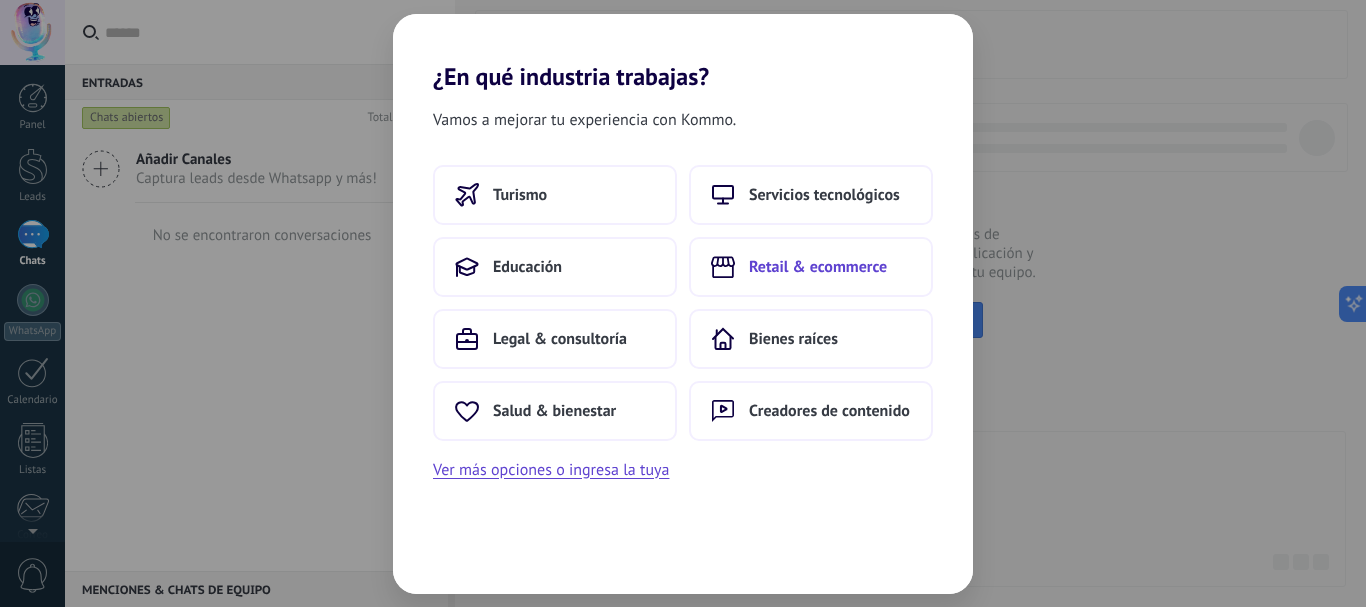 click on "Retail & ecommerce" at bounding box center [811, 267] 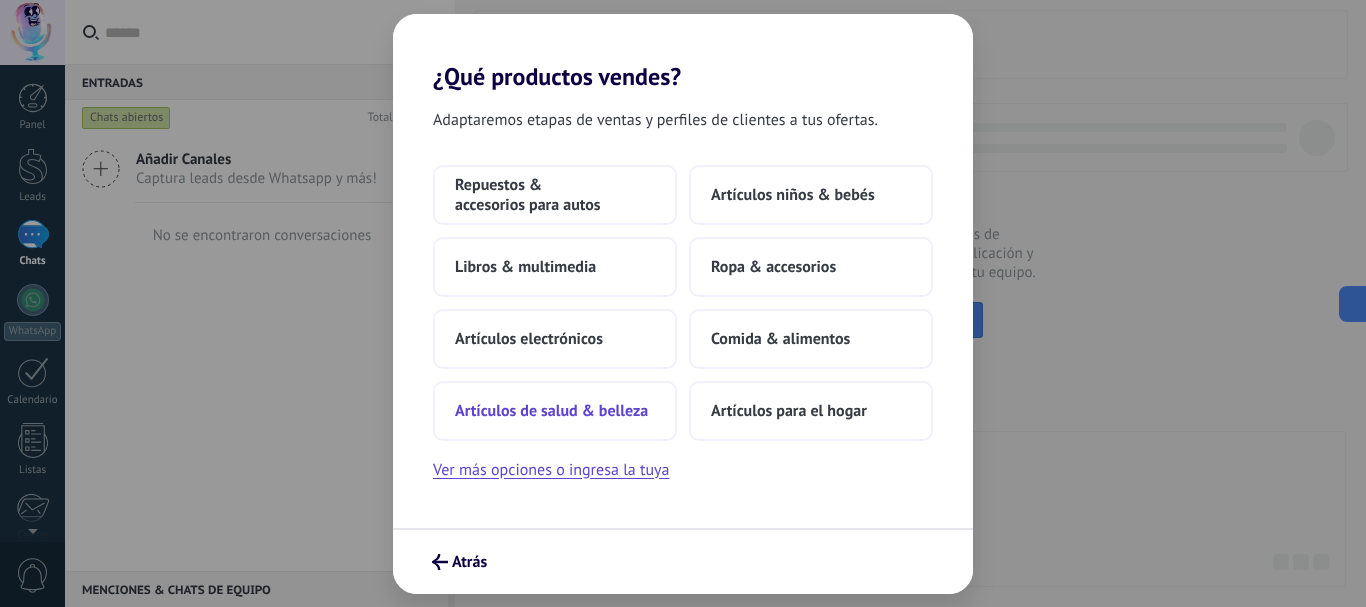 click on "Artículos de salud & belleza" at bounding box center [555, 411] 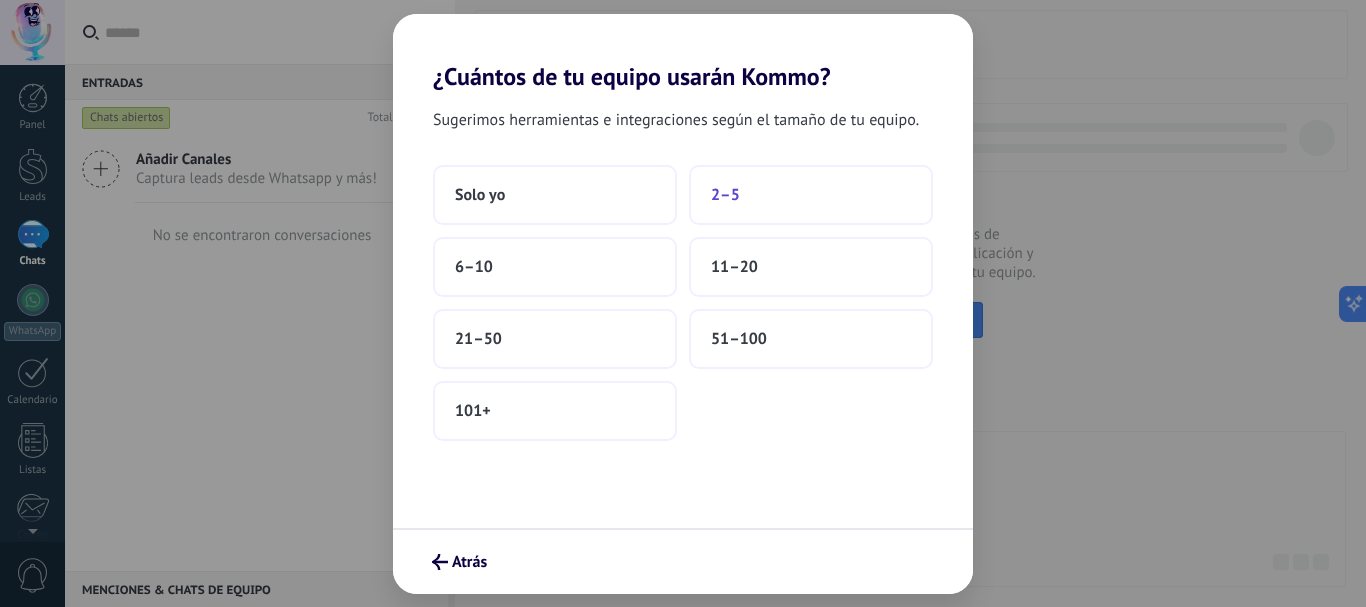 click on "2–5" at bounding box center [811, 195] 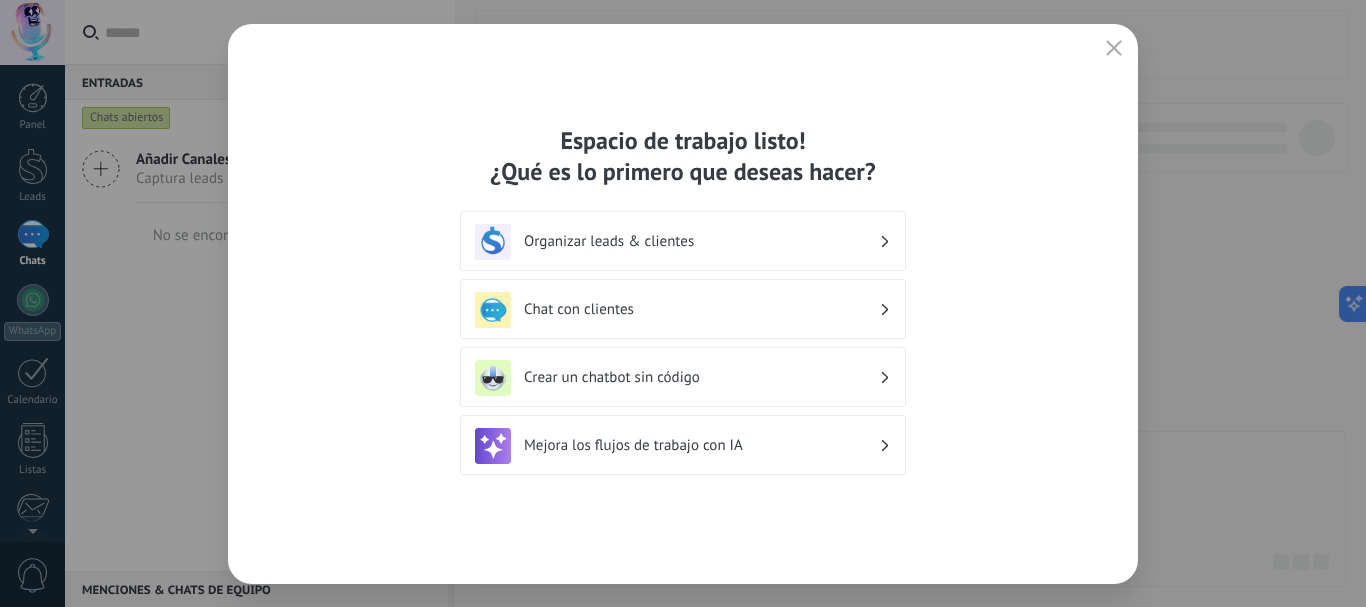 click 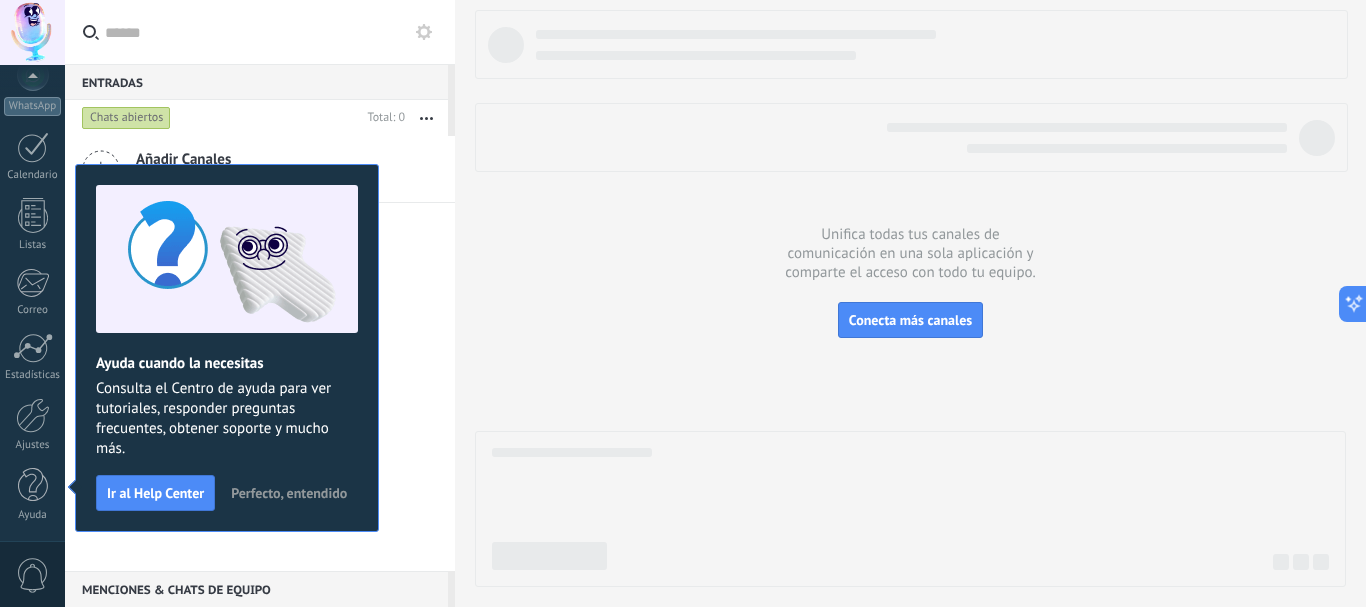 scroll, scrollTop: 0, scrollLeft: 0, axis: both 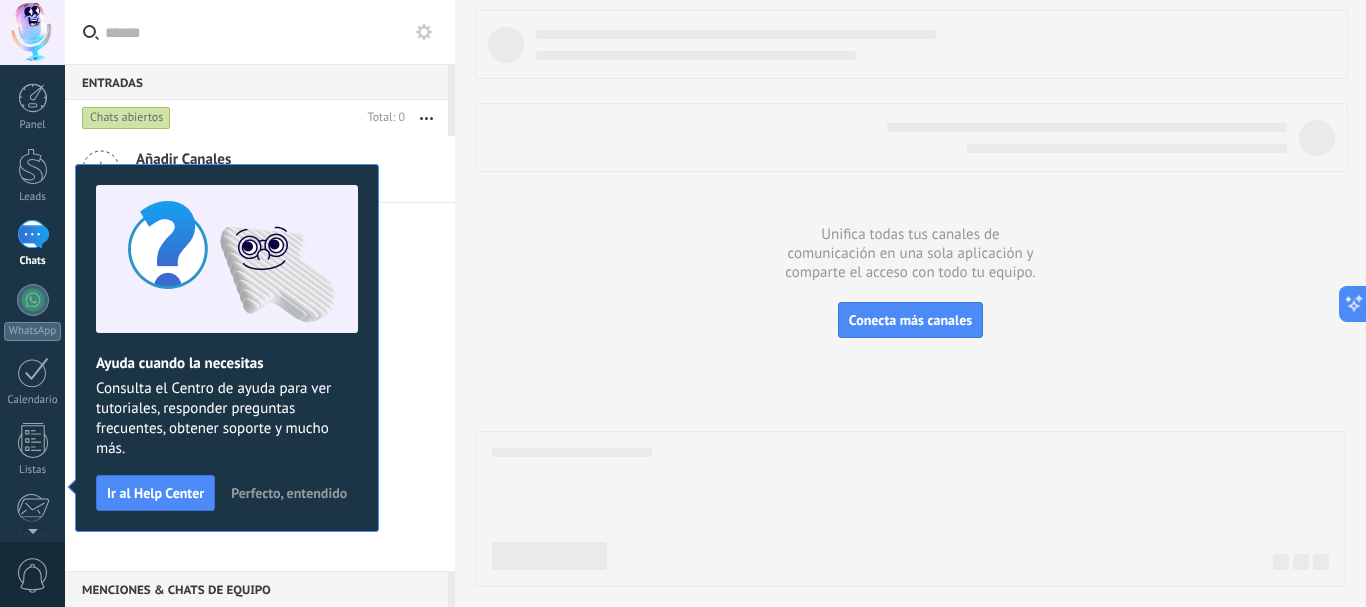 click on "Perfecto, entendido" at bounding box center (289, 493) 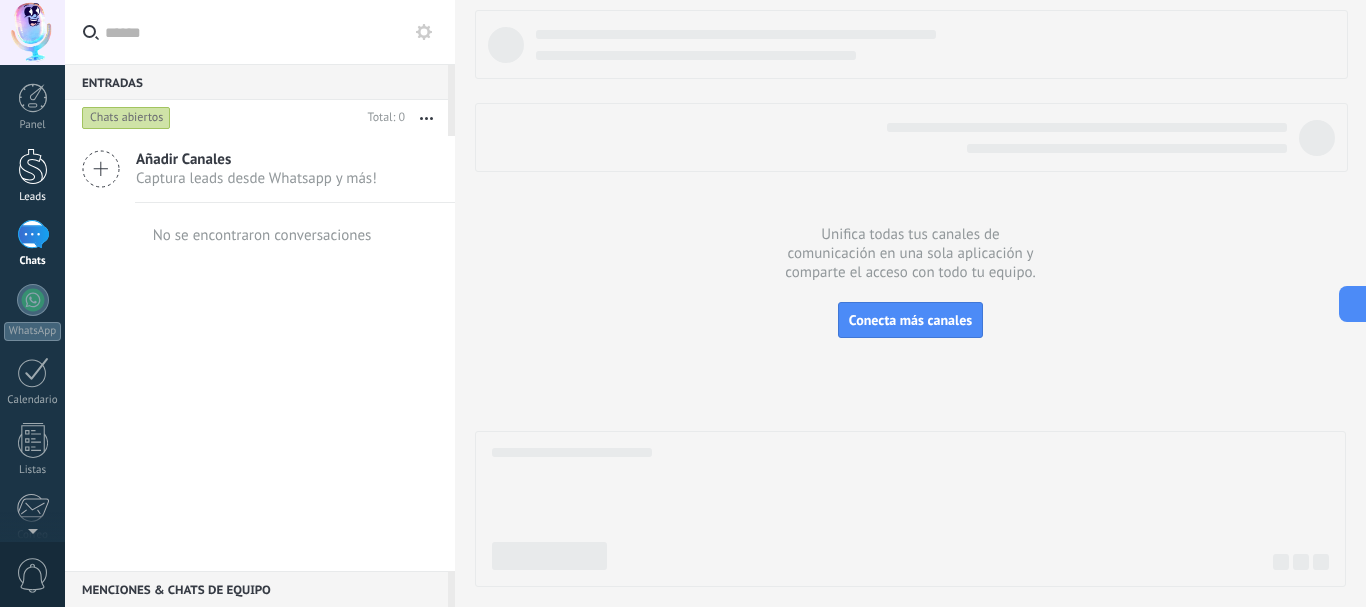 click at bounding box center [33, 166] 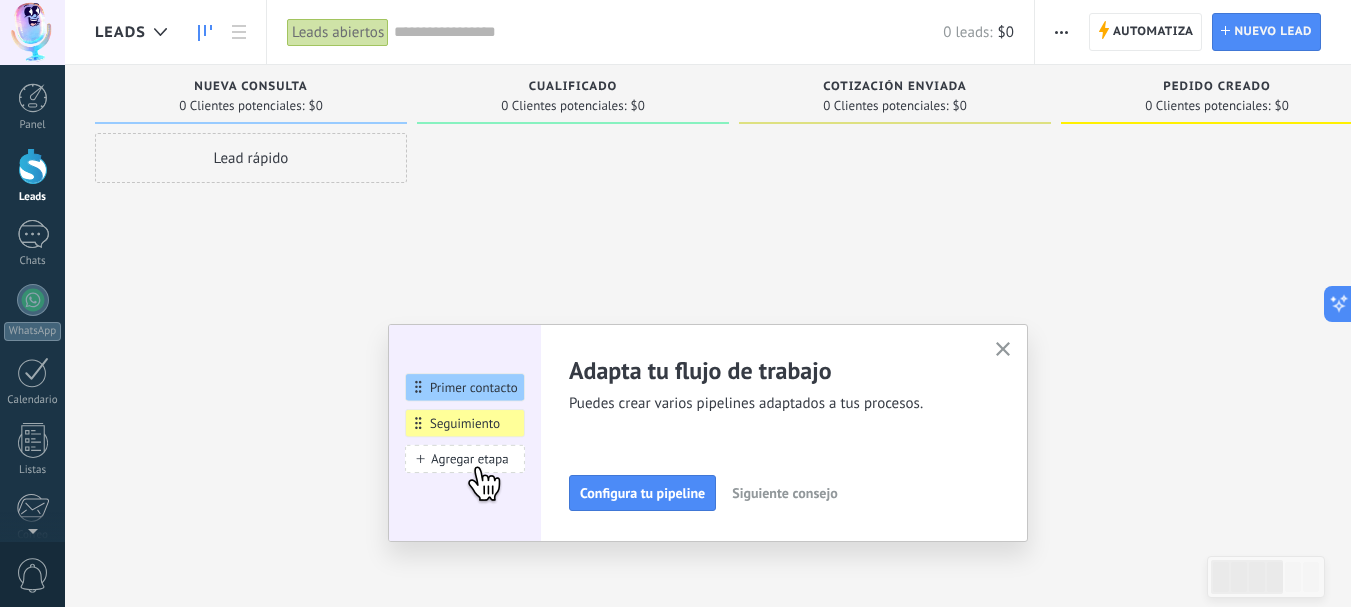 click at bounding box center (1061, 32) 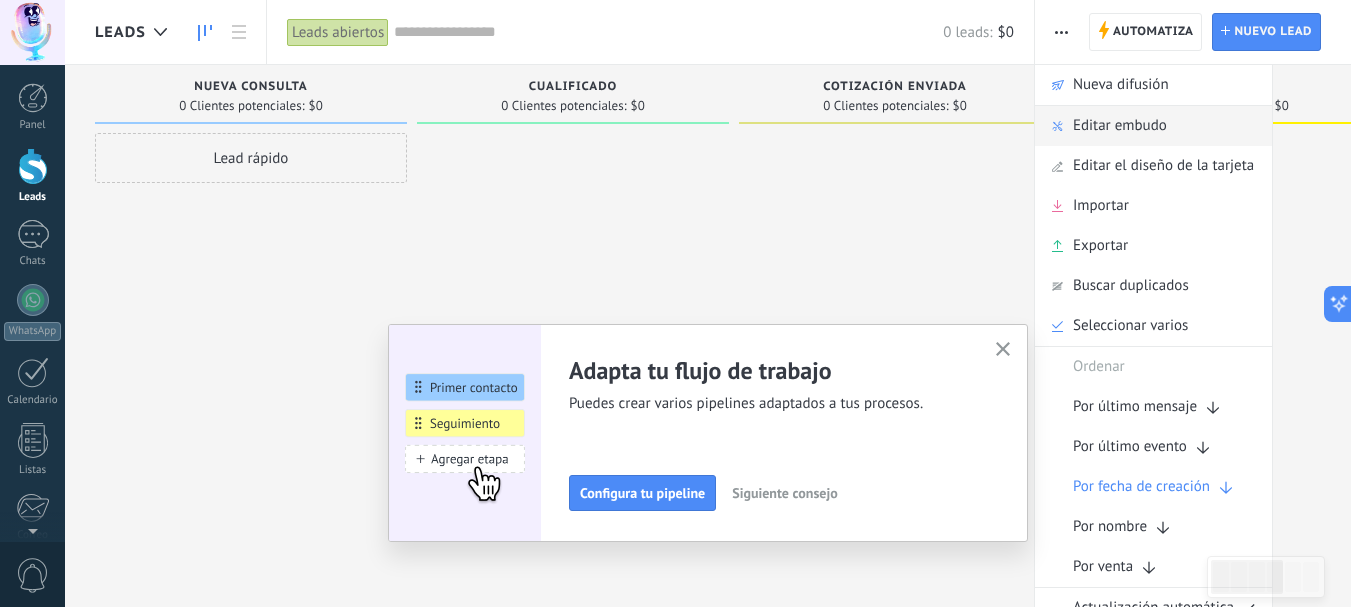 click on "Editar embudo" at bounding box center [1120, 126] 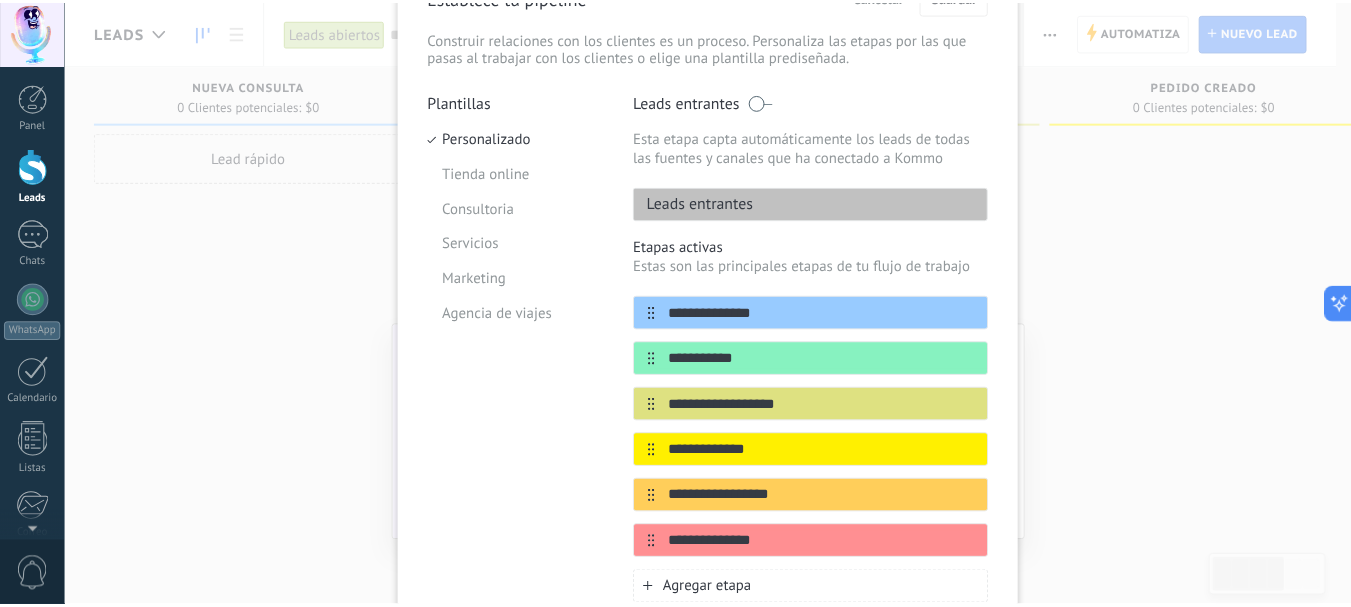 scroll, scrollTop: 0, scrollLeft: 0, axis: both 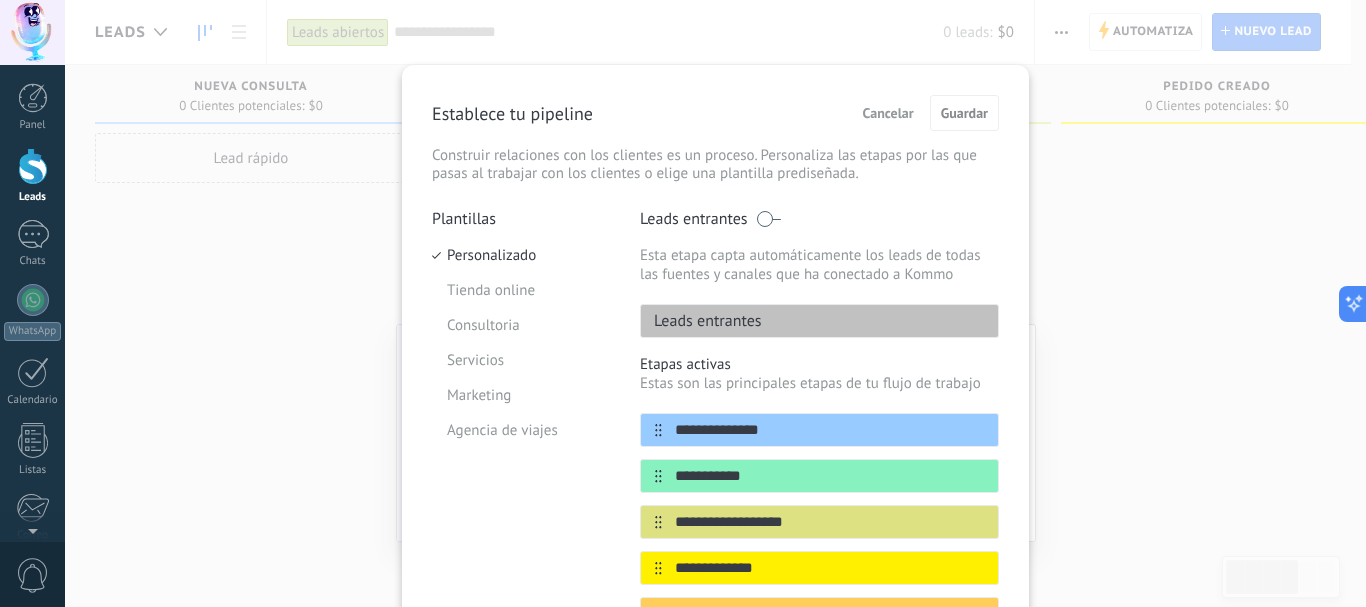 click on "Cancelar" at bounding box center [888, 113] 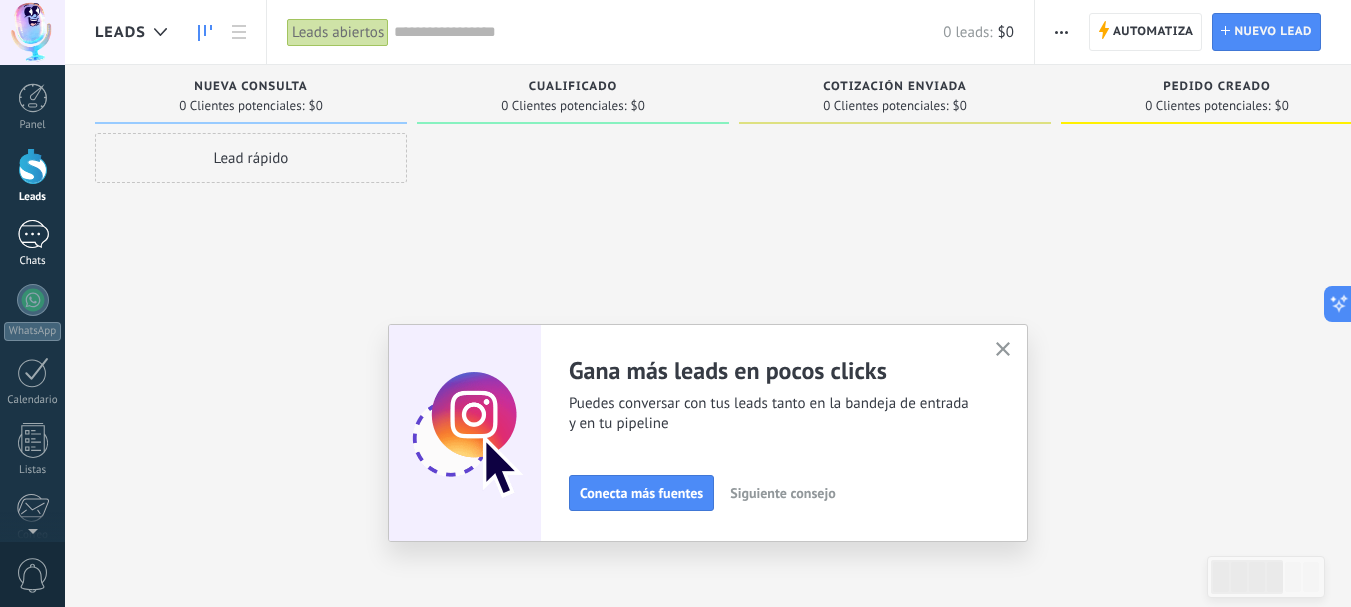 click at bounding box center (33, 234) 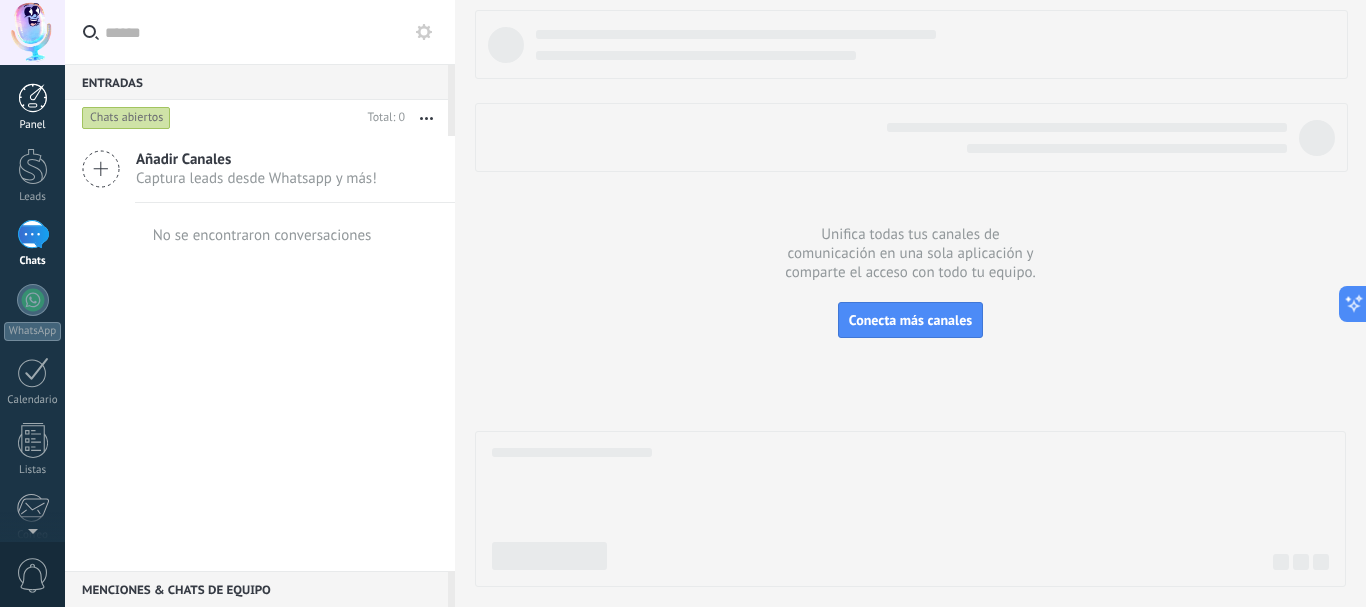 click at bounding box center [33, 98] 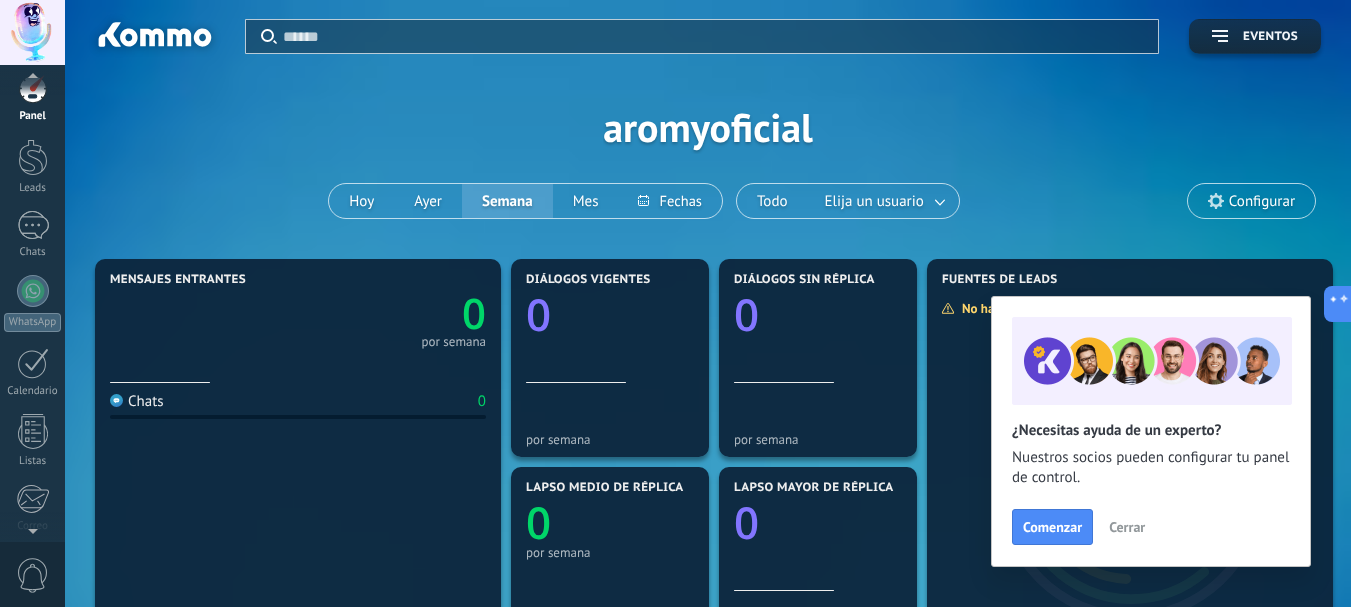 scroll, scrollTop: 24, scrollLeft: 0, axis: vertical 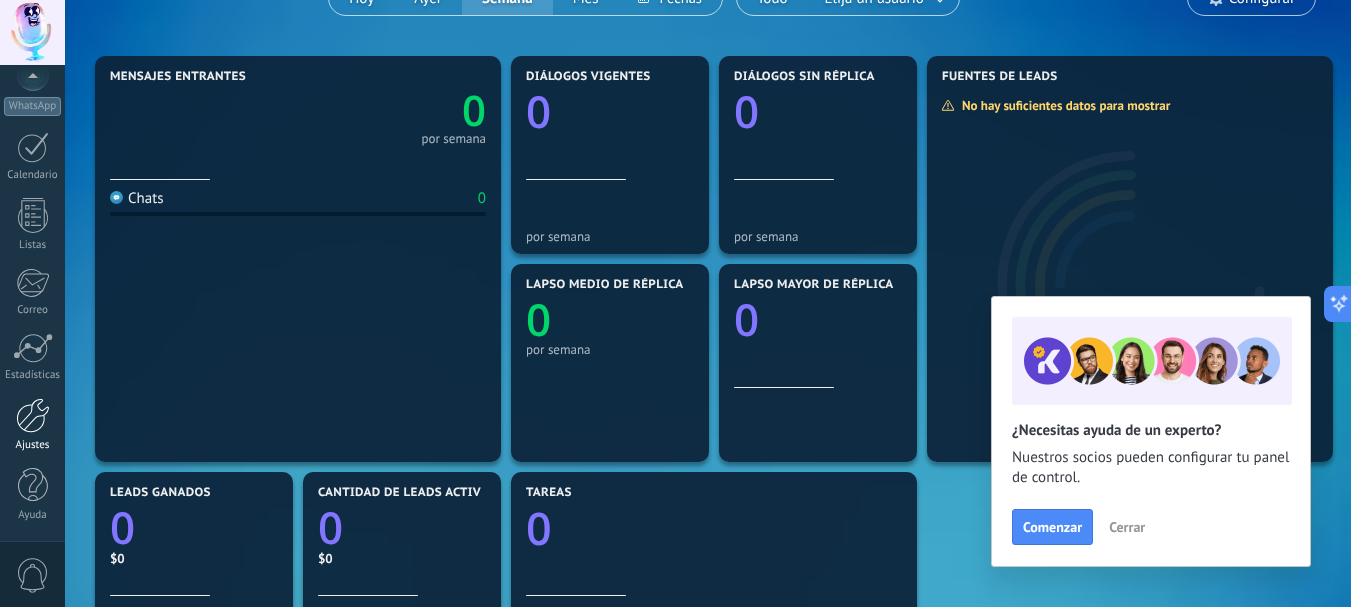 click at bounding box center [33, 415] 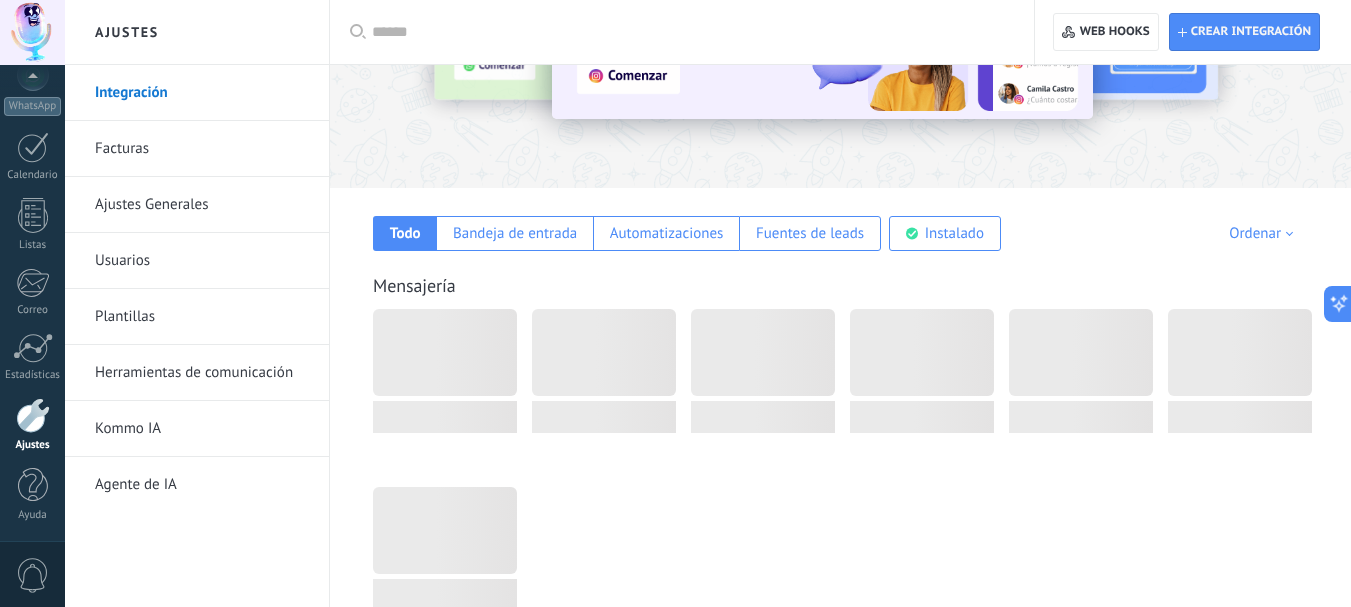 scroll, scrollTop: 0, scrollLeft: 0, axis: both 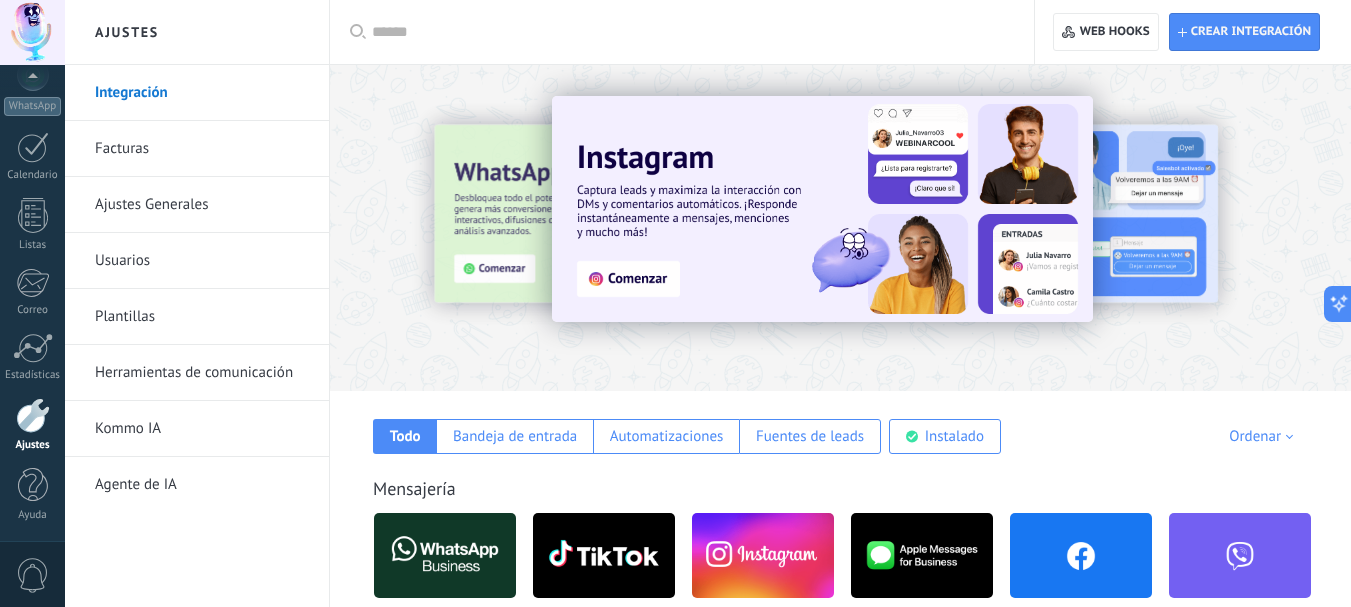 click on "Usuarios" at bounding box center (202, 261) 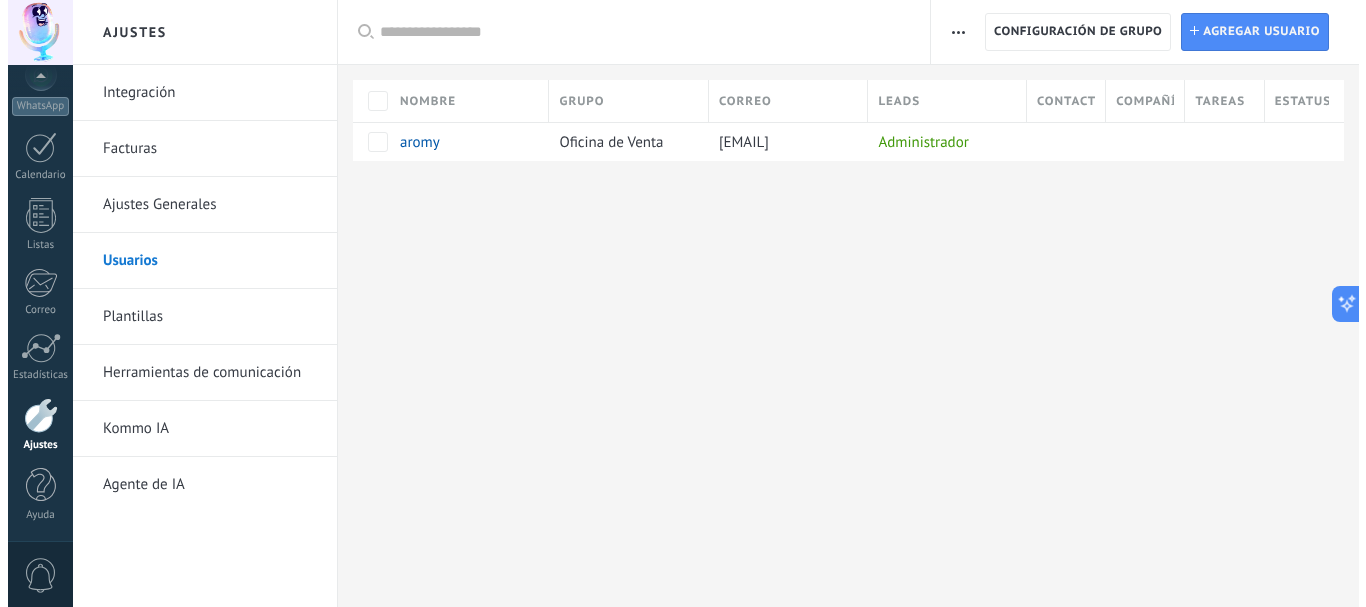 scroll, scrollTop: 0, scrollLeft: 0, axis: both 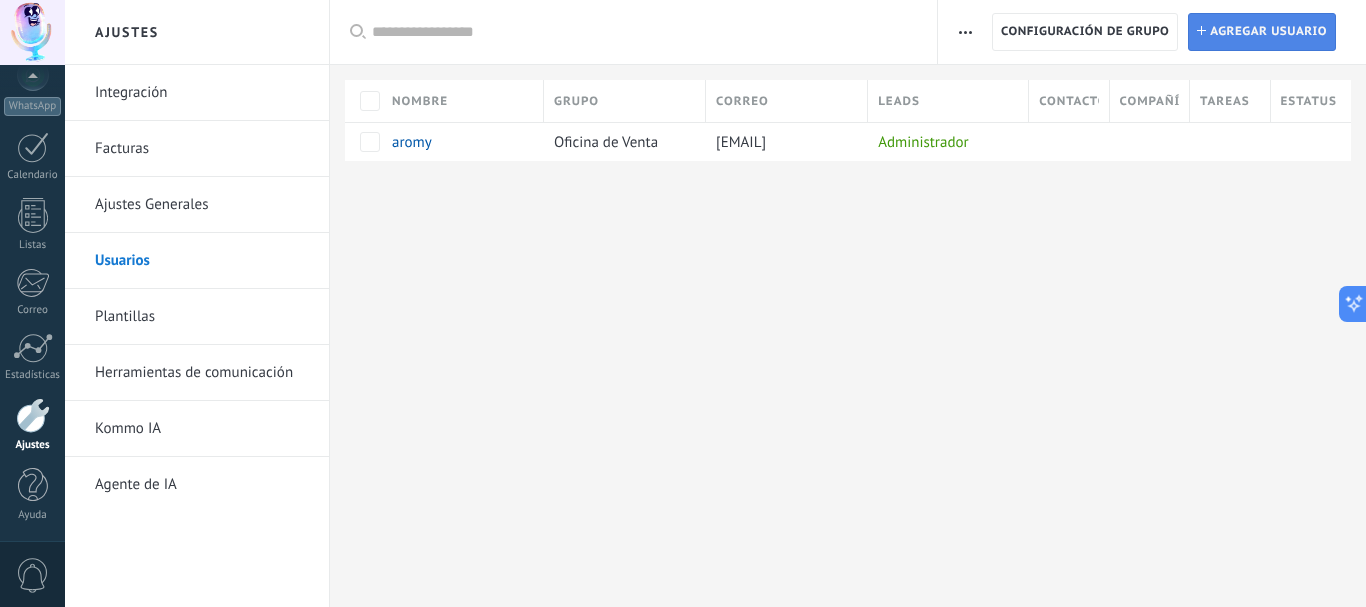 click on "Agregar usuario" at bounding box center [1268, 32] 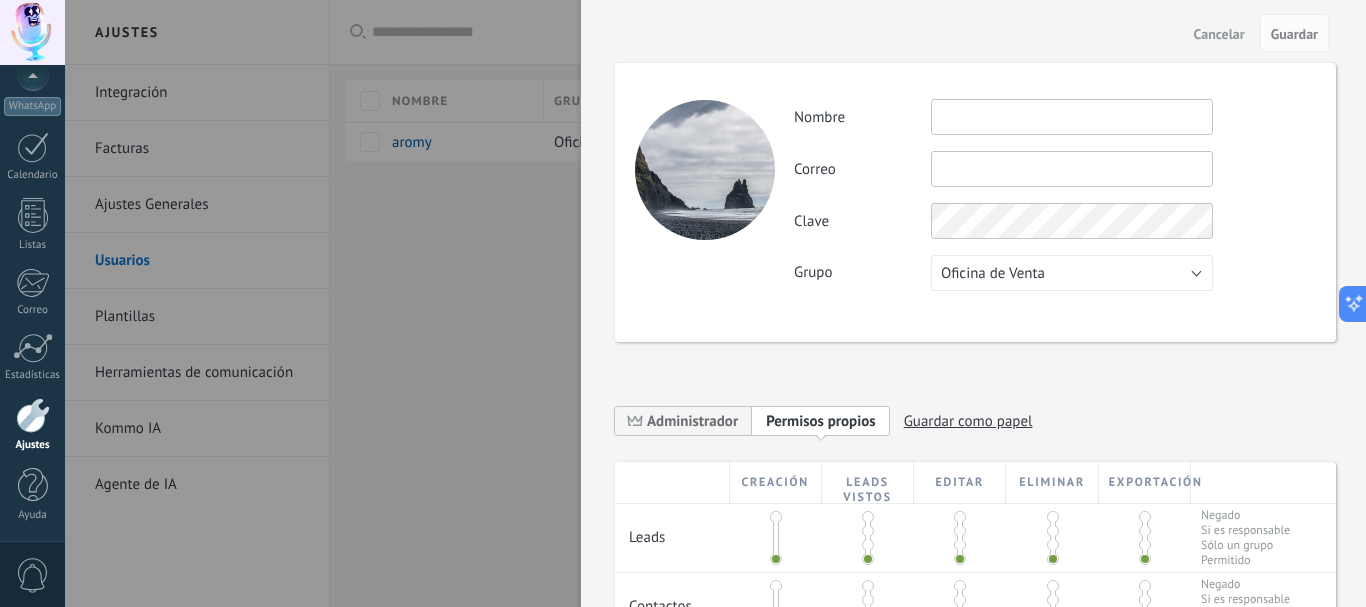 click at bounding box center [1072, 117] 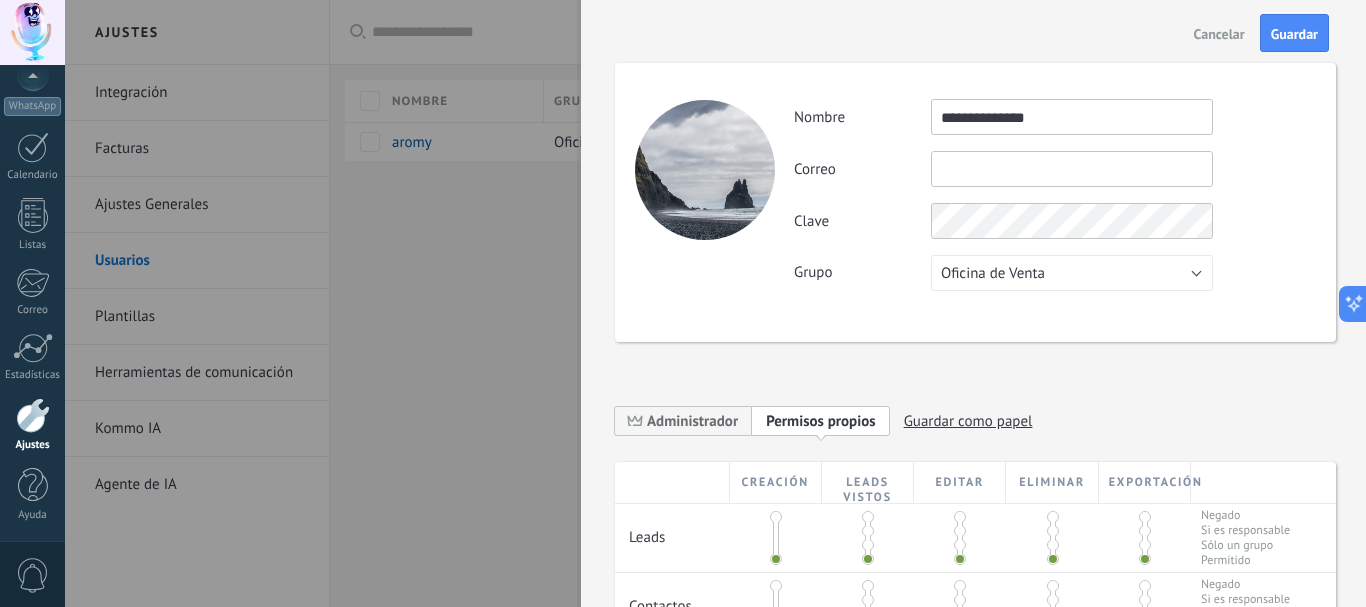 type on "**********" 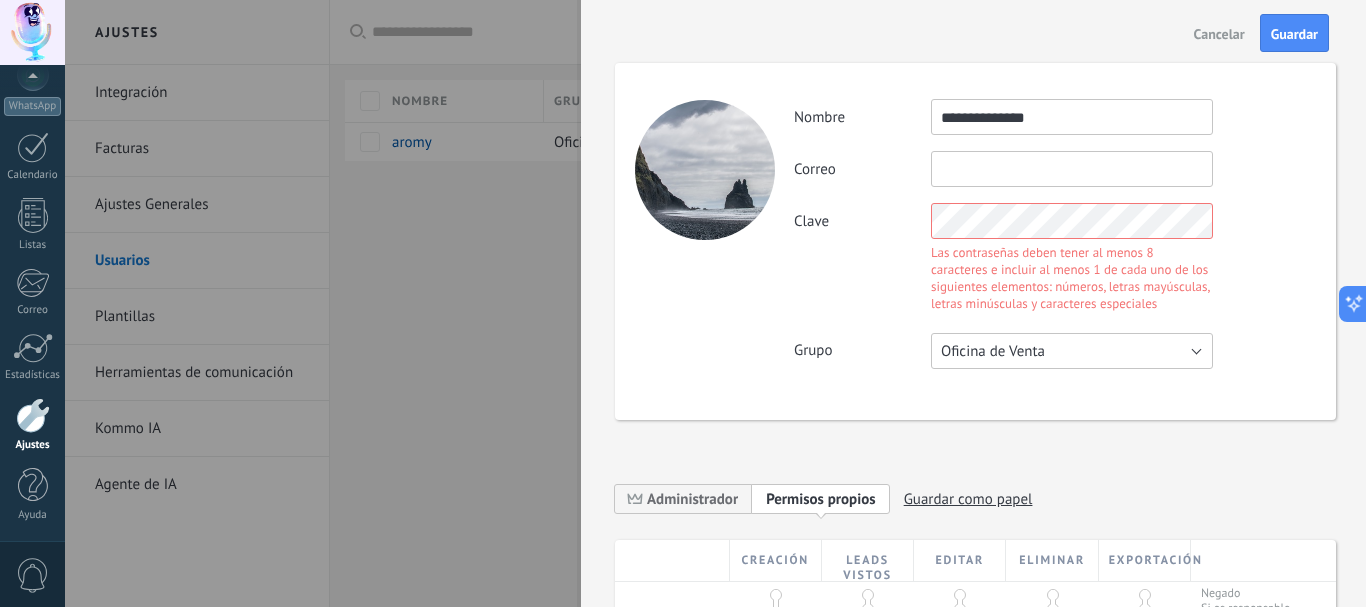 click on "**********" at bounding box center [1054, 234] 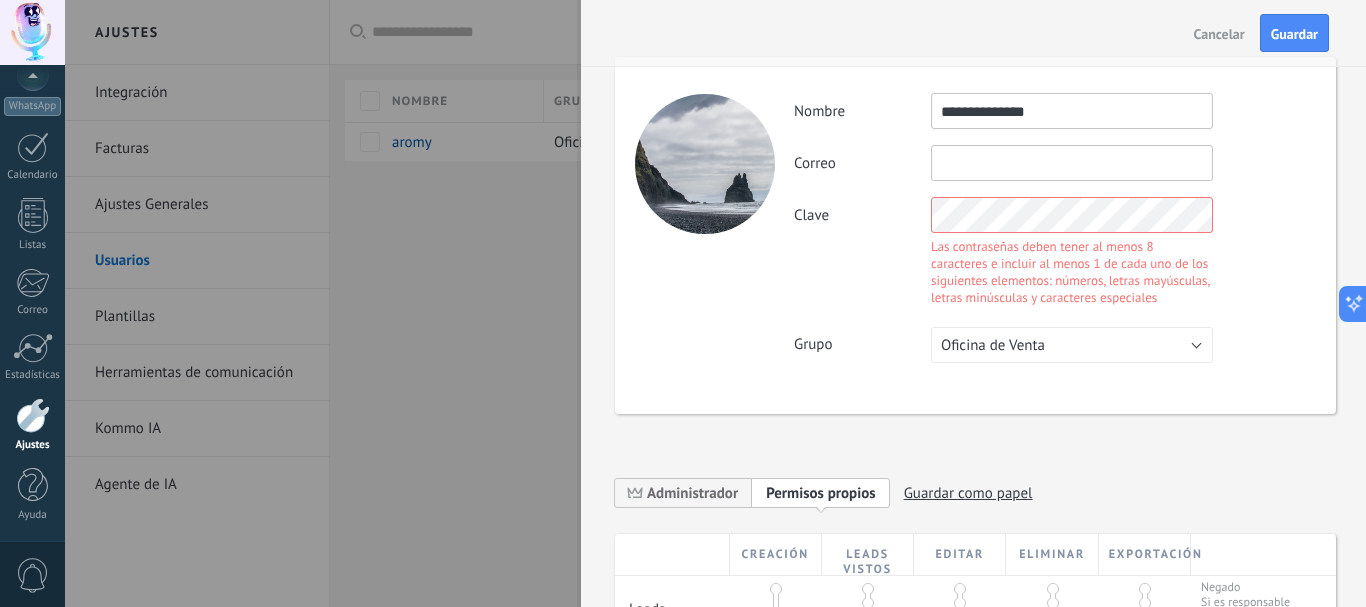 scroll, scrollTop: 10, scrollLeft: 0, axis: vertical 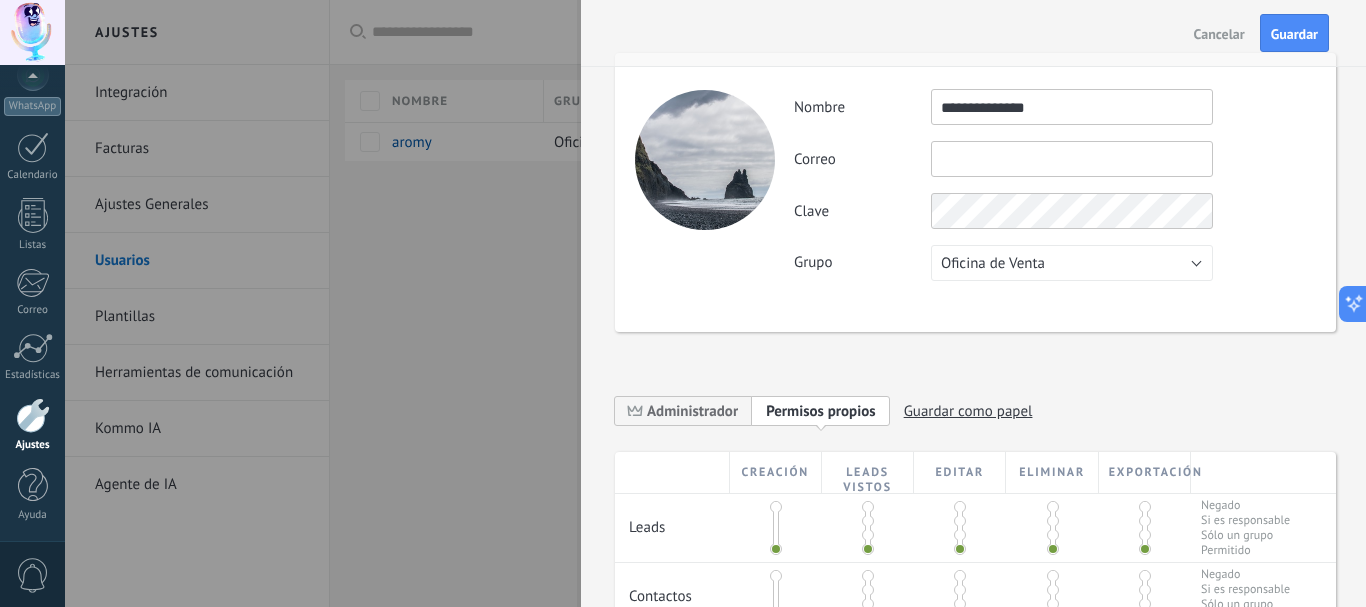click on "**********" at bounding box center [1054, 185] 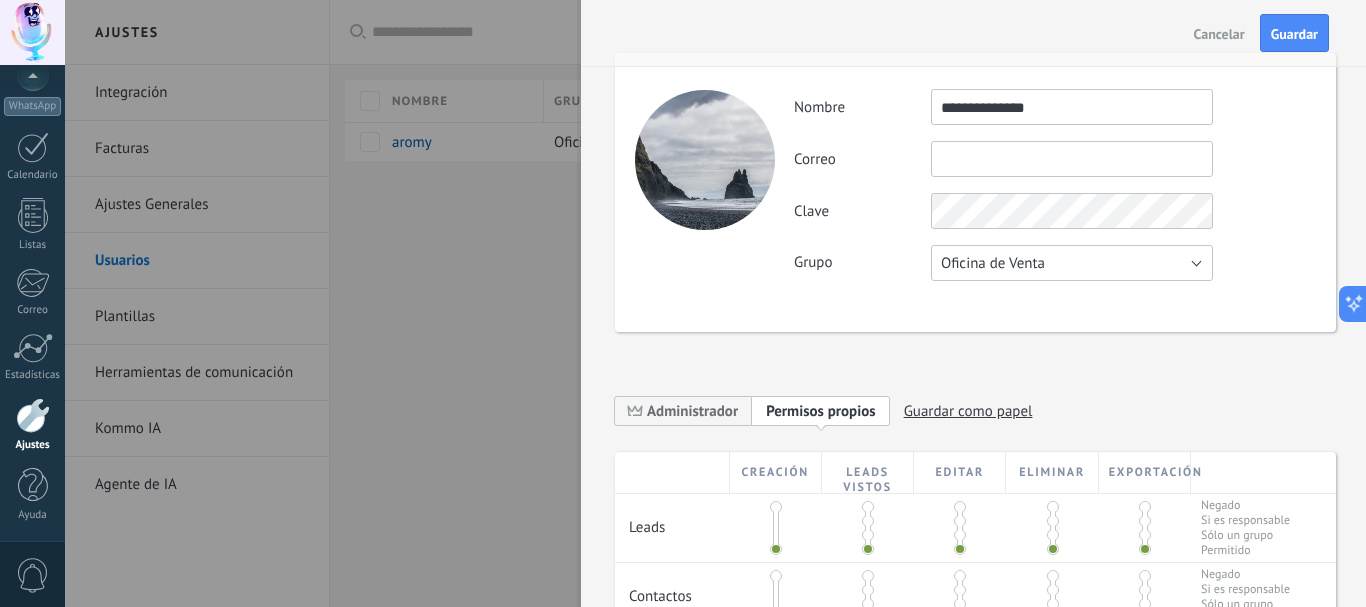 click on "Oficina de Venta" at bounding box center (1072, 263) 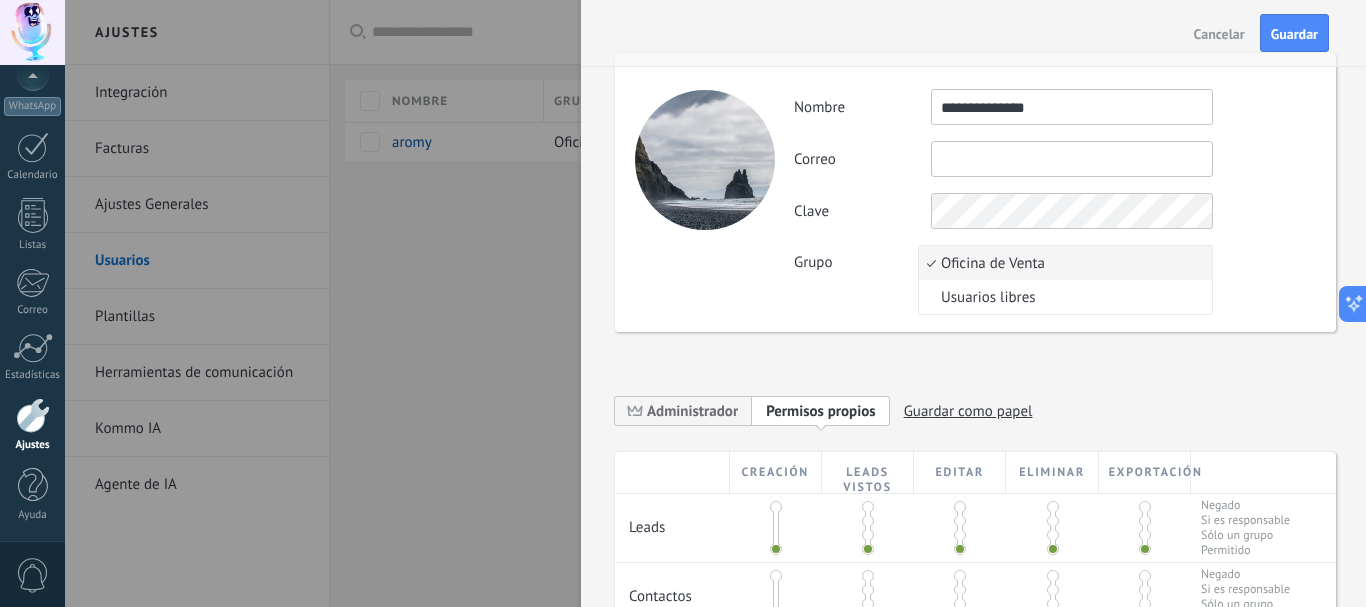 click on "Oficina de Venta" at bounding box center (1062, 263) 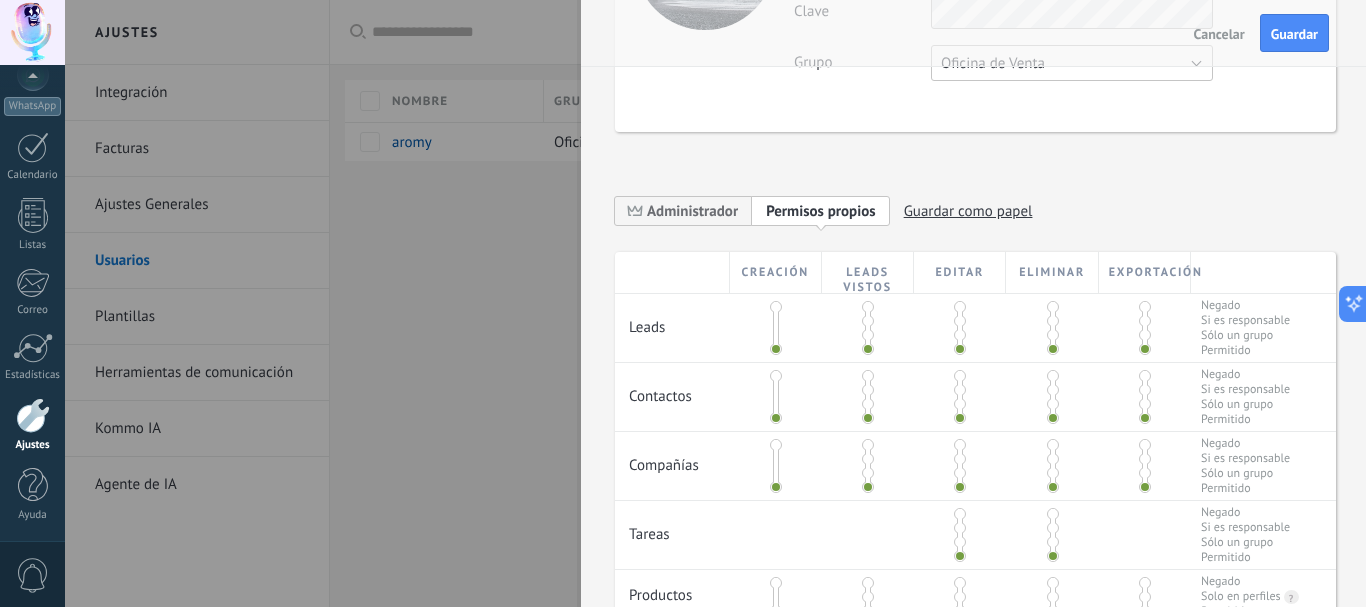 scroll, scrollTop: 323, scrollLeft: 0, axis: vertical 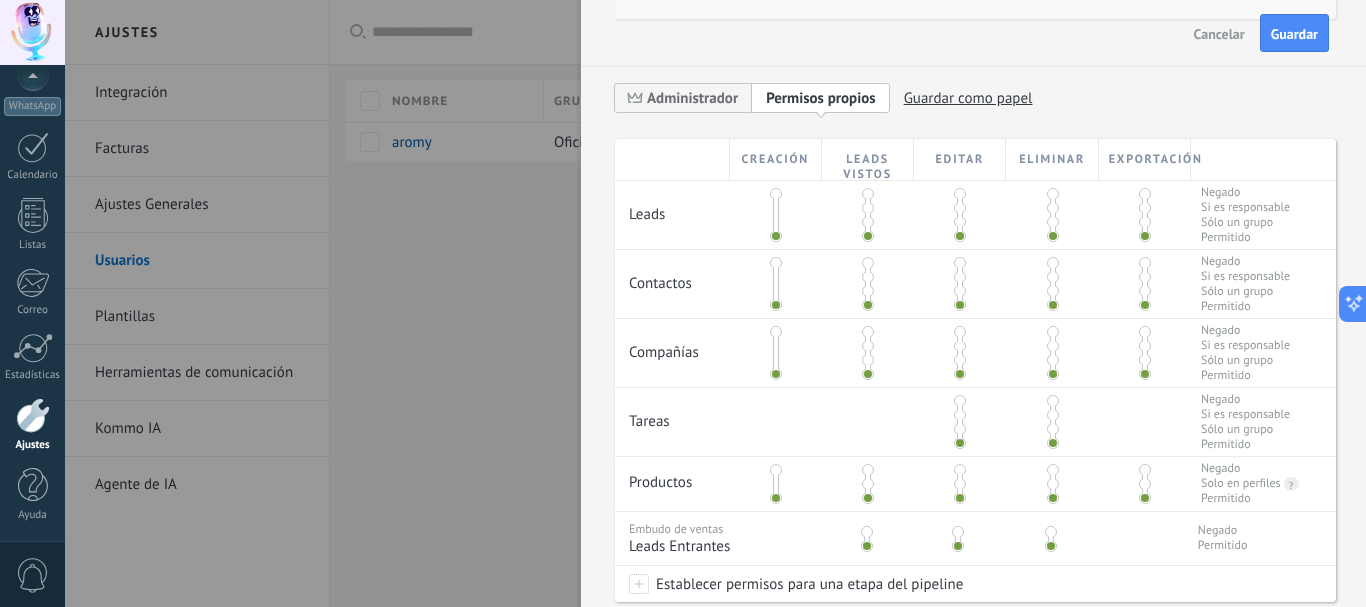 drag, startPoint x: 772, startPoint y: 236, endPoint x: 771, endPoint y: 191, distance: 45.01111 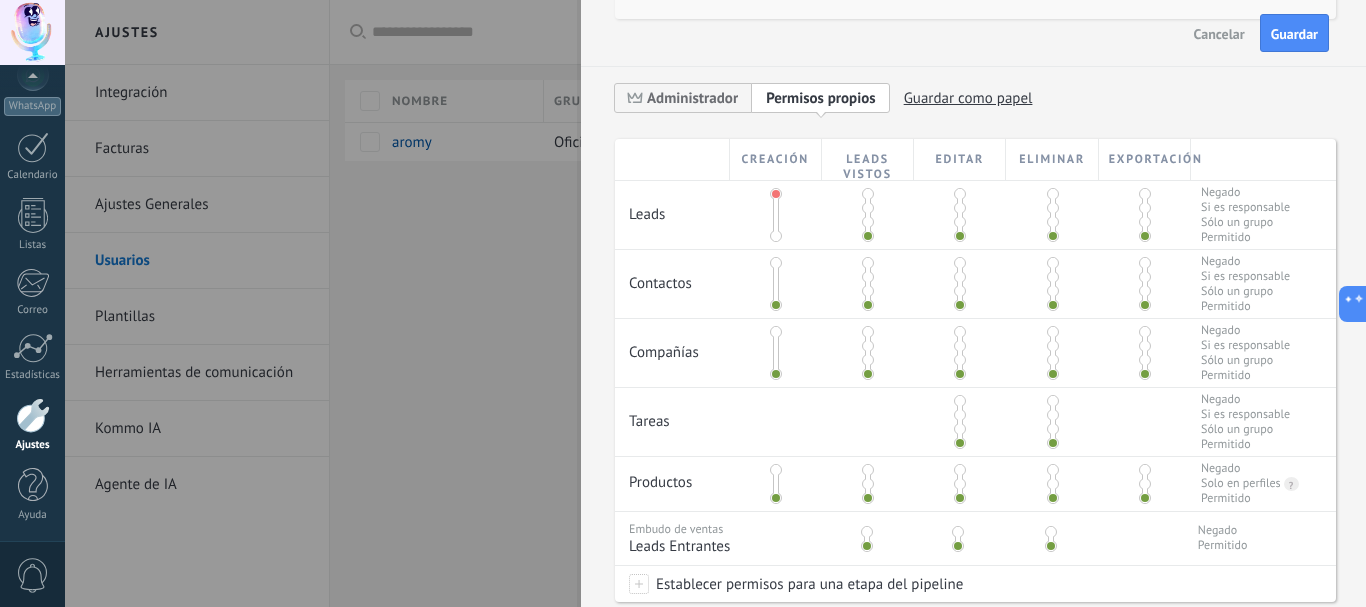 click at bounding box center (776, 236) 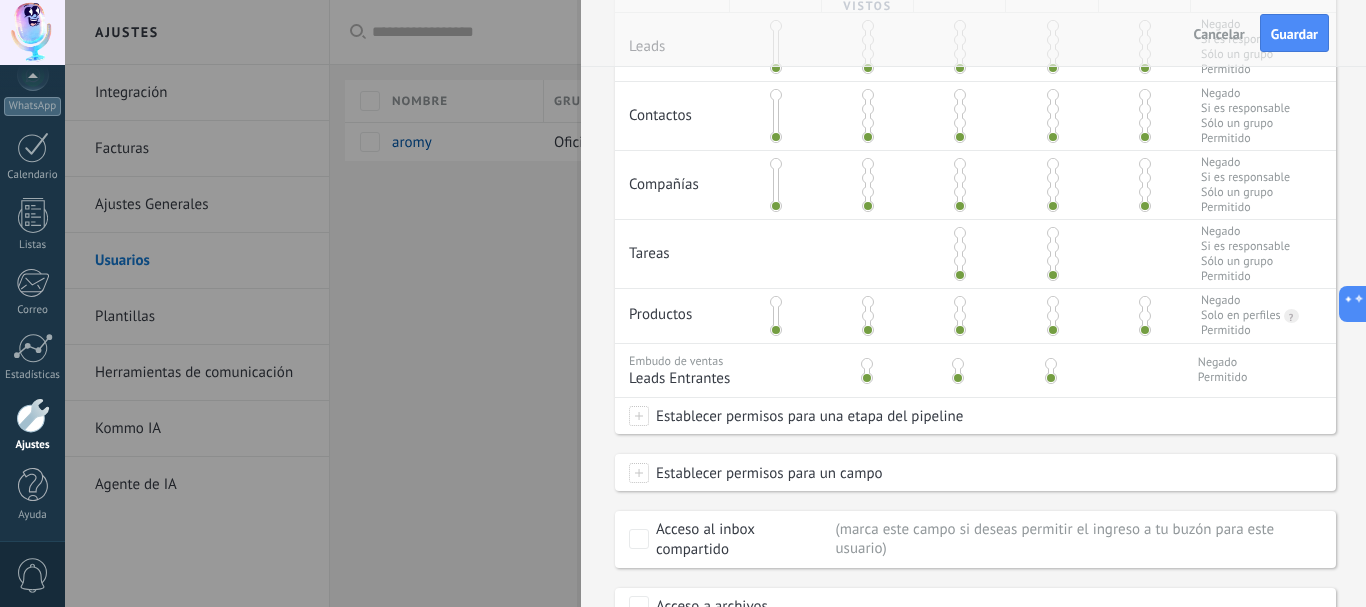scroll, scrollTop: 579, scrollLeft: 0, axis: vertical 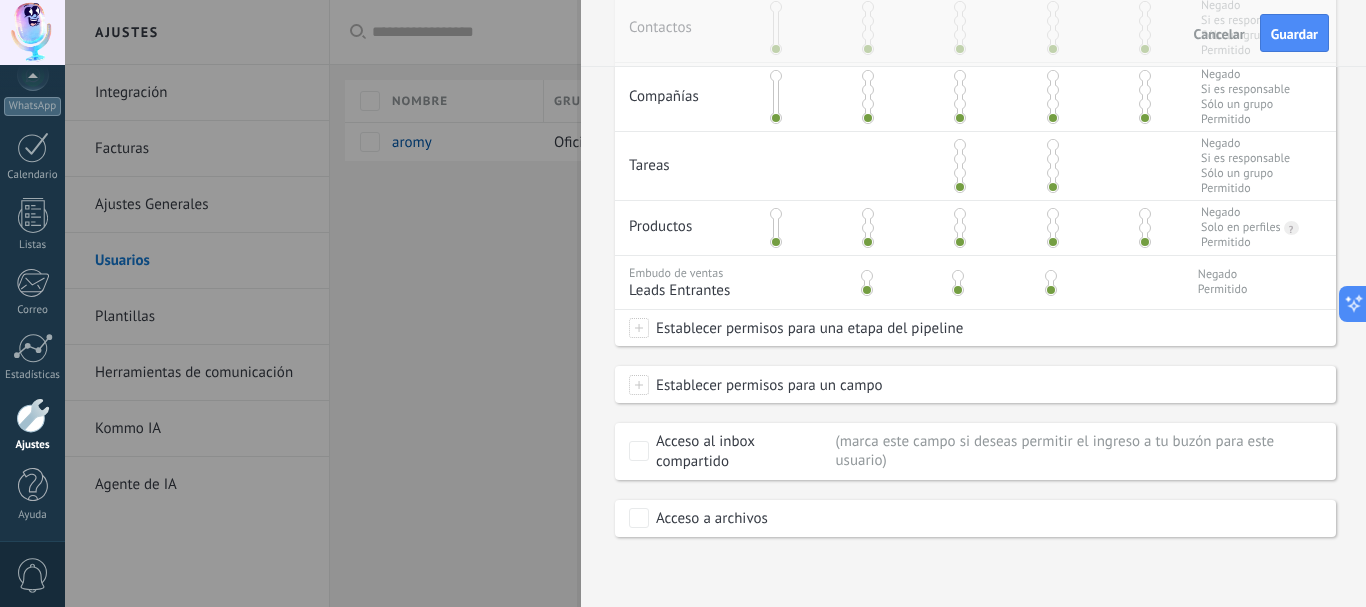 click at bounding box center [639, 385] 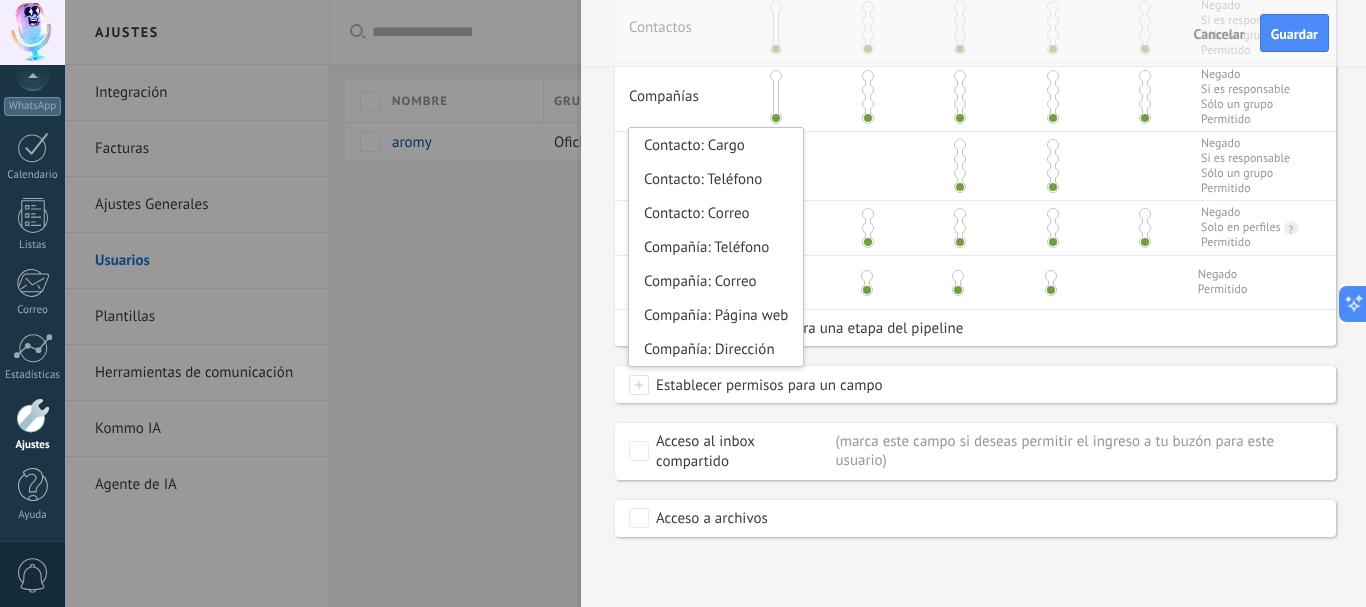 click at bounding box center [639, 385] 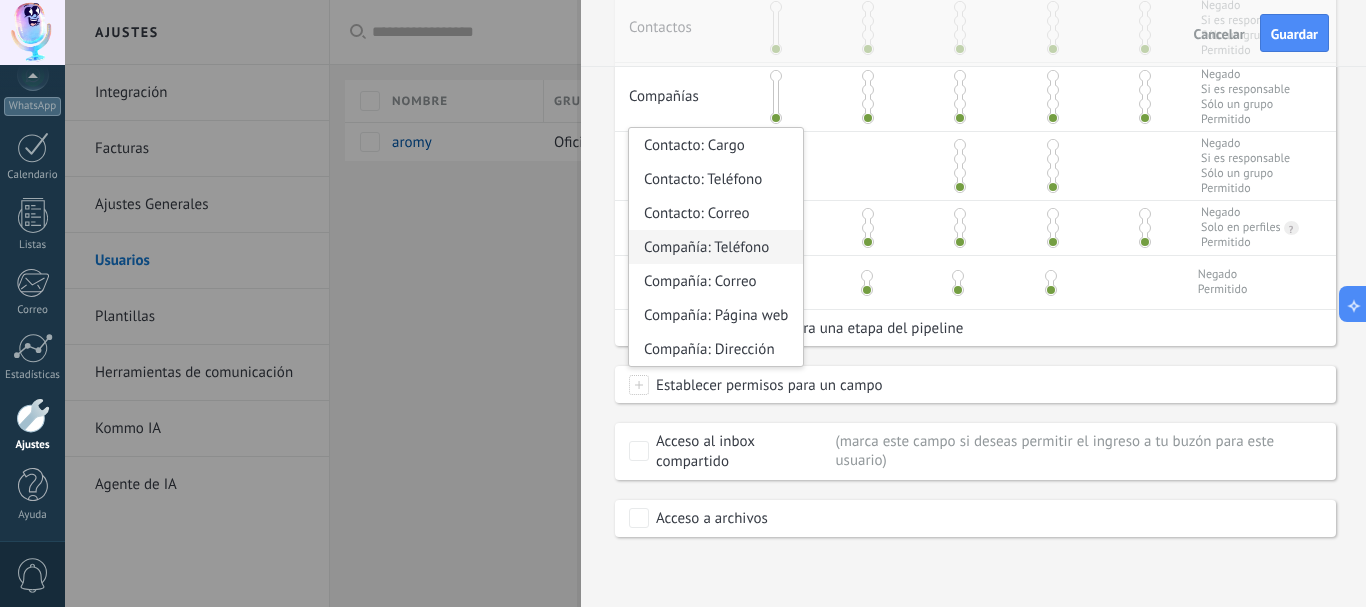 click on "Compañía: Teléfono" at bounding box center (716, 247) 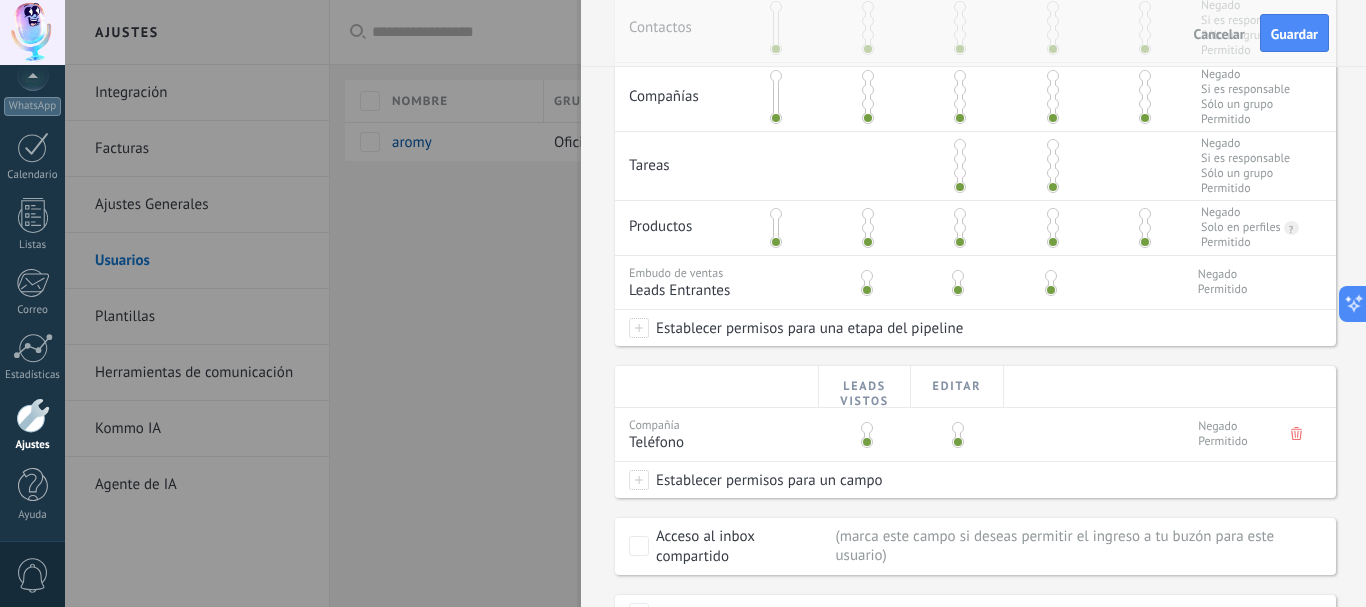 click at bounding box center [683, 303] 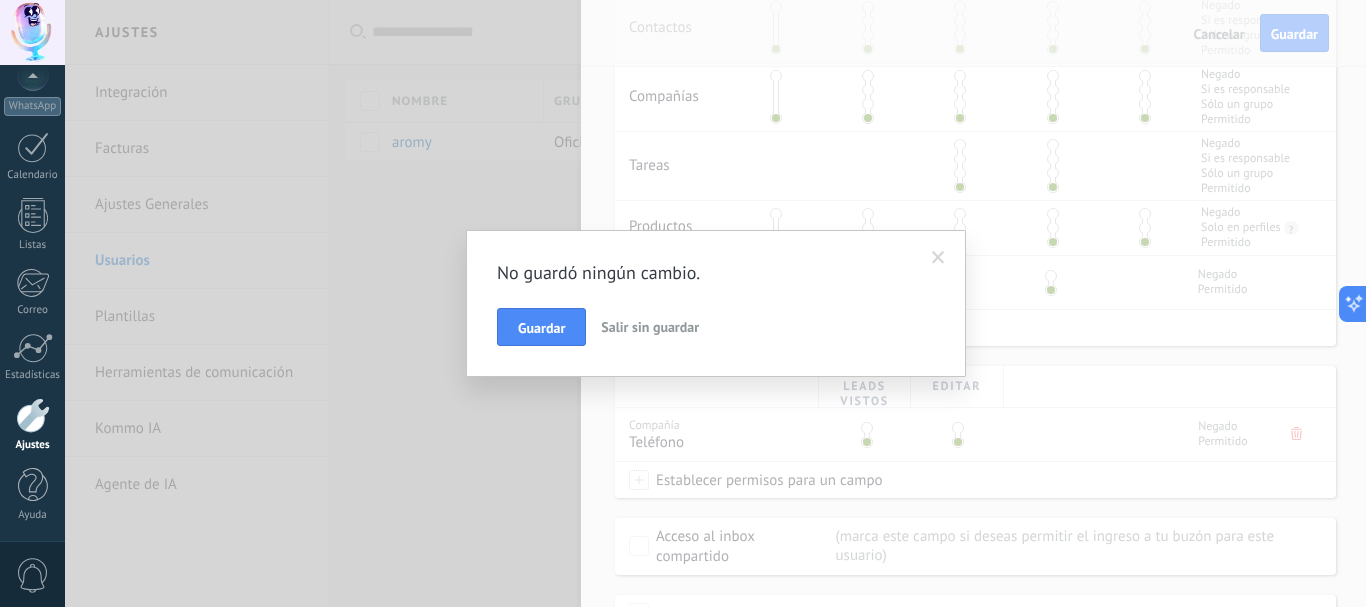 click on "Salir sin guardar" at bounding box center [650, 327] 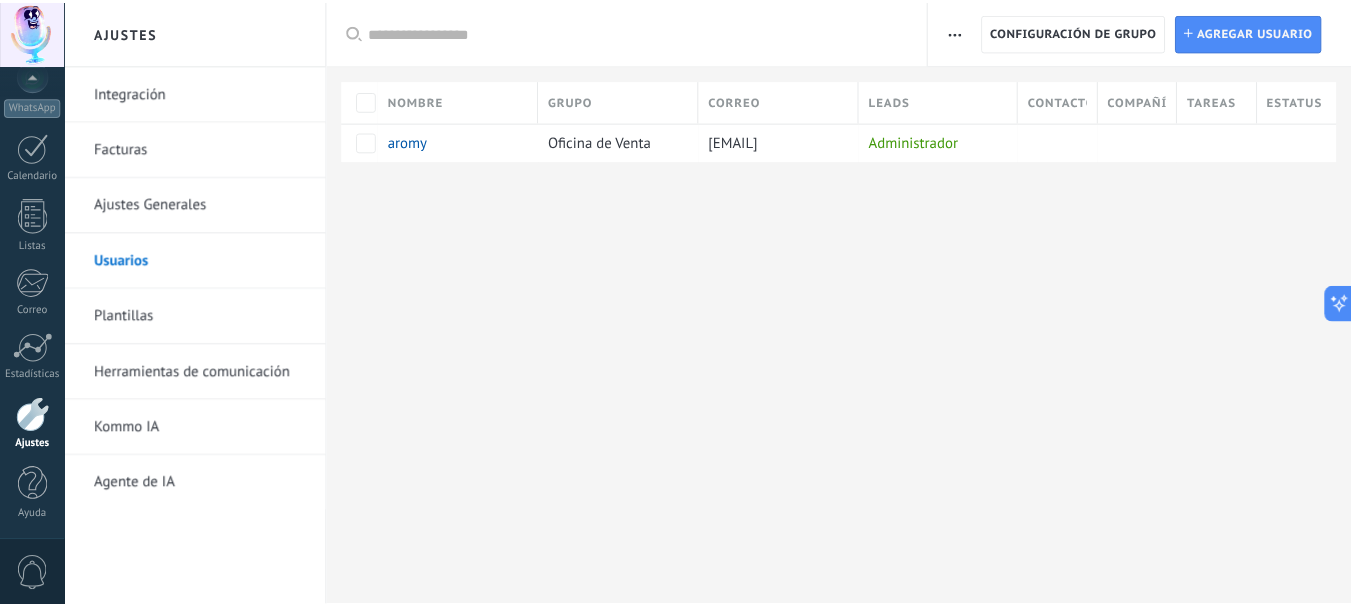 scroll, scrollTop: 0, scrollLeft: 0, axis: both 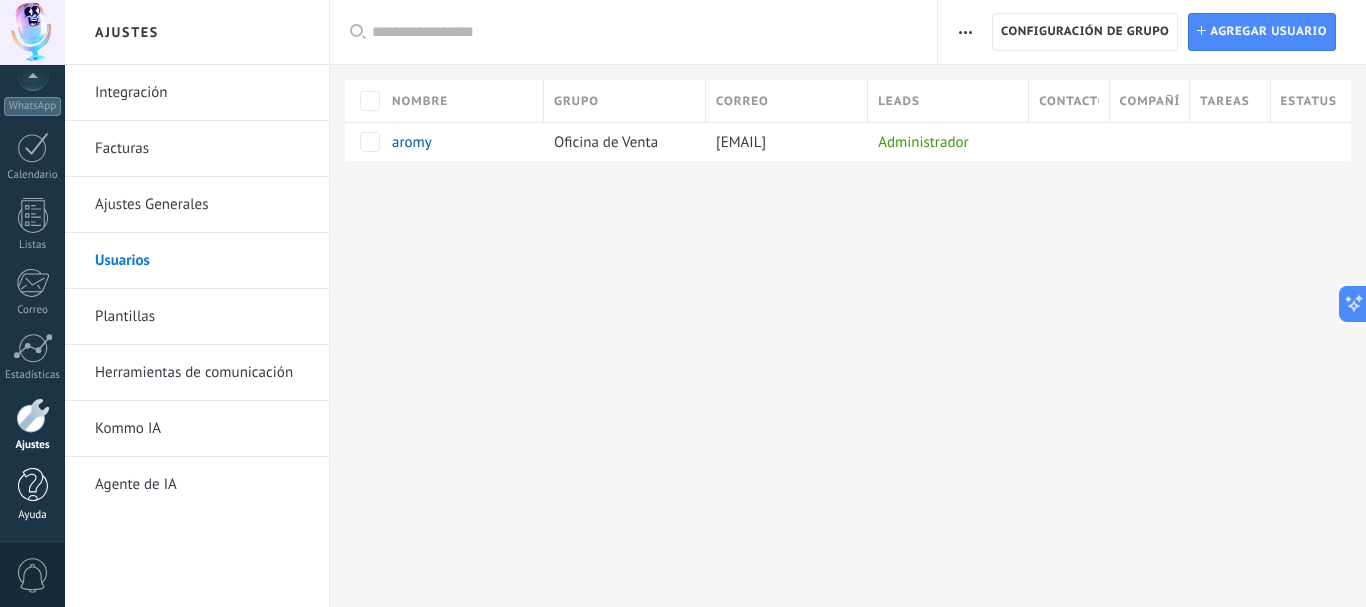 click at bounding box center (33, 485) 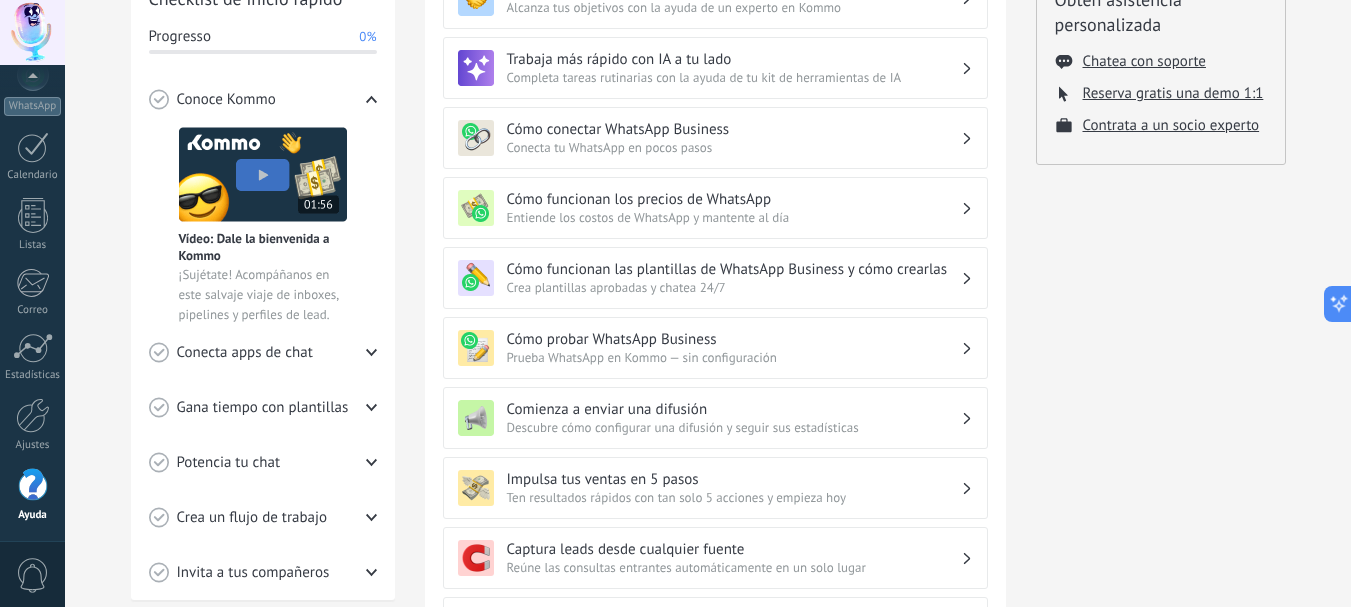 scroll, scrollTop: 293, scrollLeft: 0, axis: vertical 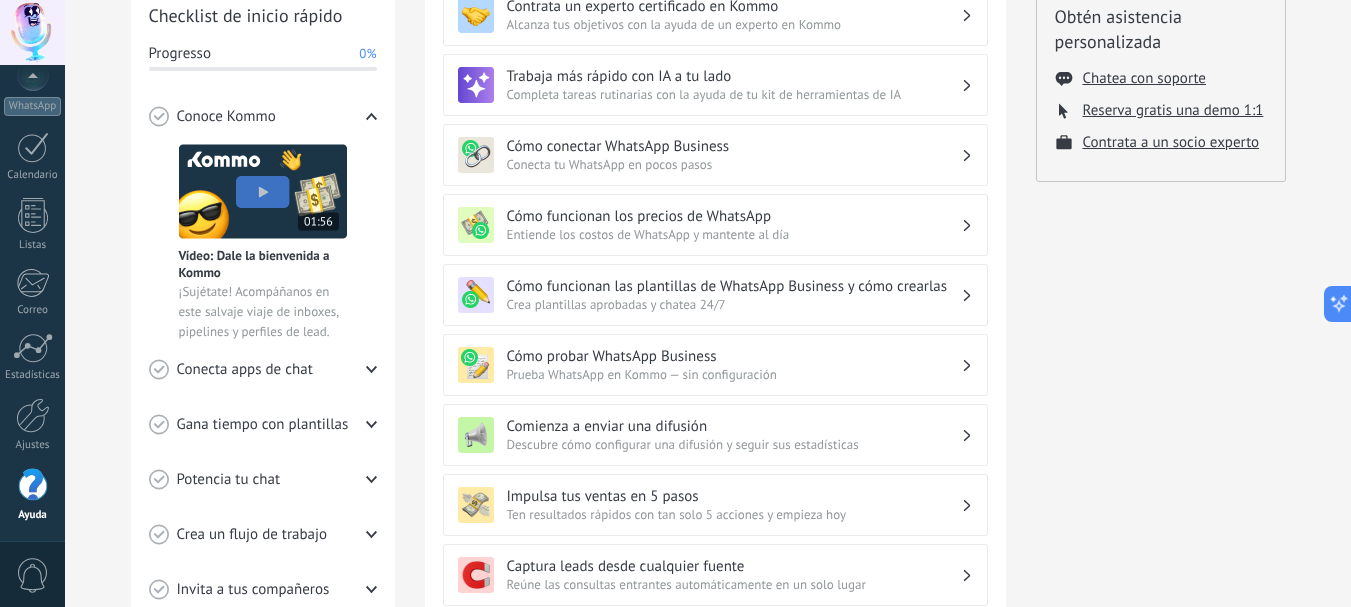 click on "Entiende los costos de WhatsApp y mantente al día" at bounding box center [734, 234] 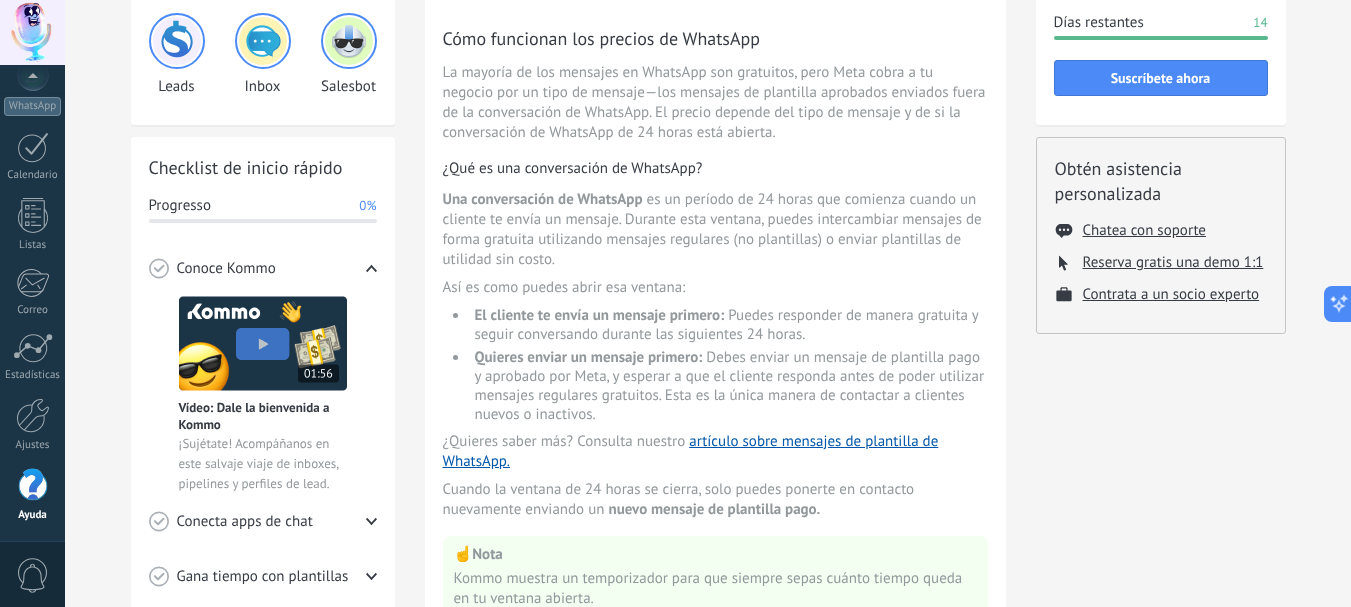 scroll, scrollTop: 0, scrollLeft: 0, axis: both 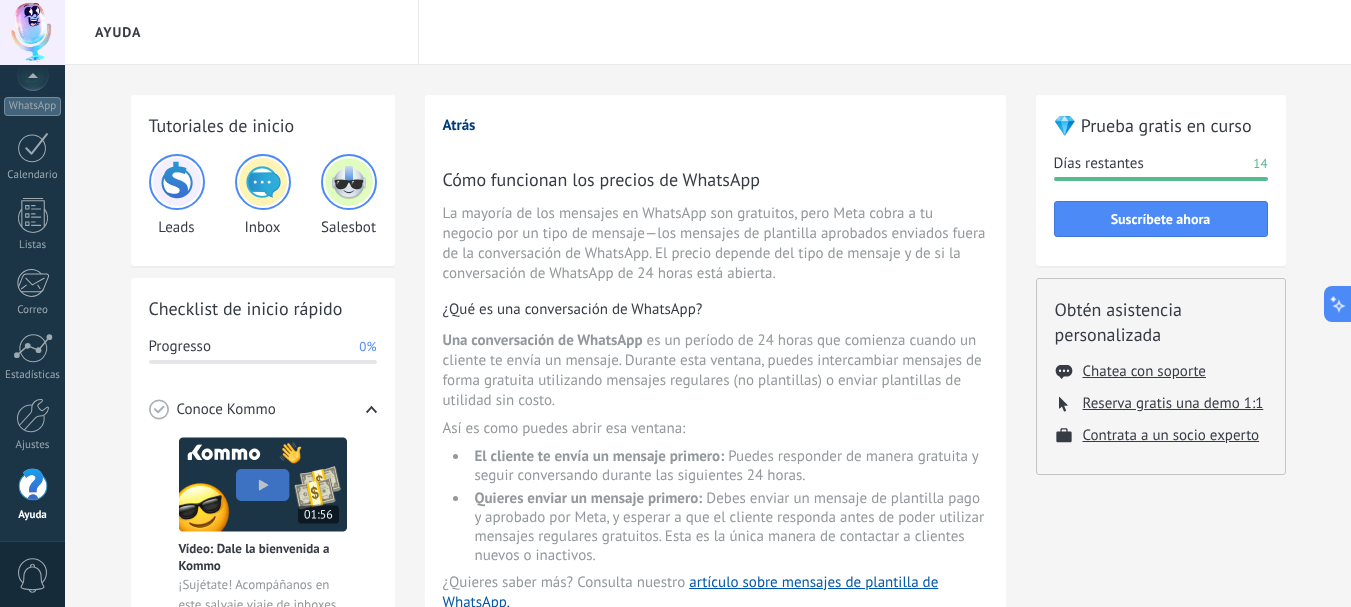 click on "Atrás" at bounding box center (459, 125) 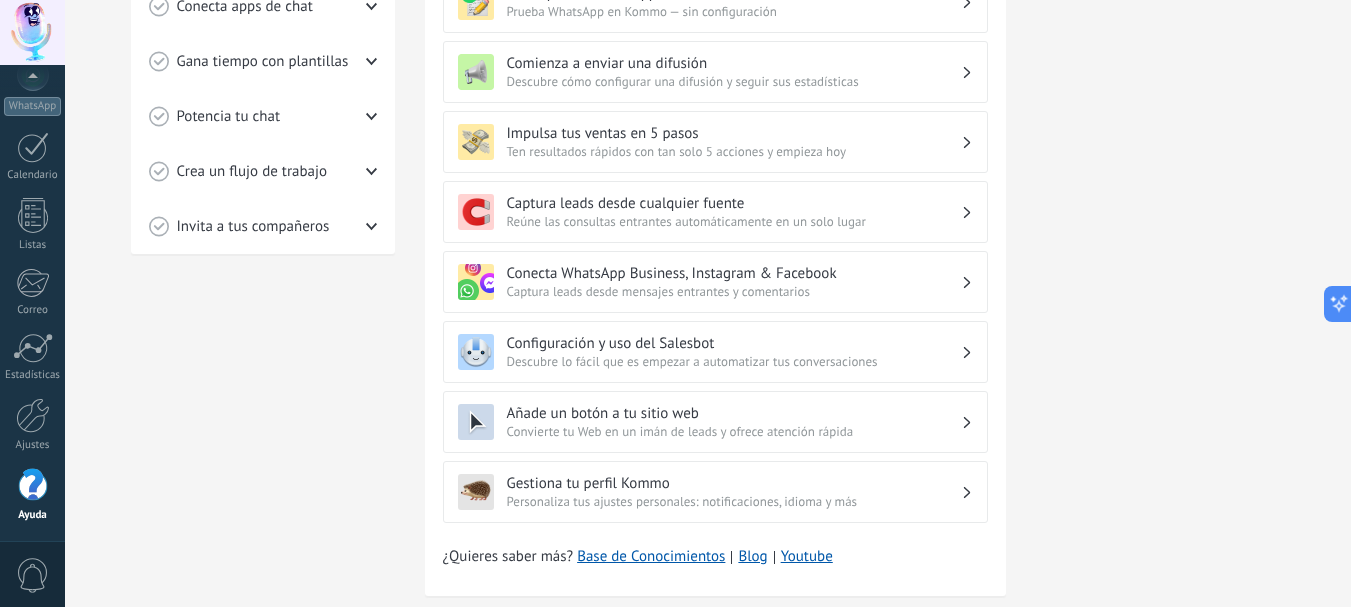 scroll, scrollTop: 663, scrollLeft: 0, axis: vertical 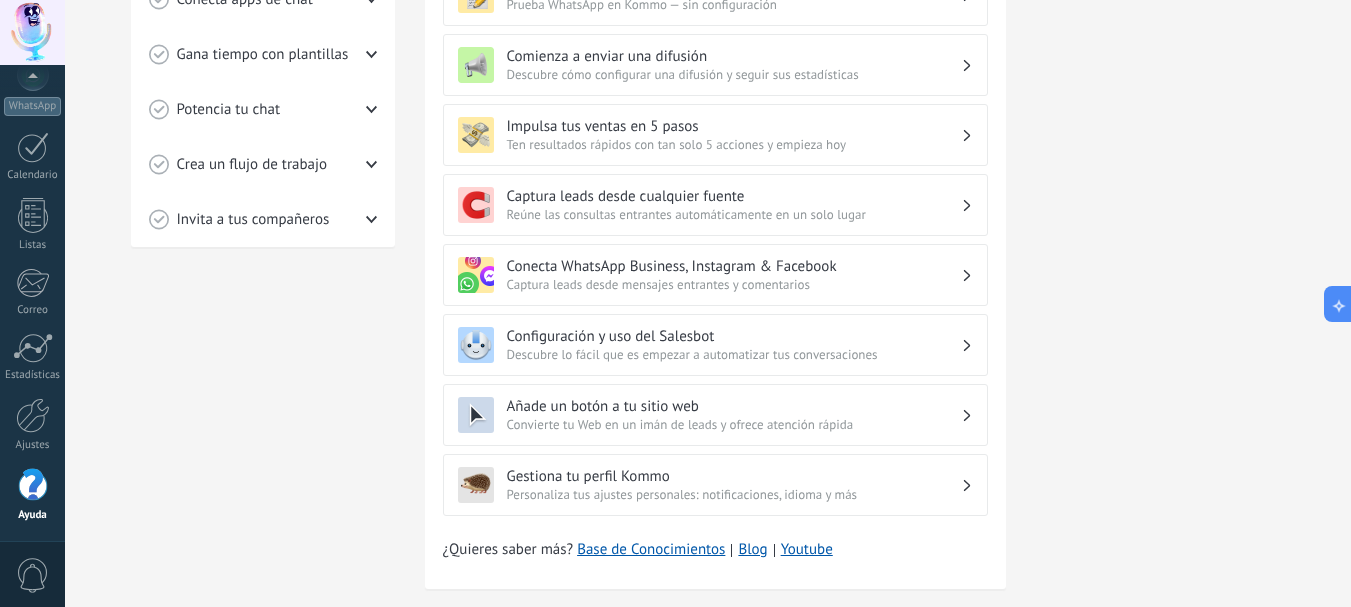 click on "Captura leads desde mensajes entrantes y comentarios" at bounding box center (734, 284) 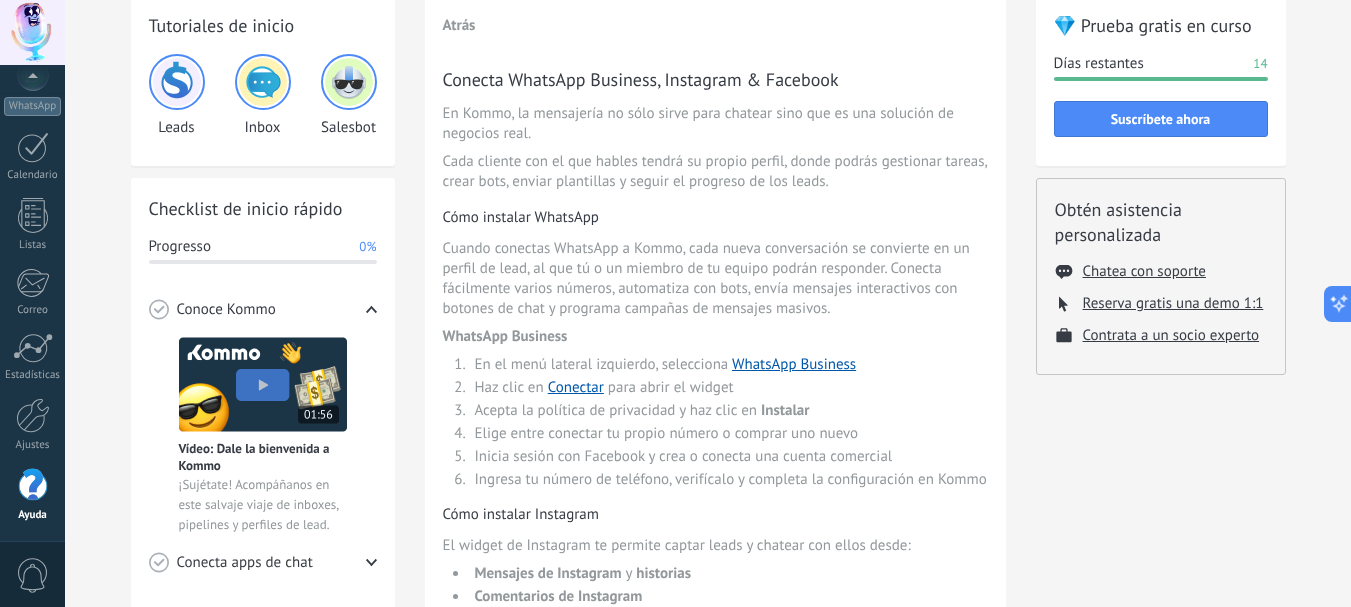 scroll, scrollTop: 0, scrollLeft: 0, axis: both 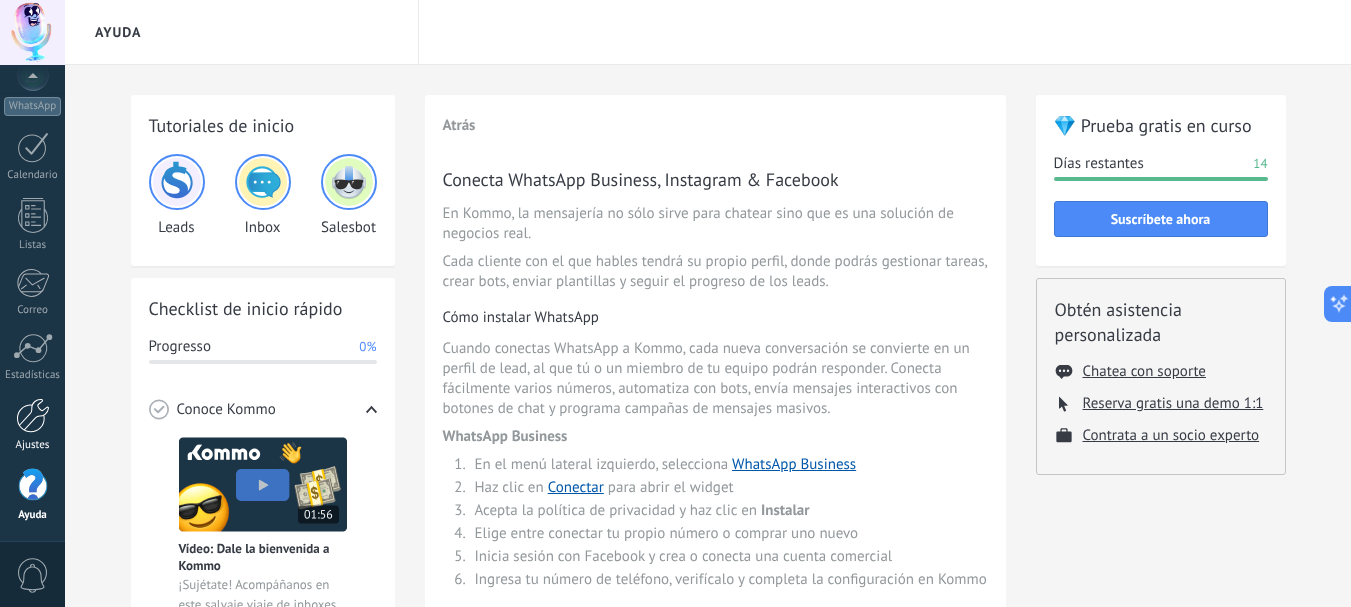 click on "Ajustes" at bounding box center (32, 425) 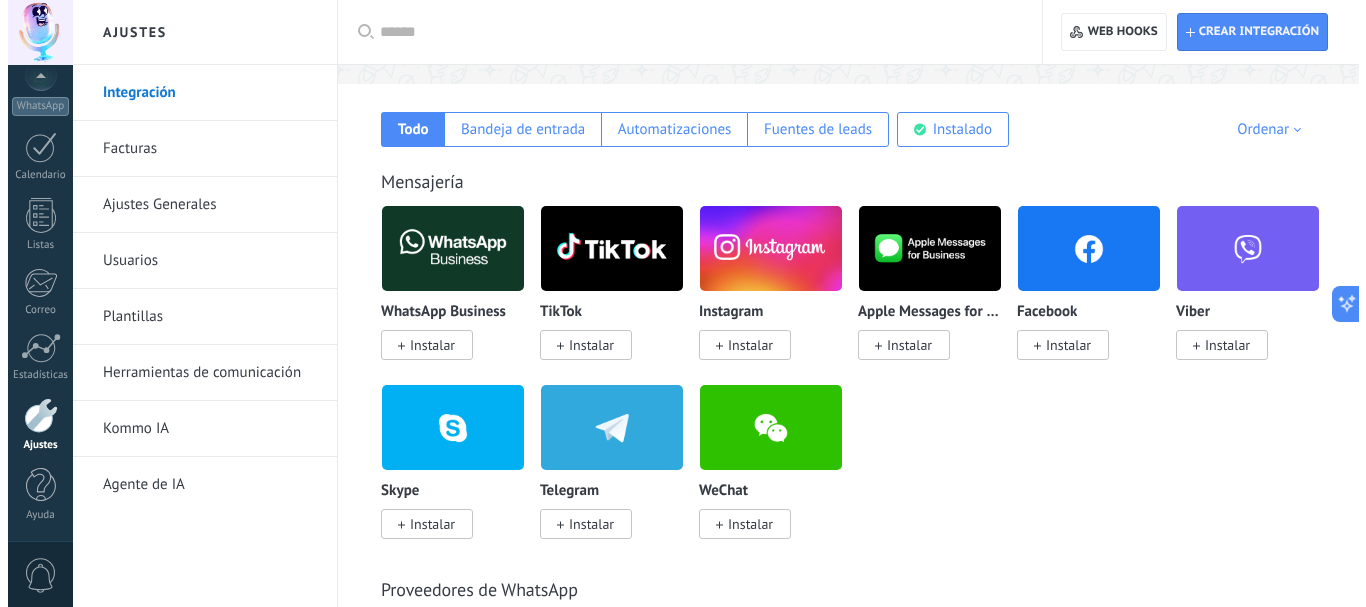 scroll, scrollTop: 320, scrollLeft: 0, axis: vertical 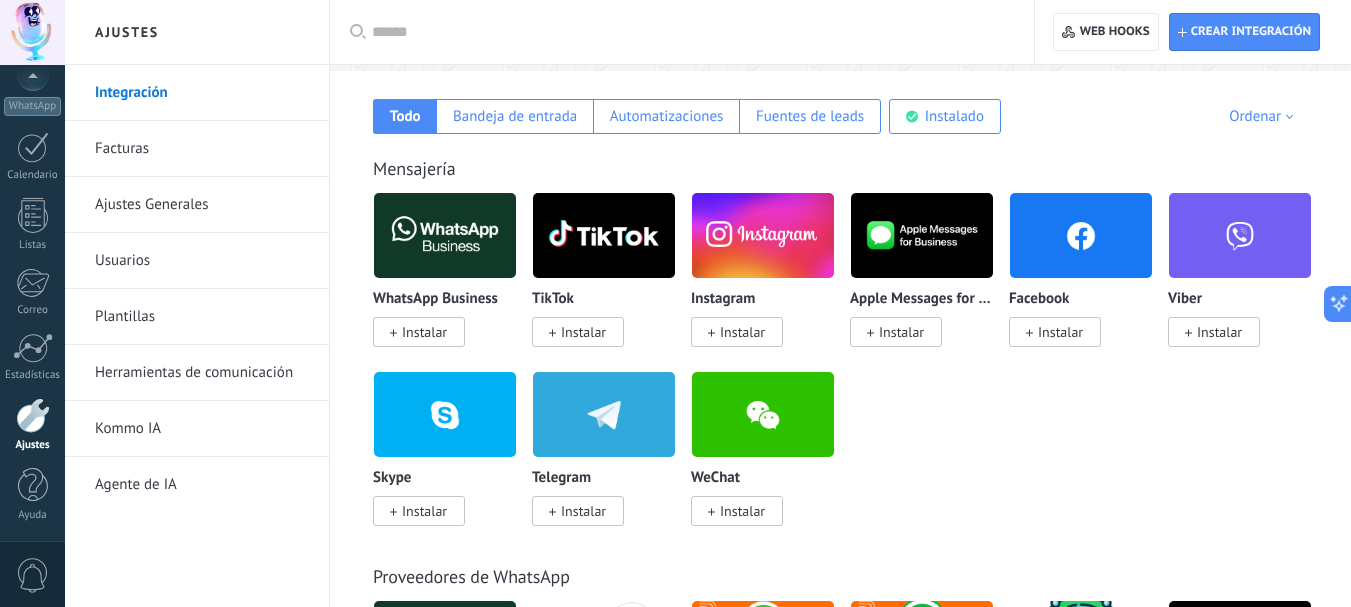 click on "Instalar" at bounding box center (419, 332) 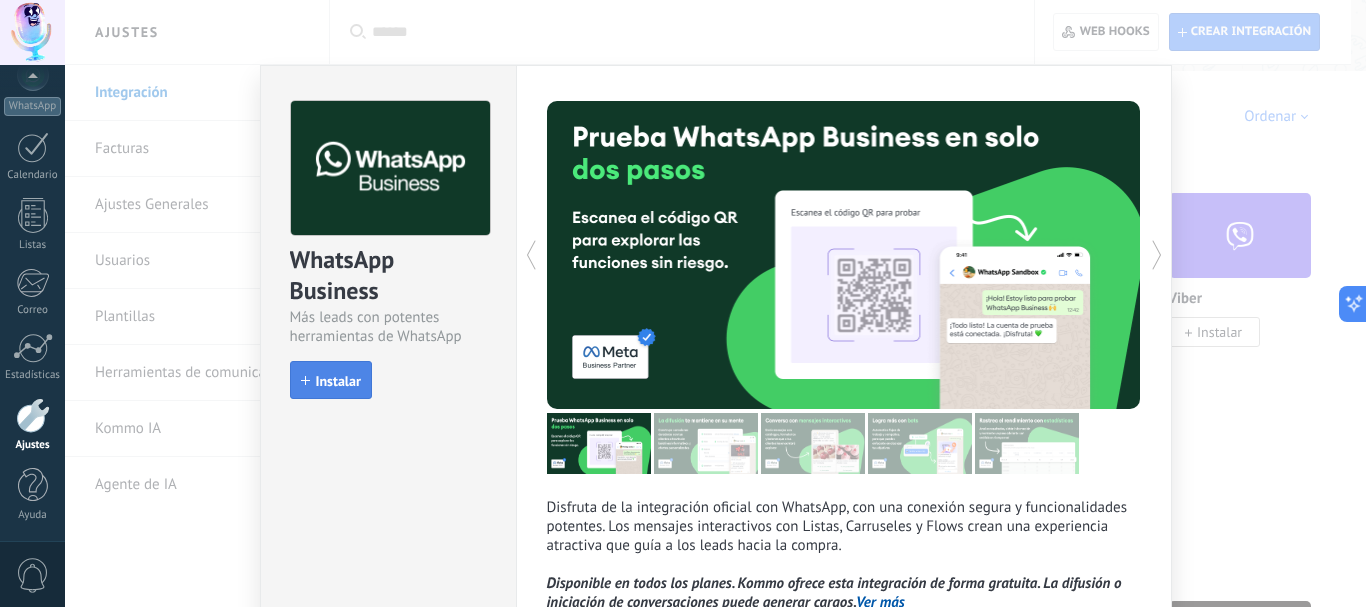 click on "Instalar" at bounding box center [338, 381] 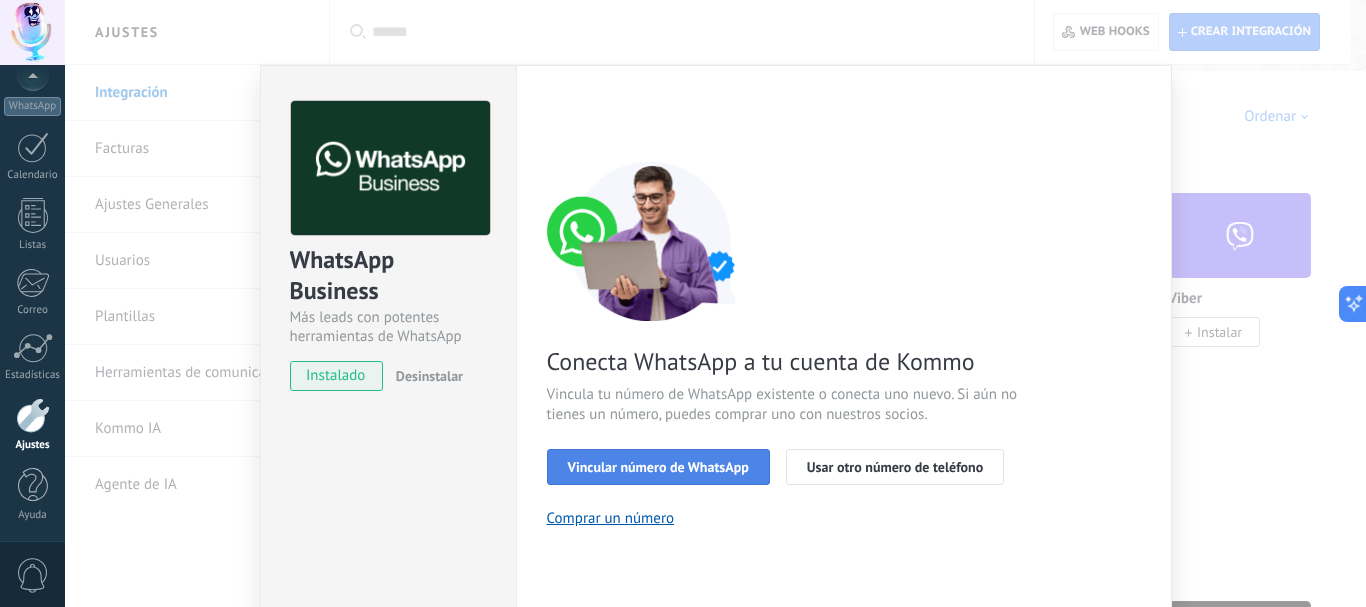 click on "Vincular número de WhatsApp" at bounding box center [658, 467] 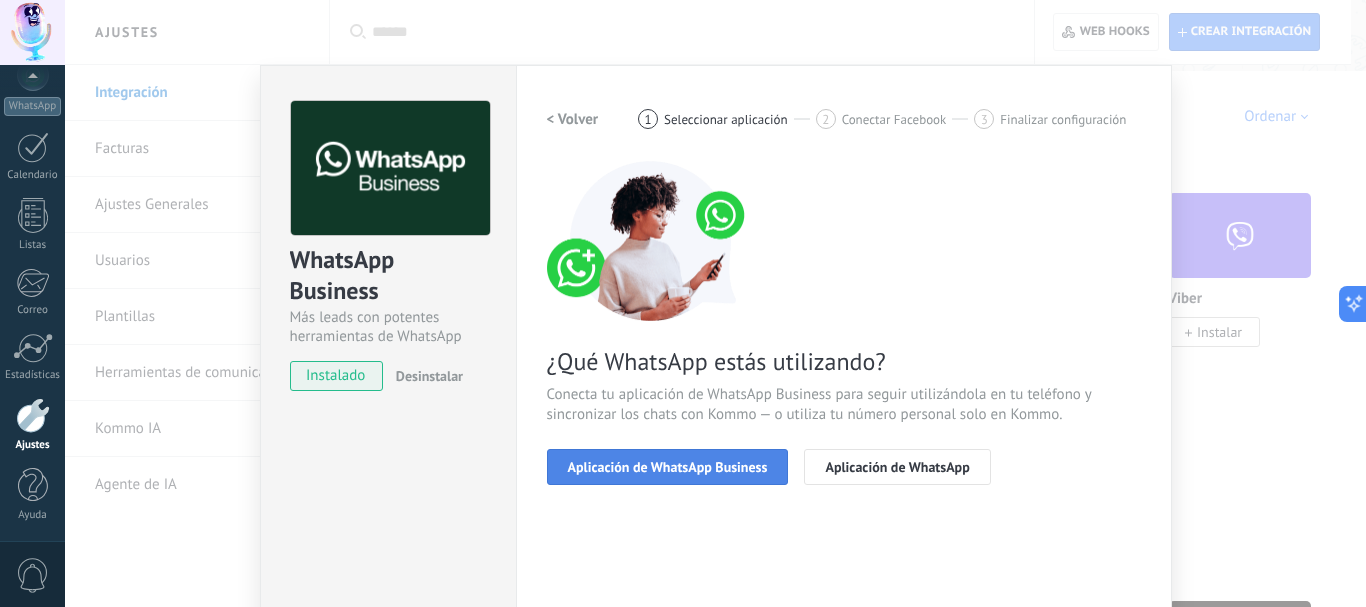 click on "Aplicación de WhatsApp Business" at bounding box center (668, 467) 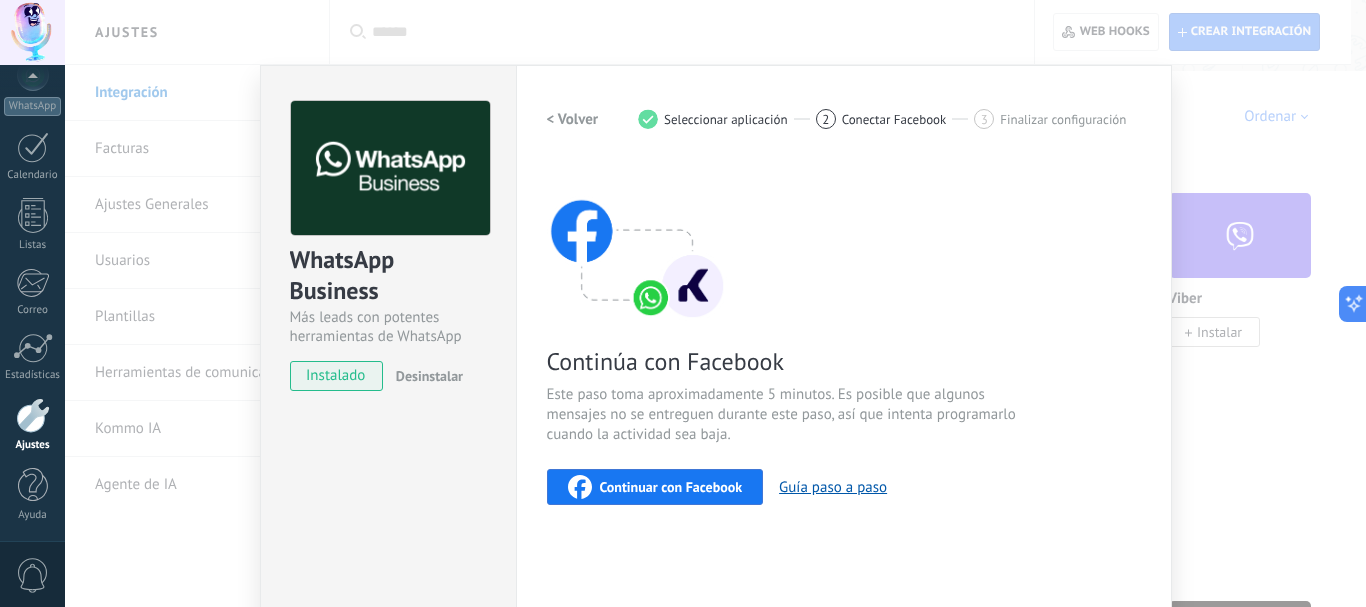 click on "Continuar con Facebook" at bounding box center (671, 487) 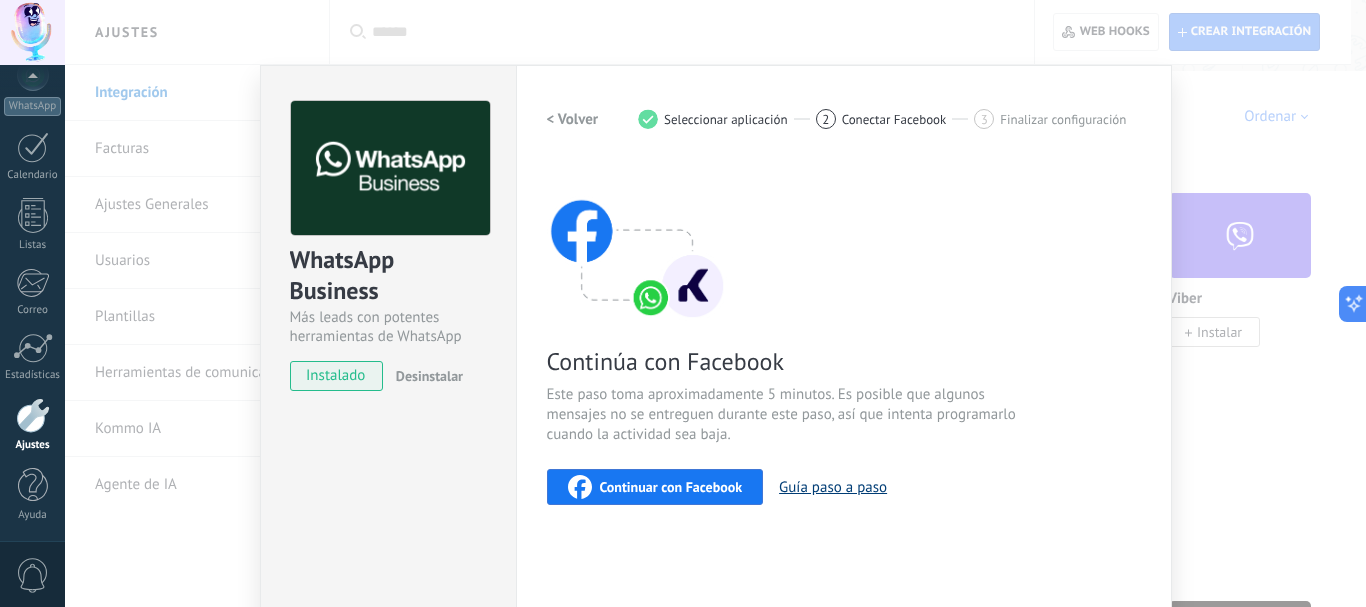 click on "Guía paso a paso" at bounding box center (833, 487) 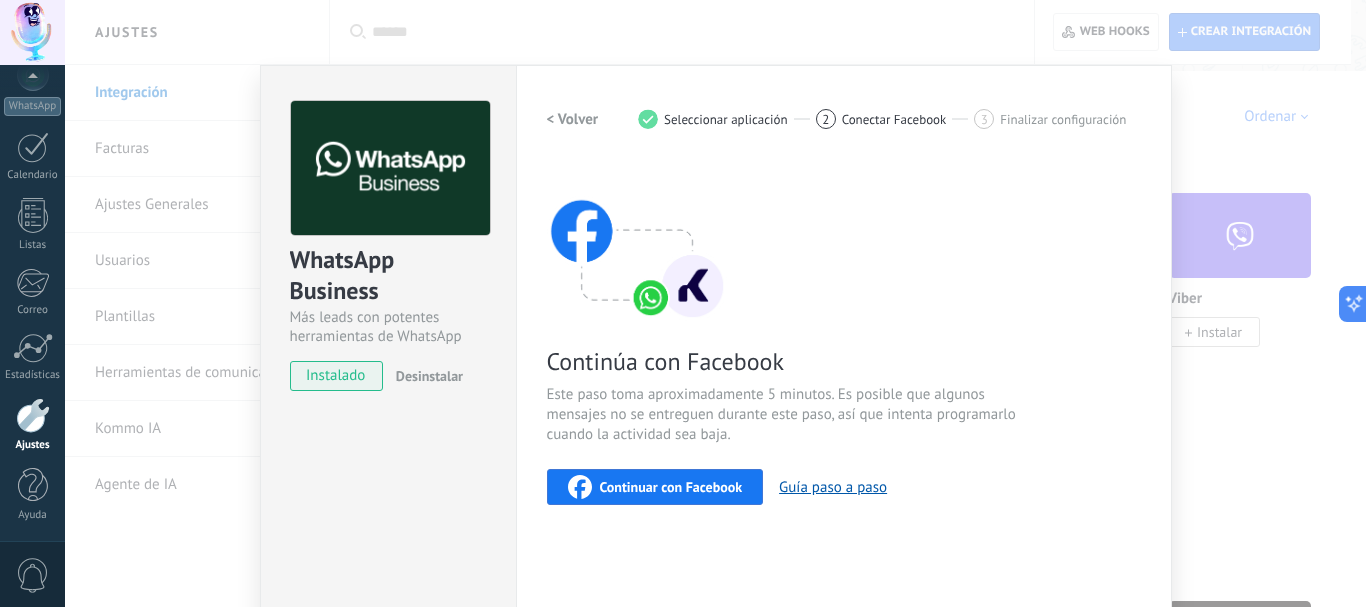 click on "Seleccionar aplicación" at bounding box center (726, 119) 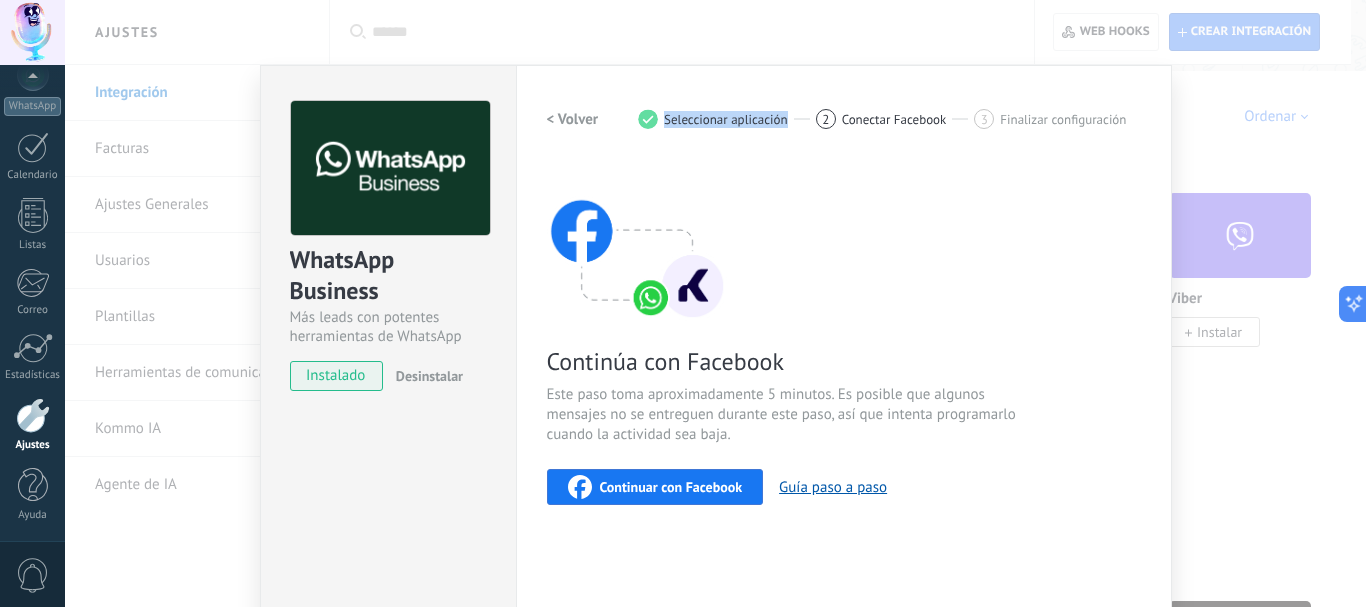 click on "Seleccionar aplicación" at bounding box center (726, 119) 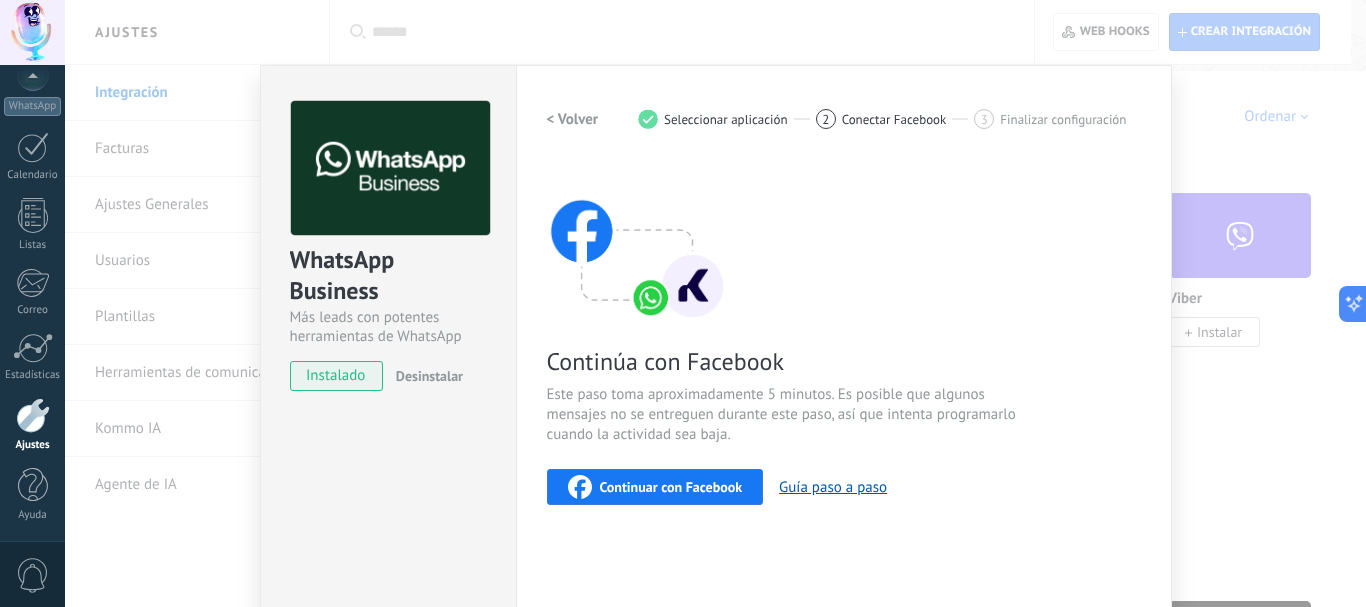 click on "Continúa con Facebook Este paso toma aproximadamente 5 minutos. Es posible que algunos mensajes no se entreguen durante este paso, así que intenta programarlo cuando la actividad sea baja. Continuar con Facebook Guía paso a paso" at bounding box center [844, 333] 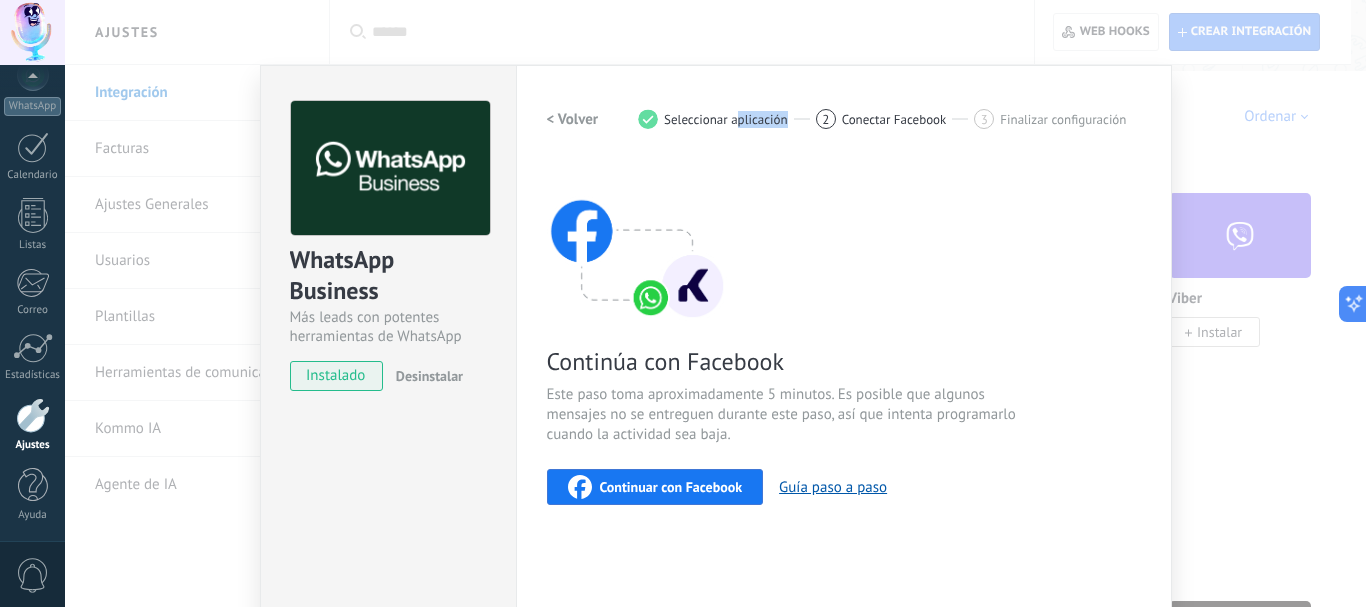 click on "< Volver 1 Seleccionar aplicación 2 Conectar Facebook  3 Finalizar configuración" at bounding box center (844, 119) 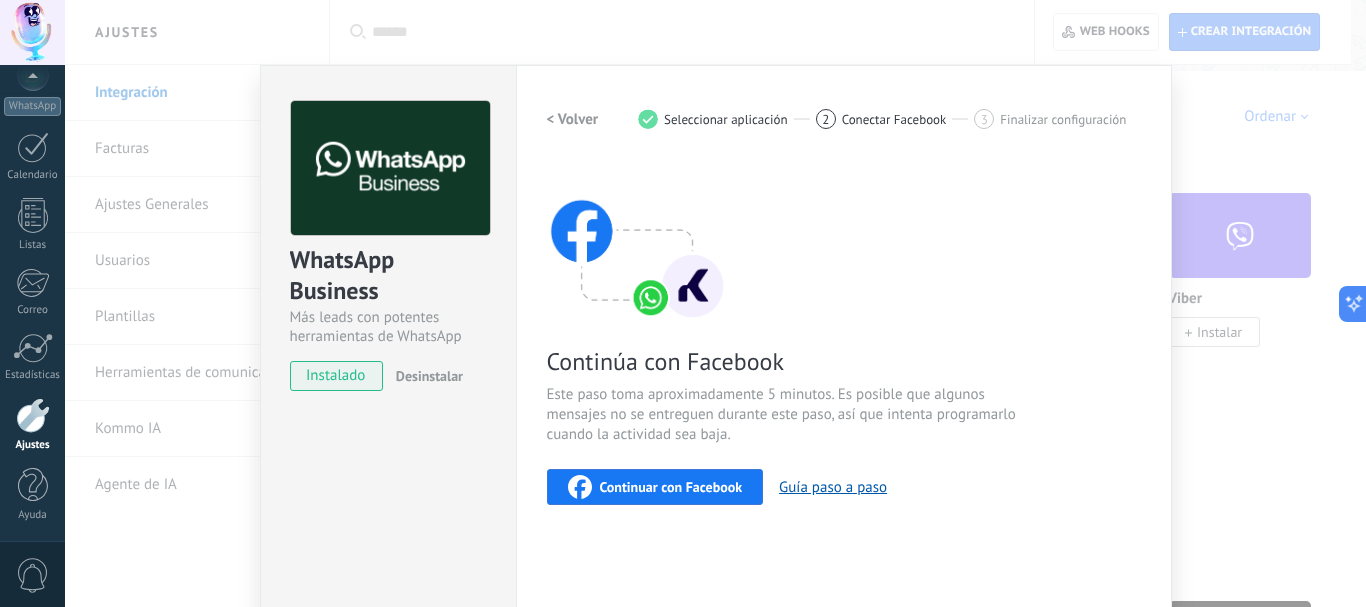 click on "Conectar Facebook" at bounding box center (894, 119) 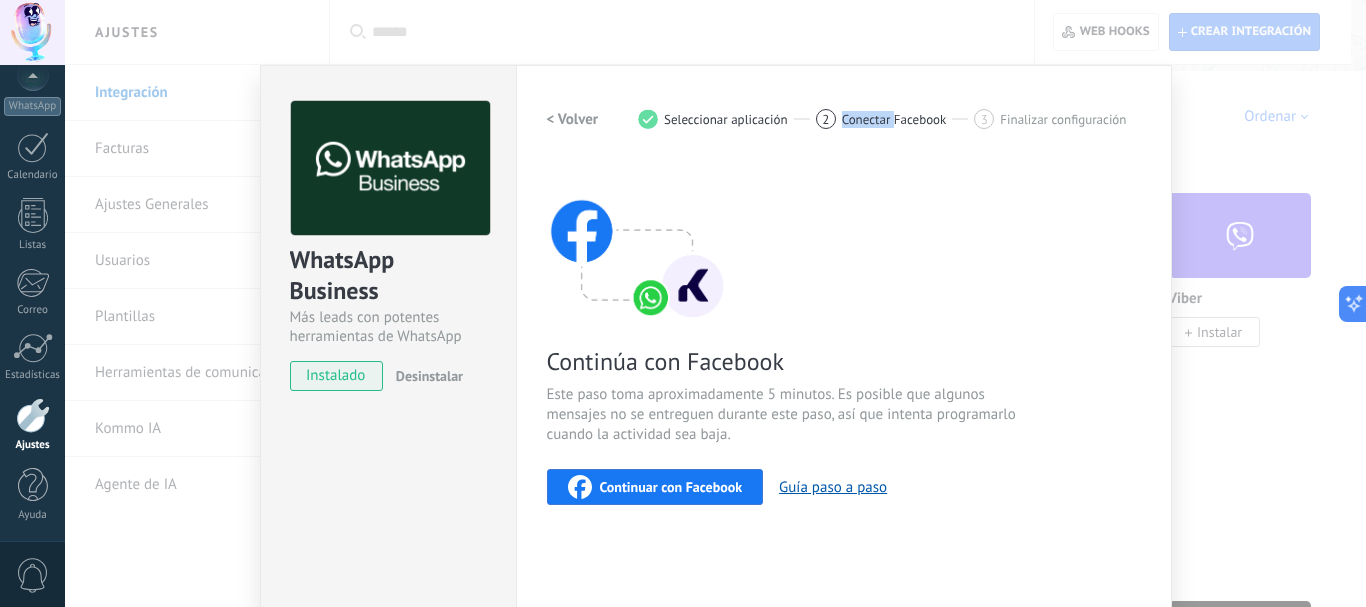 click on "Conectar Facebook" at bounding box center [894, 119] 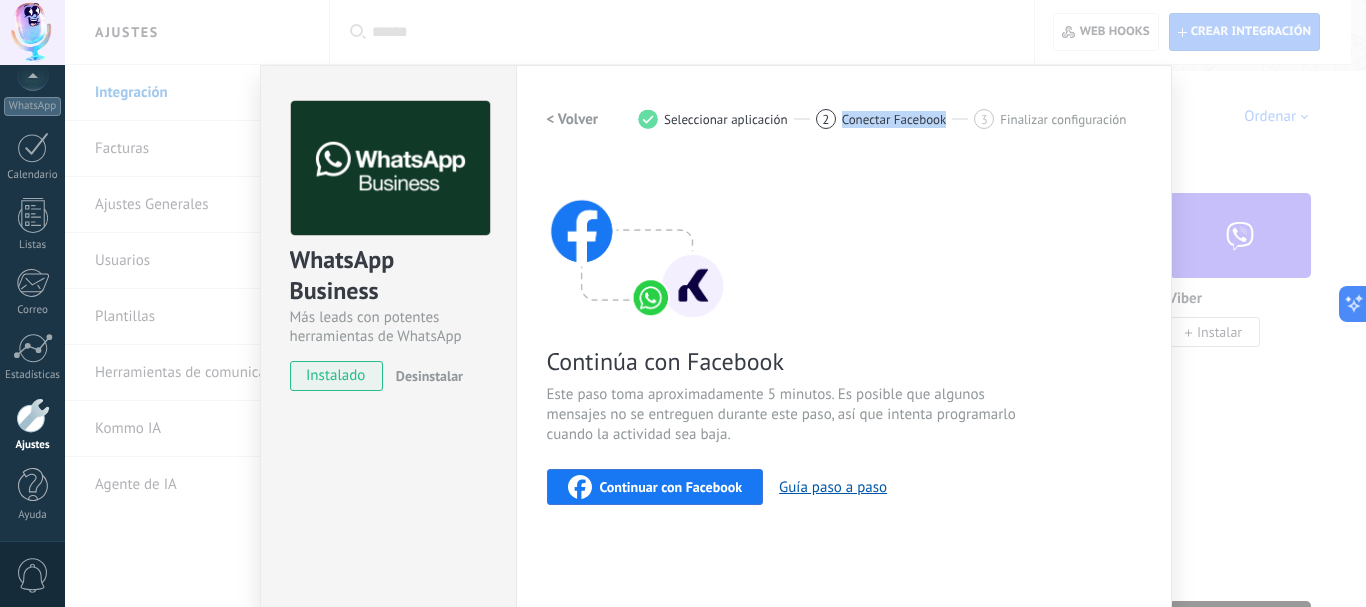 click on "Conectar Facebook" at bounding box center [894, 119] 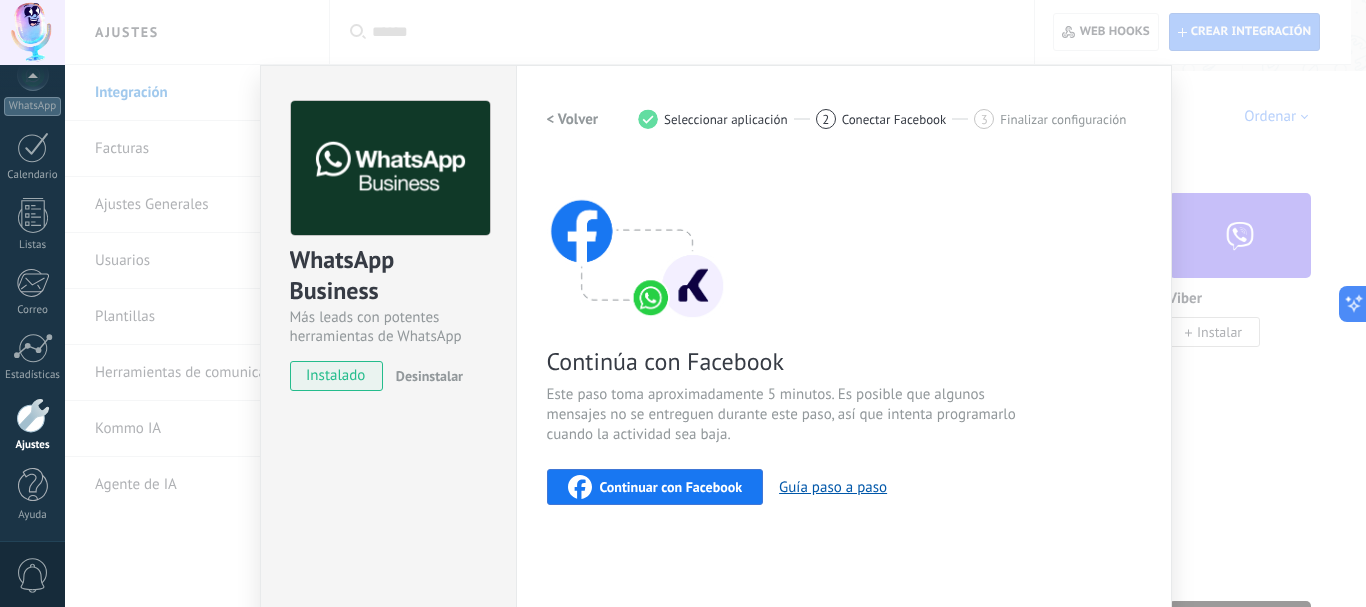 click on "< Volver 1 Seleccionar aplicación 2 Conectar Facebook  3 Finalizar configuración" at bounding box center (844, 119) 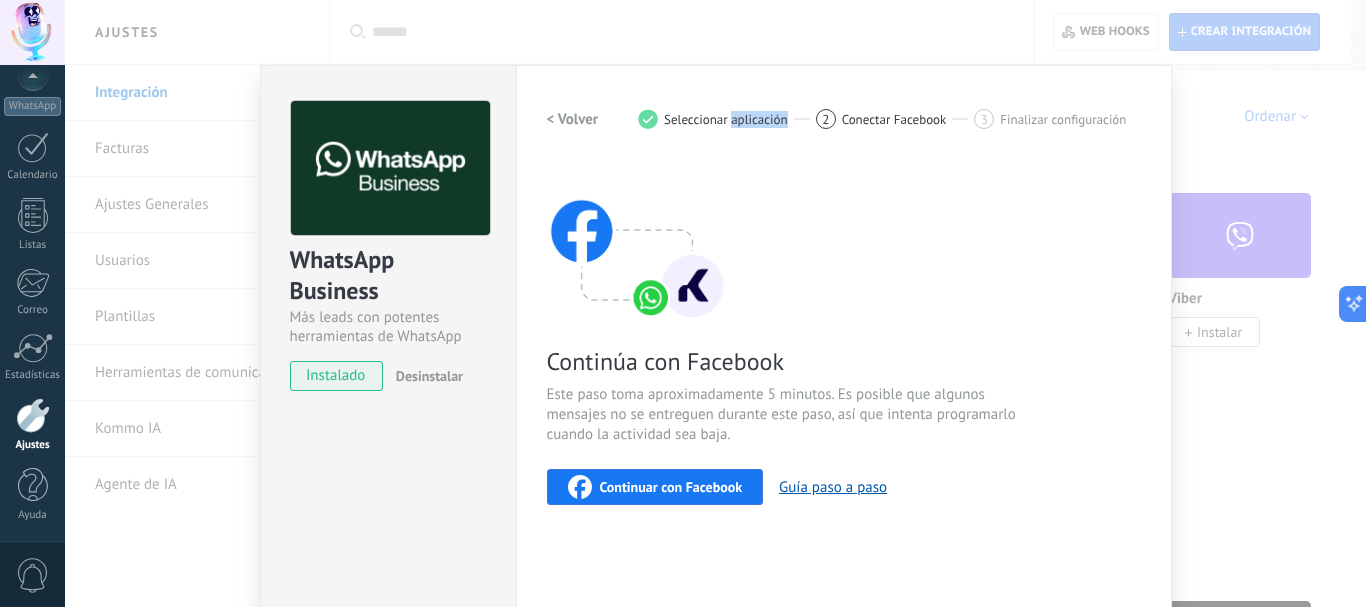 click on "Seleccionar aplicación" at bounding box center (726, 119) 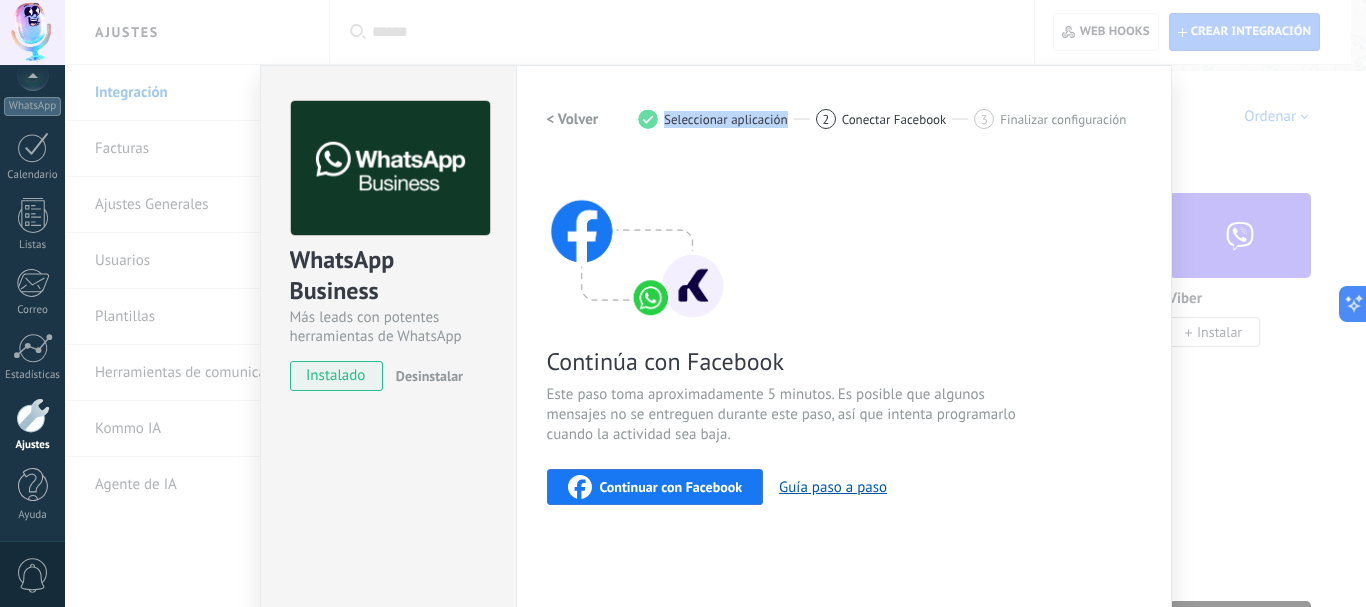 click on "Seleccionar aplicación" at bounding box center [726, 119] 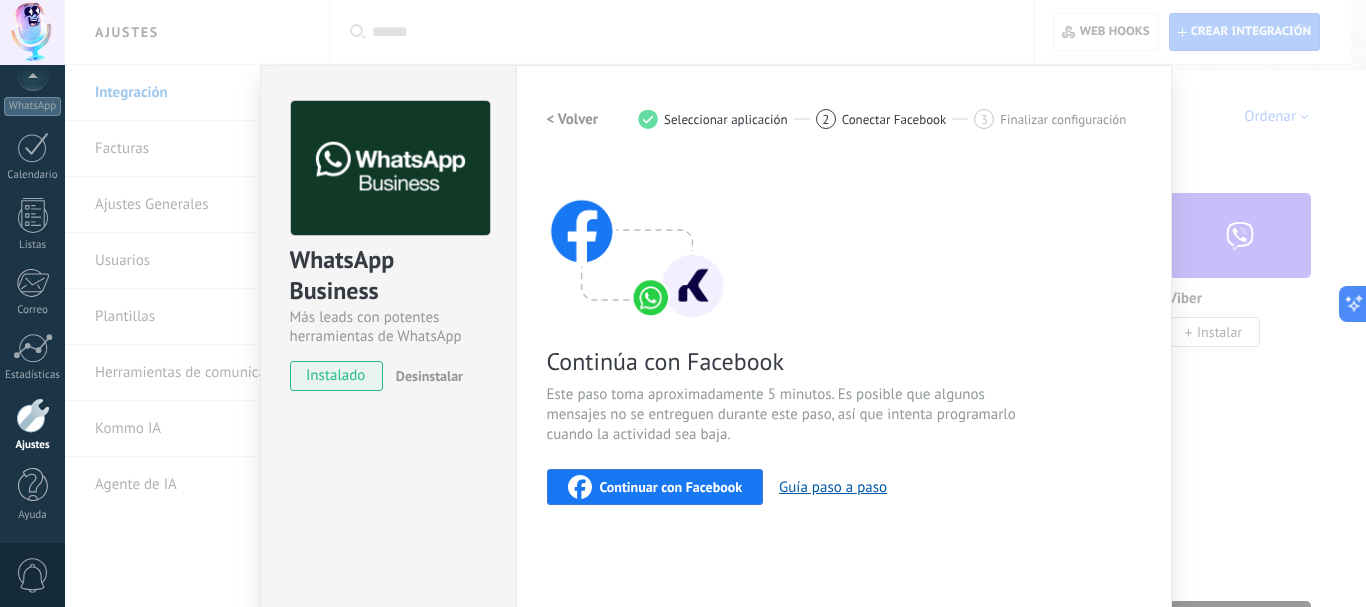 click on "< Volver 1 Seleccionar aplicación 2 Conectar Facebook  3 Finalizar configuración Continúa con Facebook Este paso toma aproximadamente 5 minutos. Es posible que algunos mensajes no se entreguen durante este paso, así que intenta programarlo cuando la actividad sea baja. Continuar con Facebook Guía paso a paso" at bounding box center [844, 303] 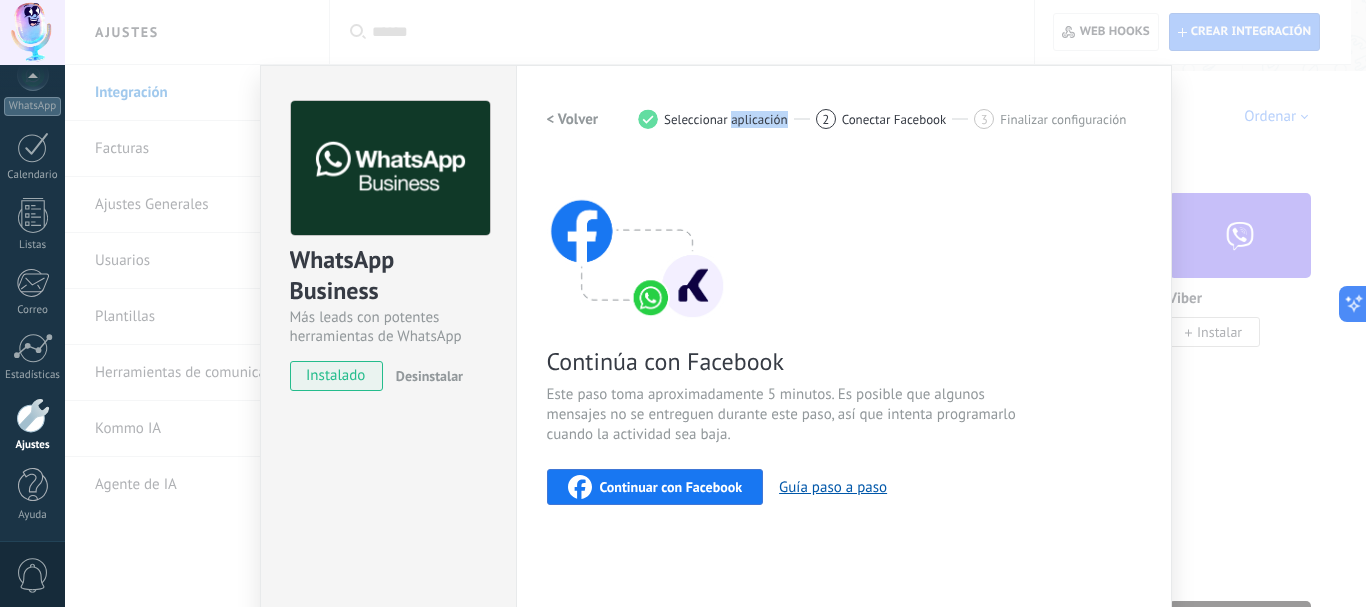 click on "< Volver 1 Seleccionar aplicación 2 Conectar Facebook  3 Finalizar configuración" at bounding box center (844, 119) 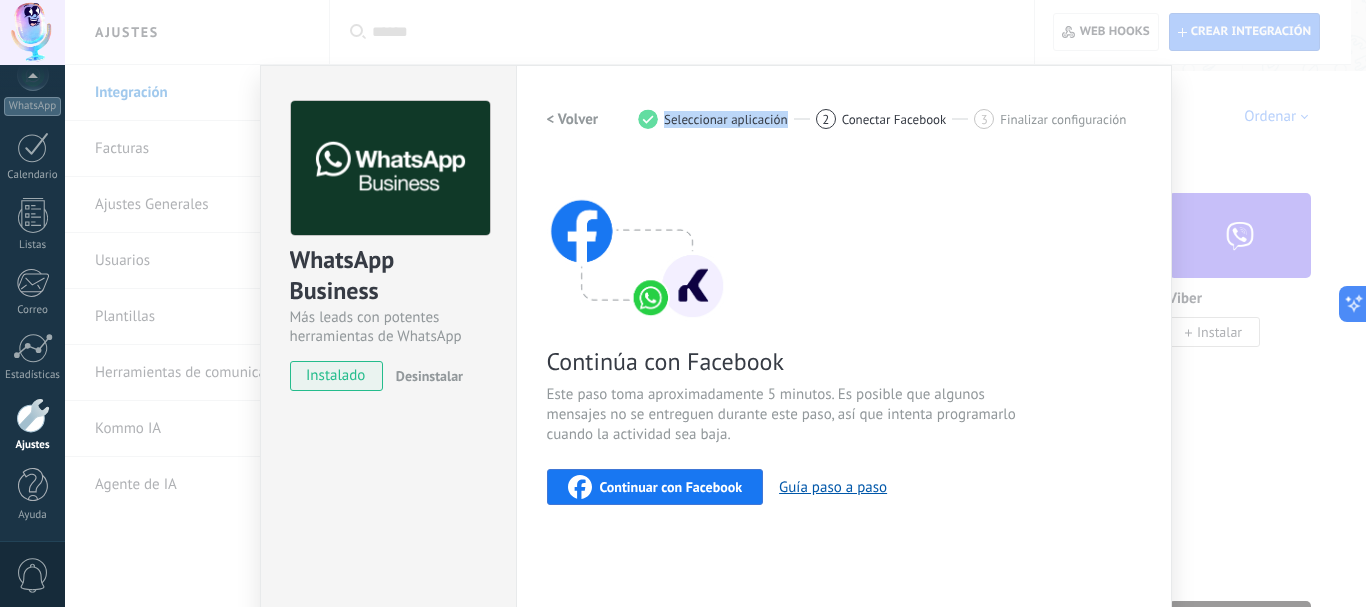 click on "< Volver 1 Seleccionar aplicación 2 Conectar Facebook  3 Finalizar configuración" at bounding box center (844, 119) 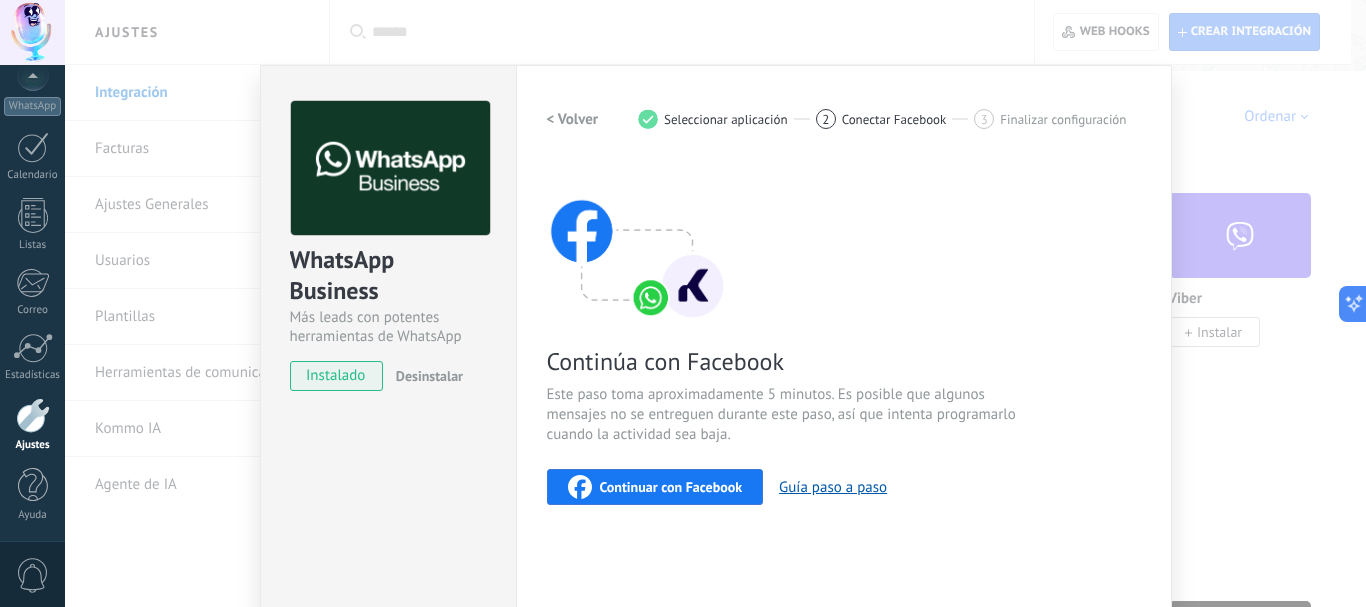 click on "< Volver 1 Seleccionar aplicación 2 Conectar Facebook  3 Finalizar configuración" at bounding box center [844, 119] 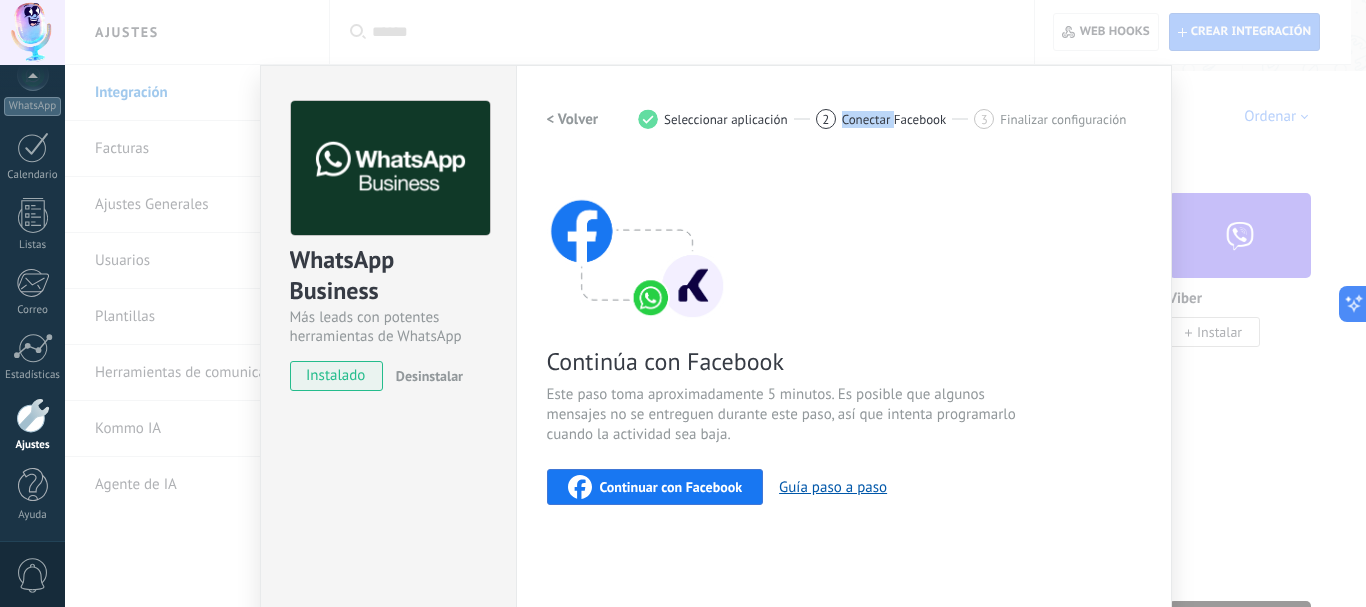 click on "Conectar Facebook" at bounding box center [894, 119] 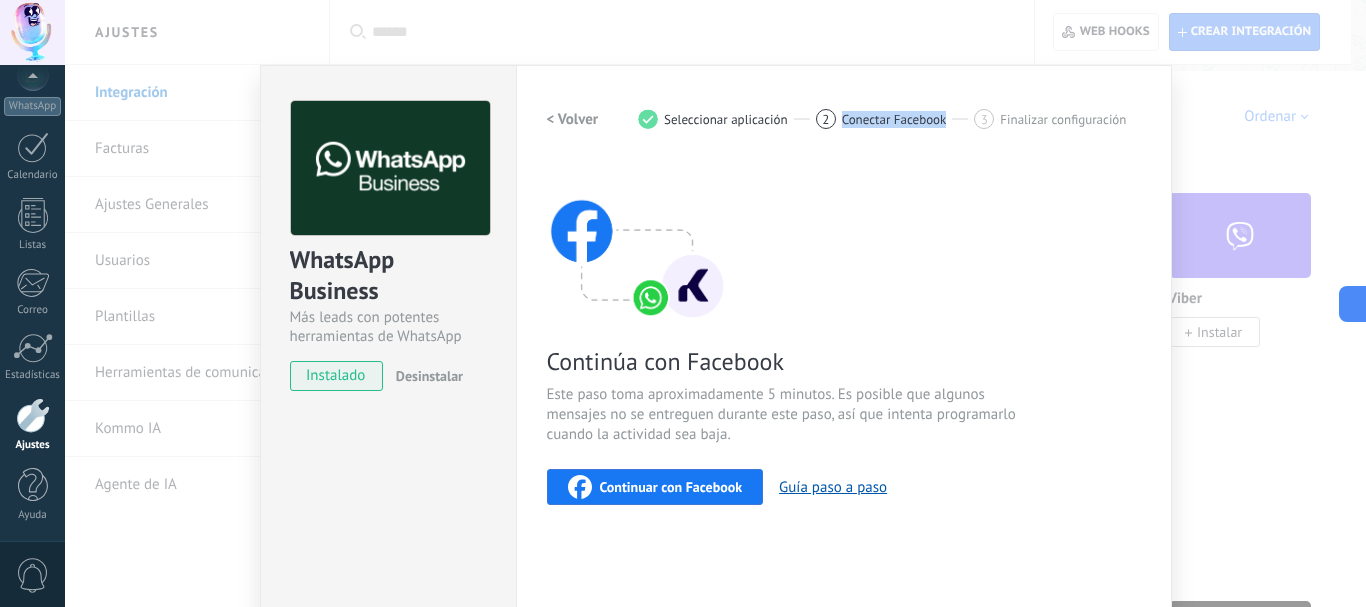 click on "Conectar Facebook" at bounding box center [894, 119] 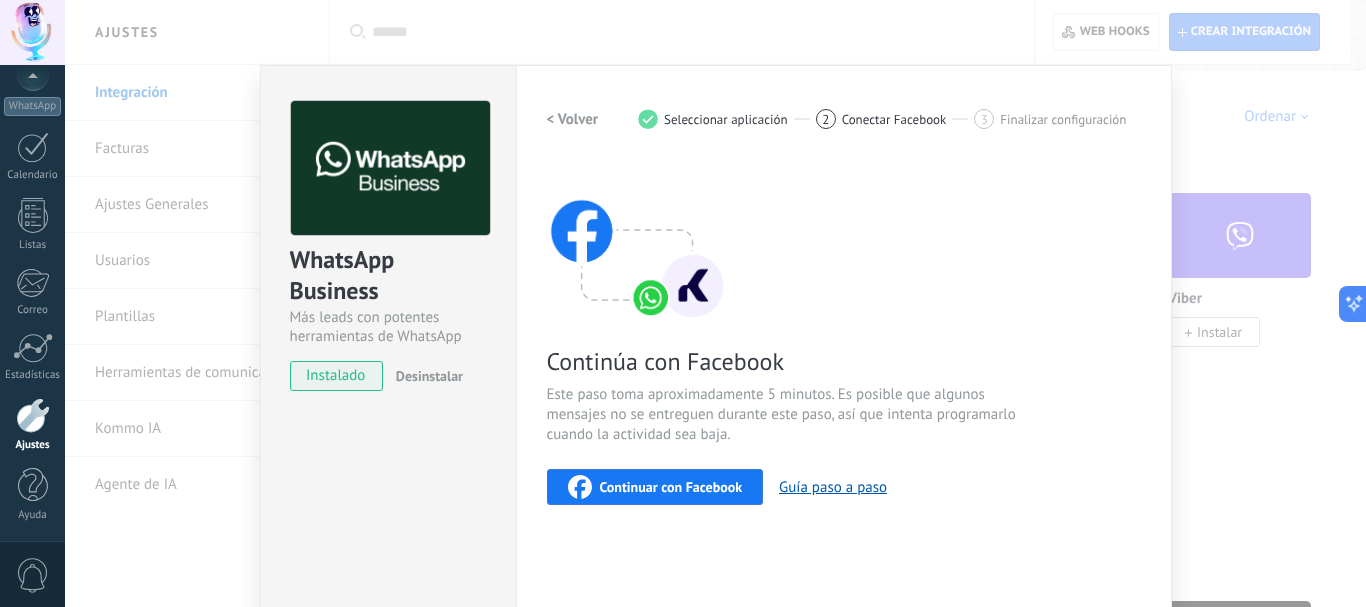 click on "Este paso toma aproximadamente 5 minutos. Es posible que algunos mensajes no se entreguen durante este paso, así que intenta programarlo cuando la actividad sea baja." at bounding box center [785, 415] 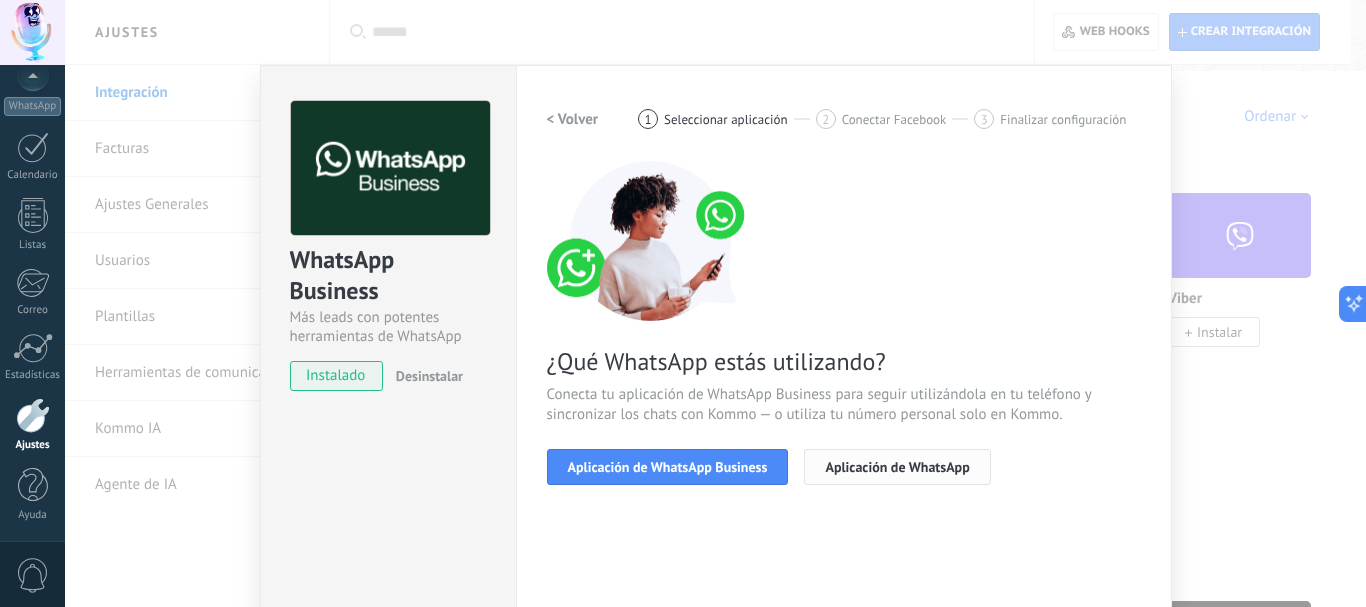 click on "Aplicación de WhatsApp" at bounding box center [897, 467] 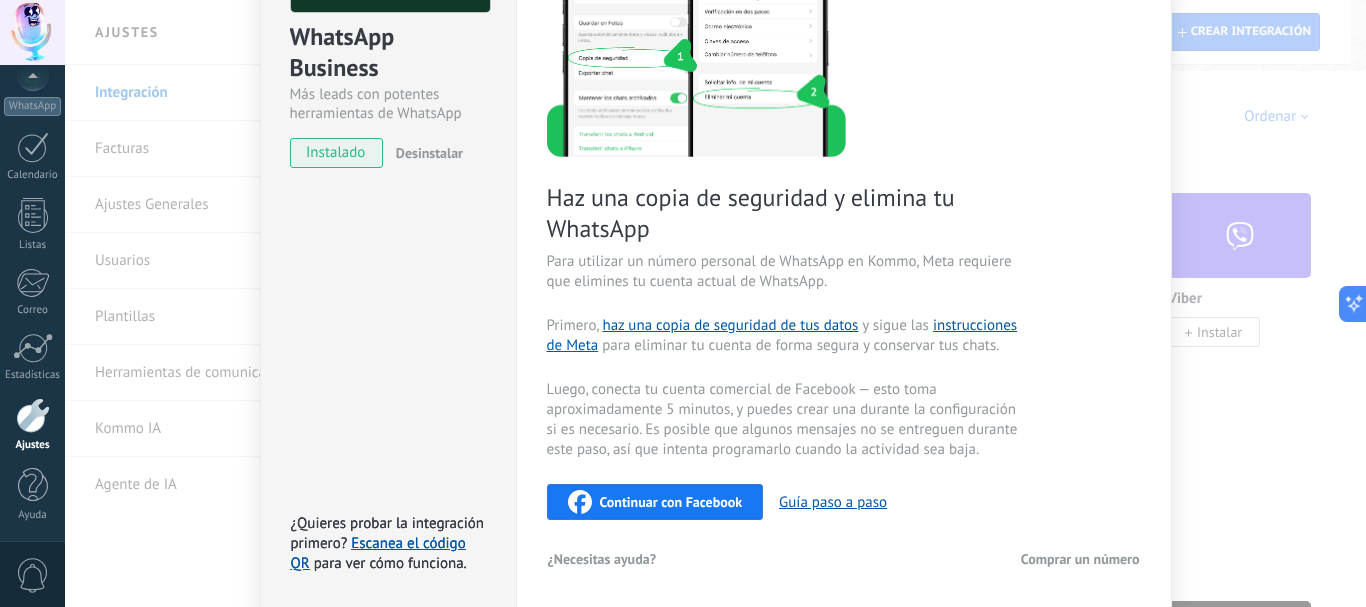 scroll, scrollTop: 233, scrollLeft: 0, axis: vertical 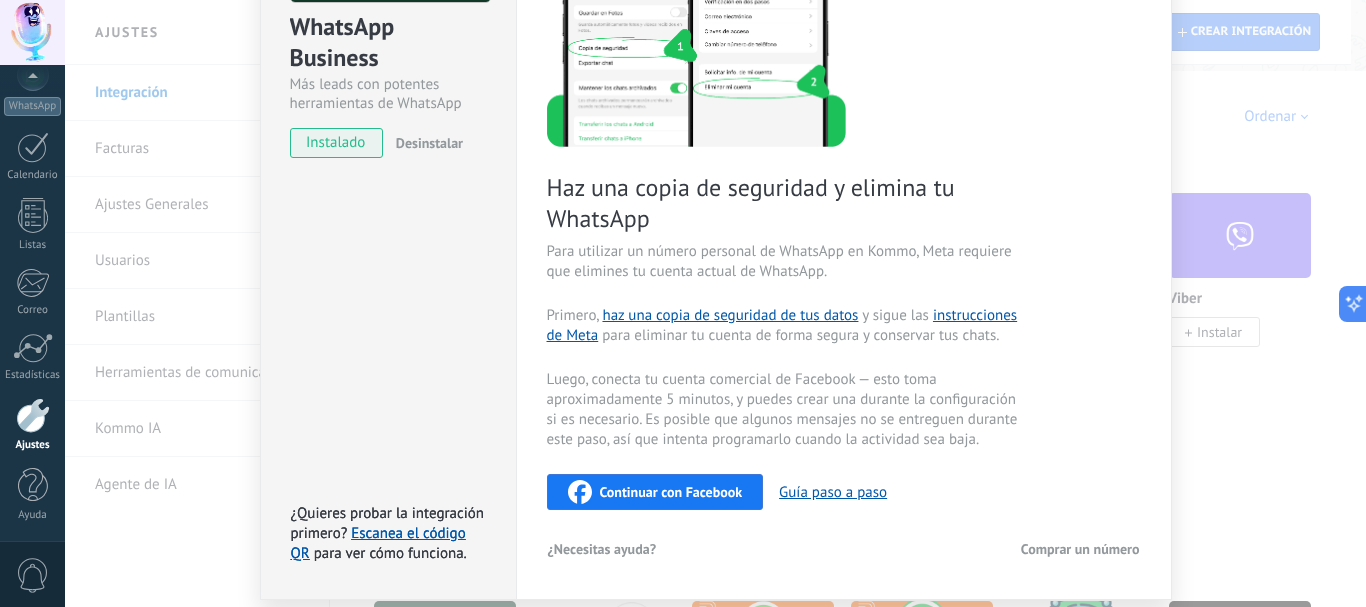click on "Comprar un número" at bounding box center [1080, 549] 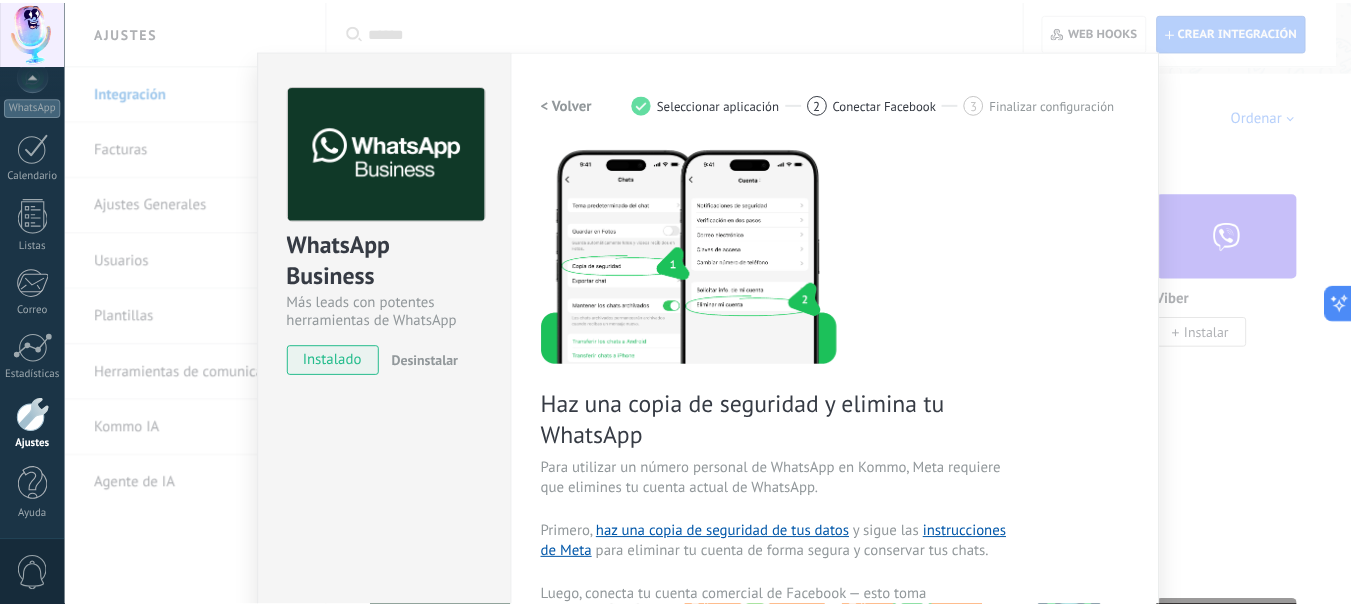 scroll, scrollTop: 0, scrollLeft: 0, axis: both 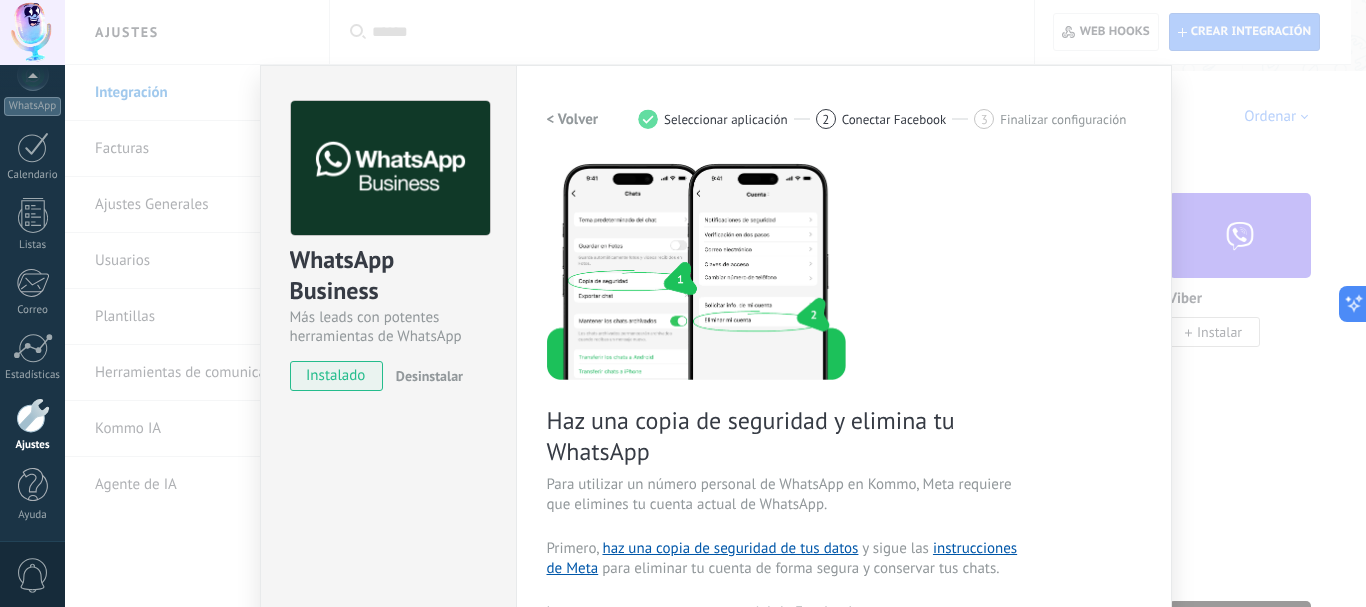 click on "WhatsApp Business Más leads con potentes herramientas de WhatsApp instalado Desinstalar ¿Quieres probar la integración primero?   Escanea el código QR   para ver cómo funciona. ¿Quieres probar la integración primero?   Escanea el código QR   para ver cómo funciona. Configuraciones Autorizaciones Esta pestaña registra a los usuarios que han concedido acceso a las integración a esta cuenta. Si deseas remover la posibilidad que un usuario pueda enviar solicitudes a la cuenta en nombre de esta integración, puedes revocar el acceso. Si el acceso a todos los usuarios es revocado, la integración dejará de funcionar. Esta aplicacion está instalada, pero nadie le ha dado acceso aun. WhatsApp Cloud API más _:  Guardar < Volver 1 Seleccionar aplicación 2 Conectar Facebook  3 Finalizar configuración Haz una copia de seguridad y elimina tu WhatsApp Para utilizar un número personal de WhatsApp en Kommo, Meta requiere que elimines tu cuenta actual de WhatsApp. Primero,     y sigue las" at bounding box center (715, 303) 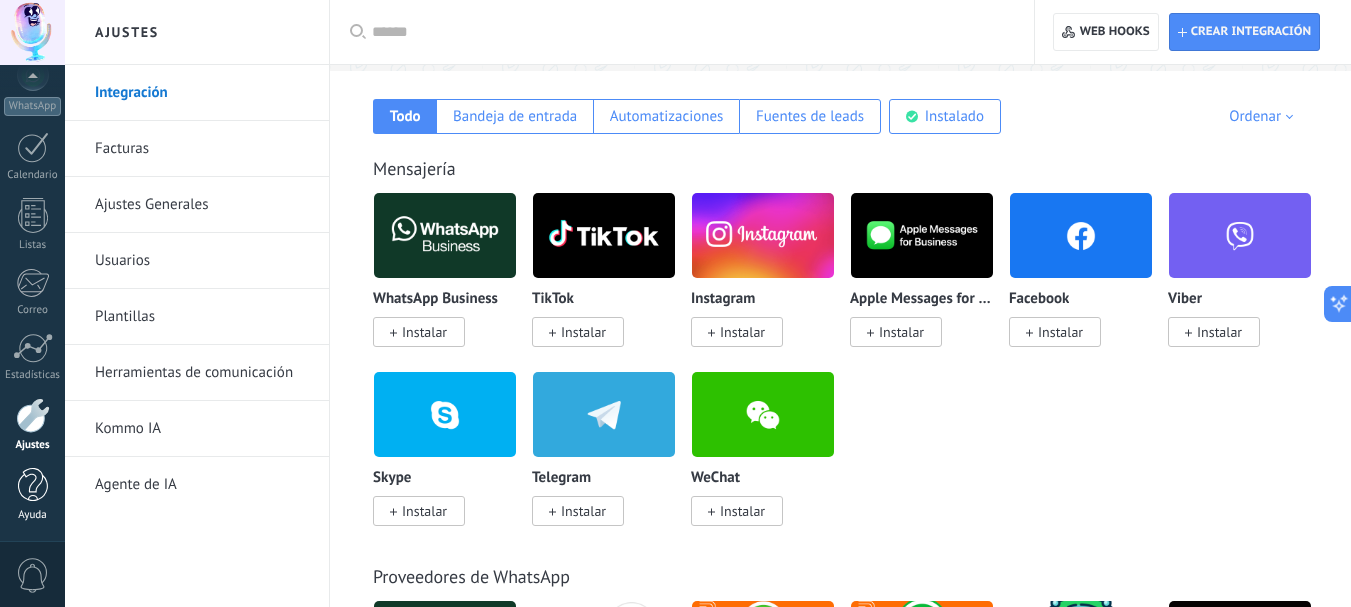 click at bounding box center (33, 485) 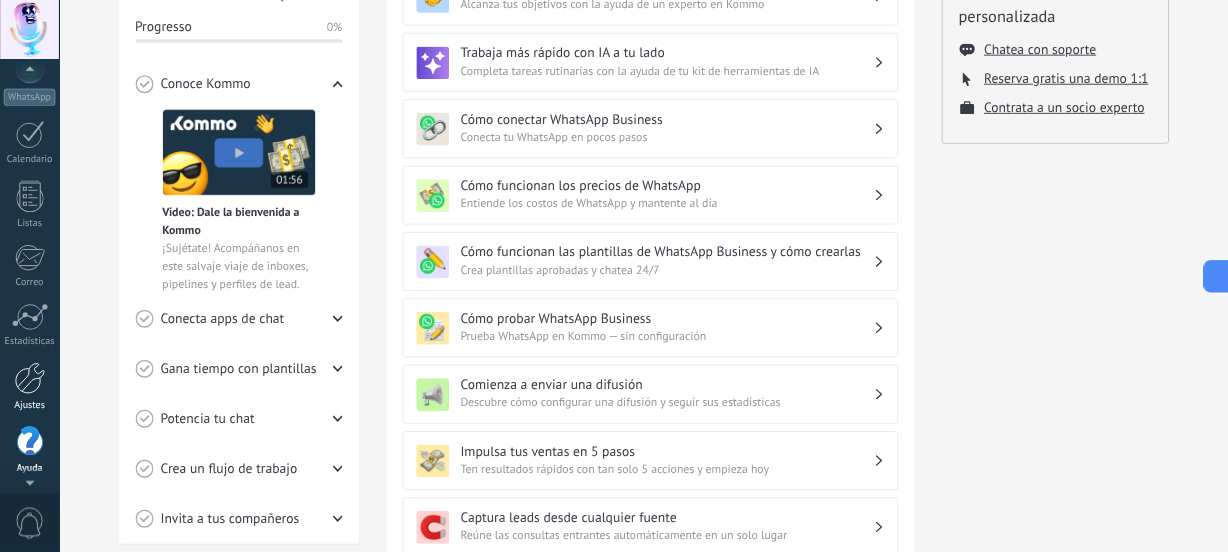scroll, scrollTop: 317, scrollLeft: 0, axis: vertical 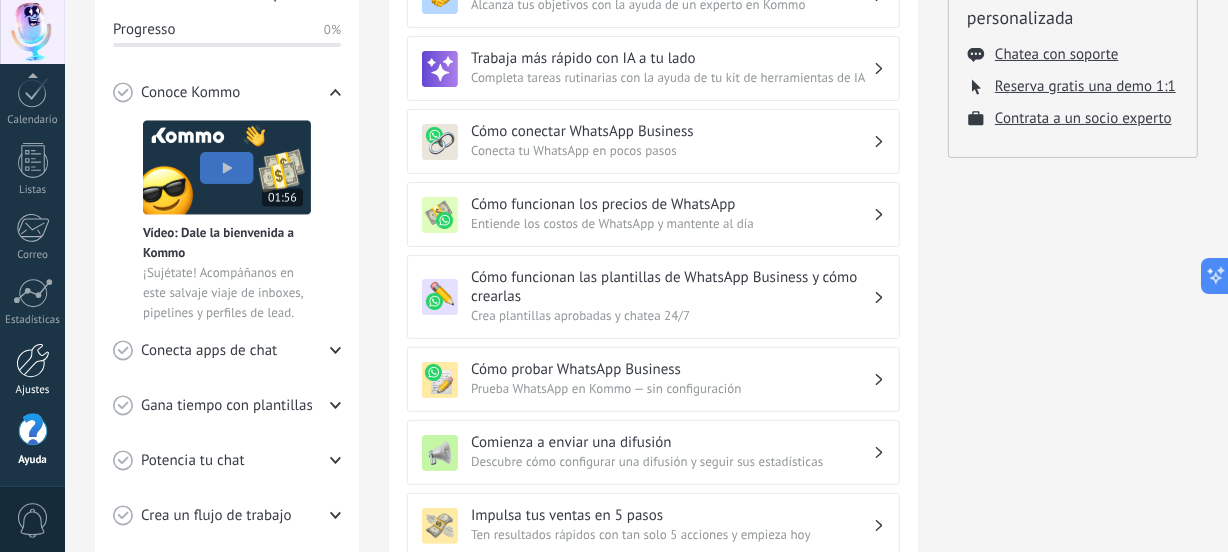 click at bounding box center (33, 360) 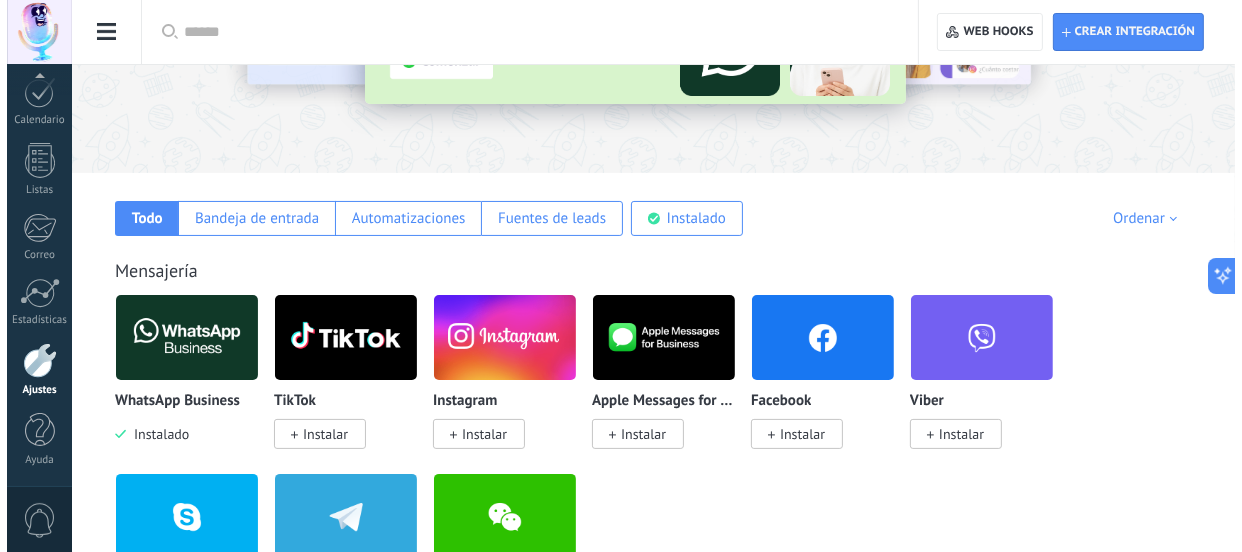 scroll, scrollTop: 251, scrollLeft: 0, axis: vertical 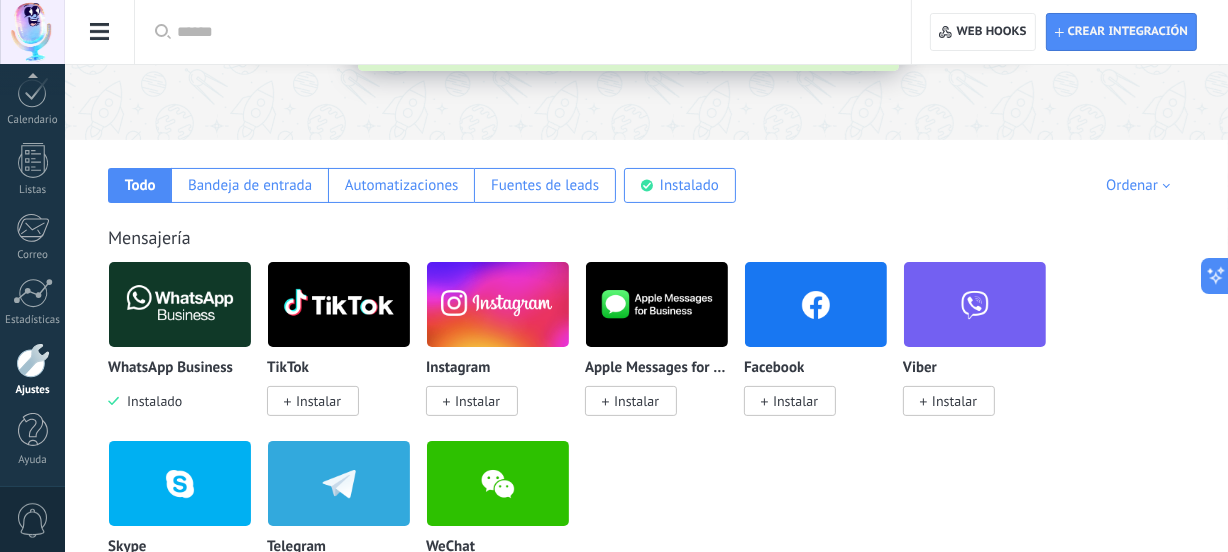 click at bounding box center [180, 304] 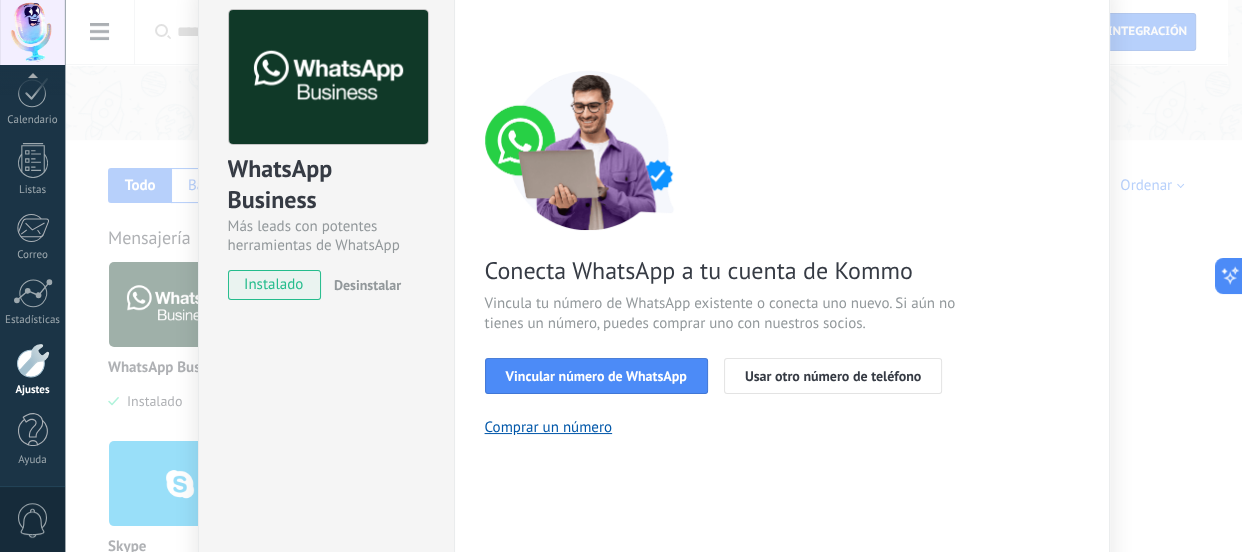 scroll, scrollTop: 142, scrollLeft: 0, axis: vertical 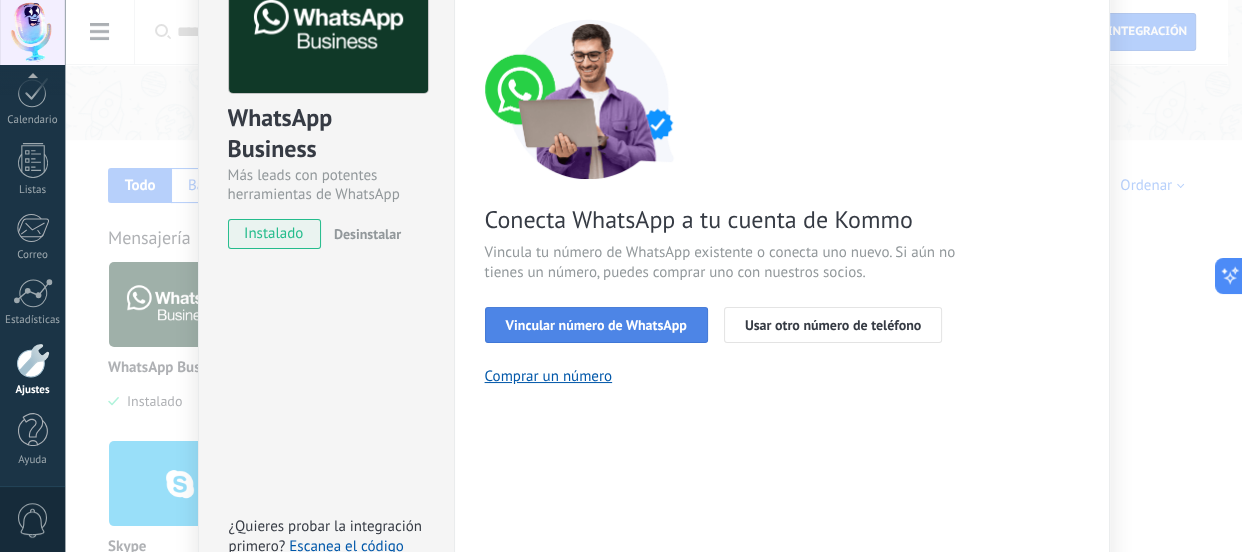 click on "Vincular número de WhatsApp" at bounding box center [596, 325] 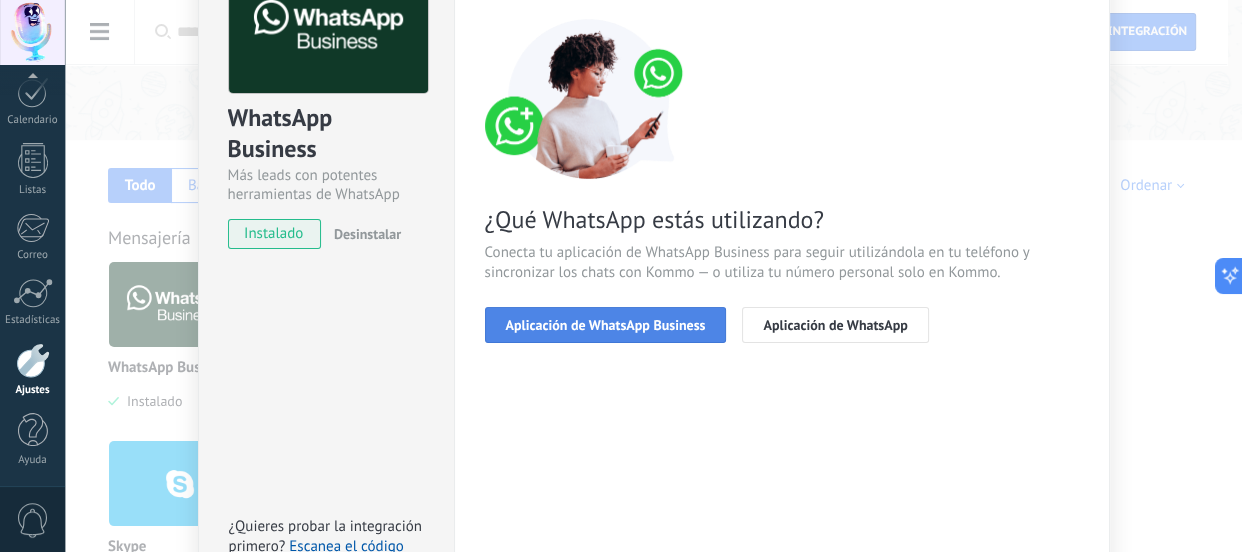 click on "Aplicación de WhatsApp Business" at bounding box center (606, 325) 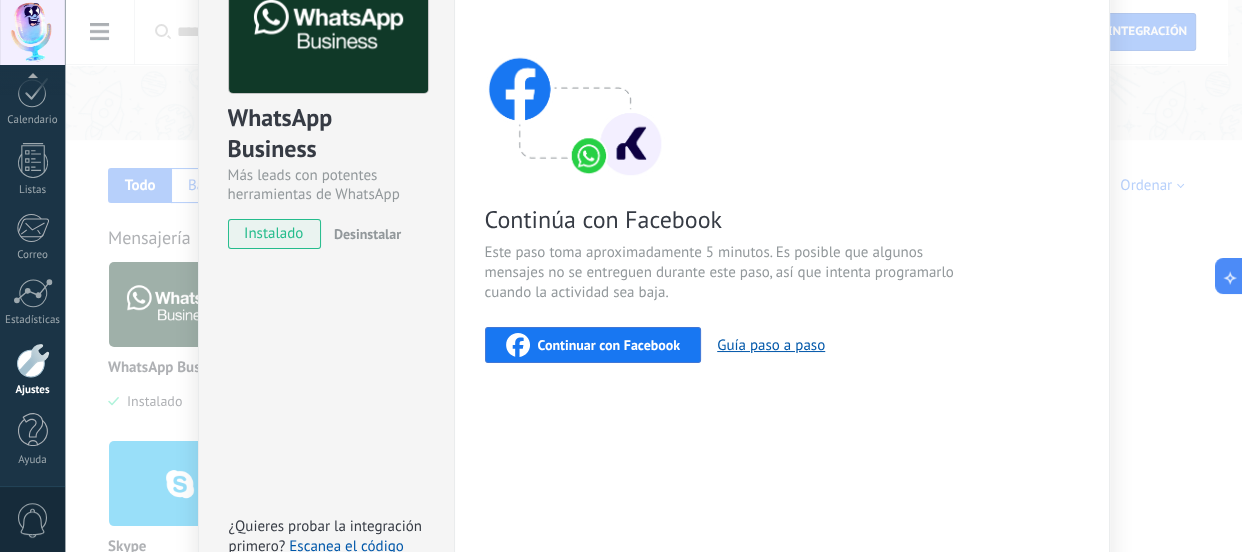 click on "Continuar con Facebook" at bounding box center [609, 345] 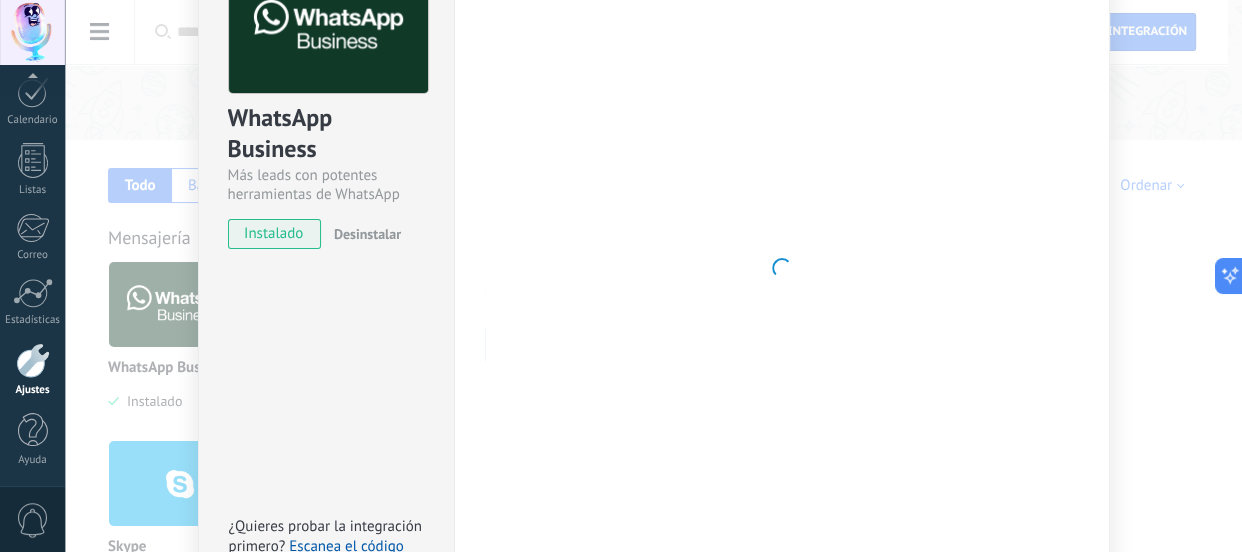 type 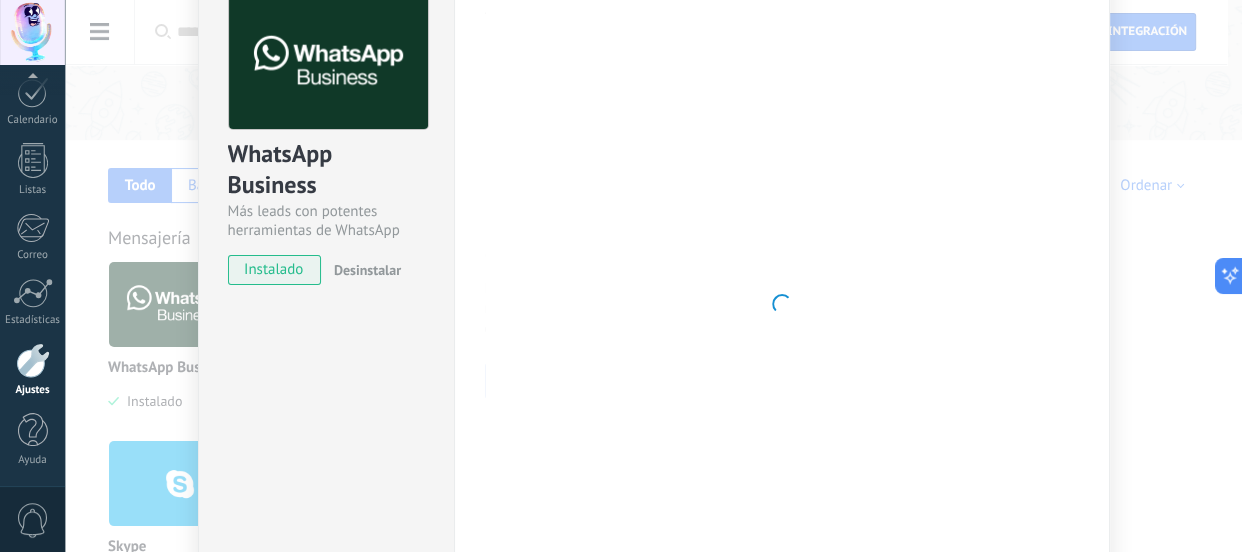 scroll, scrollTop: 0, scrollLeft: 0, axis: both 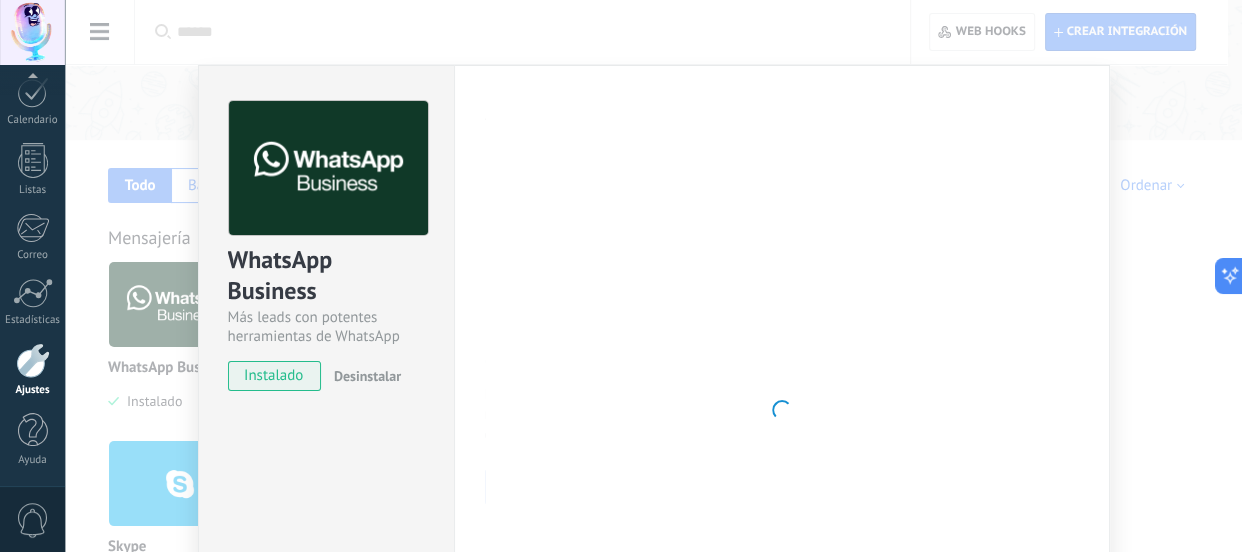 click on "instalado" at bounding box center (274, 376) 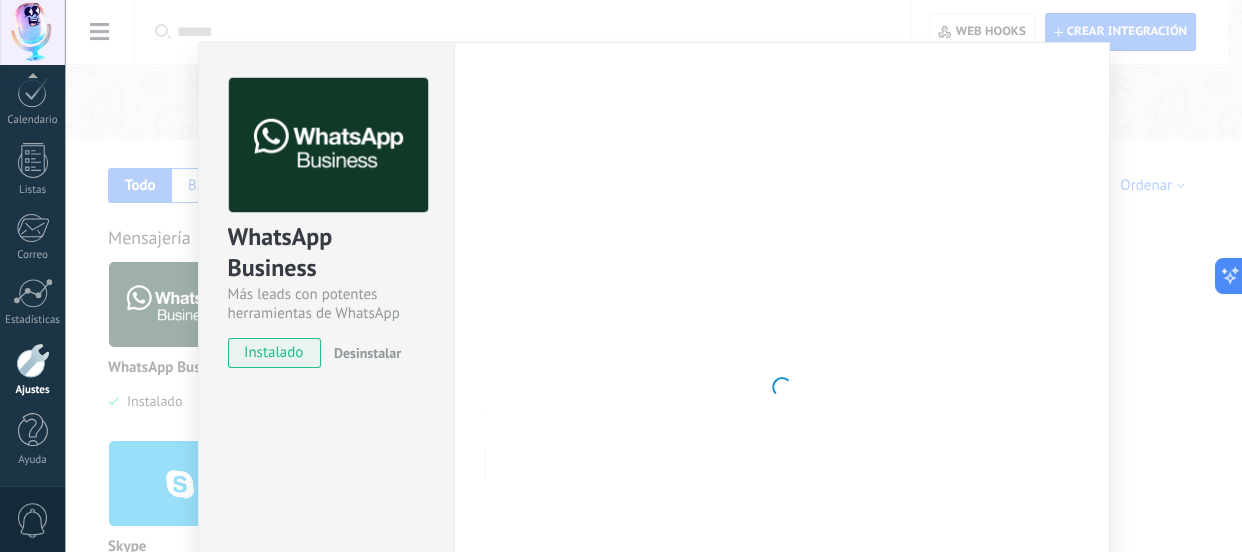 scroll, scrollTop: 24, scrollLeft: 0, axis: vertical 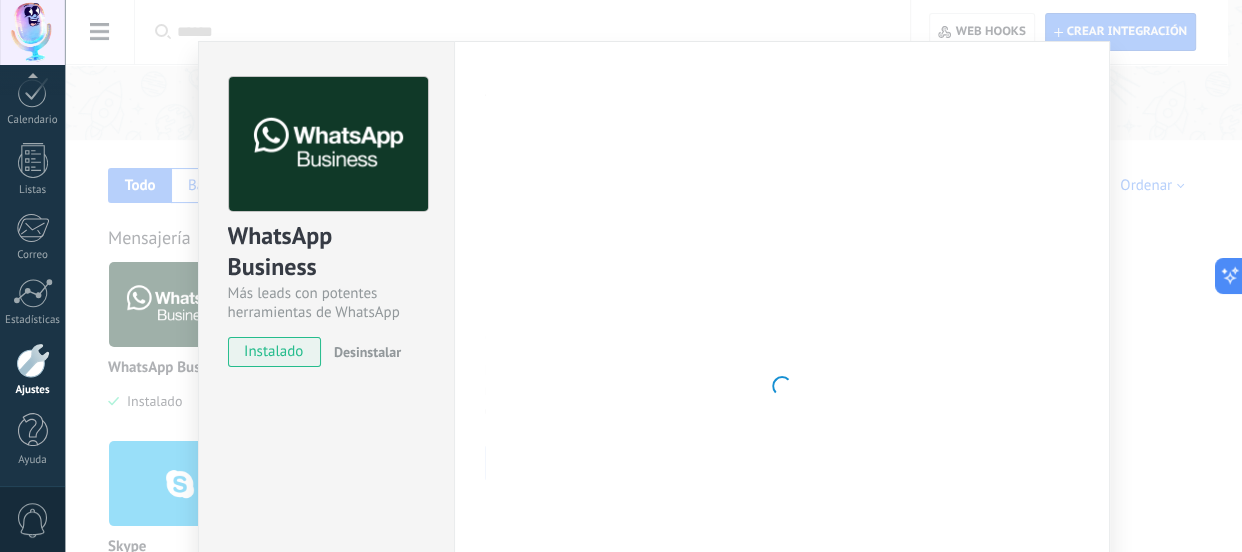 click on "WhatsApp Business Más leads con potentes herramientas de WhatsApp instalado Desinstalar ¿Quieres probar la integración primero?   Escanea el código QR   para ver cómo funciona. Configuraciones Autorizaciones Esta pestaña registra a los usuarios que han concedido acceso a las integración a esta cuenta. Si deseas remover la posibilidad que un usuario pueda enviar solicitudes a la cuenta en nombre de esta integración, puedes revocar el acceso. Si el acceso a todos los usuarios es revocado, la integración dejará de funcionar. Esta aplicacion está instalada, pero nadie le ha dado acceso aun. WhatsApp Cloud API más _:  Guardar < Volver 1 Seleccionar aplicación 2 Conectar Facebook  3 Finalizar configuración Continúa con Facebook Este paso toma aproximadamente 5 minutos. Es posible que algunos mensajes no se entreguen durante este paso, así que intenta programarlo cuando la actividad sea baja. Continuar con Facebook Guía paso a paso ¿Necesitas ayuda?" at bounding box center [653, 276] 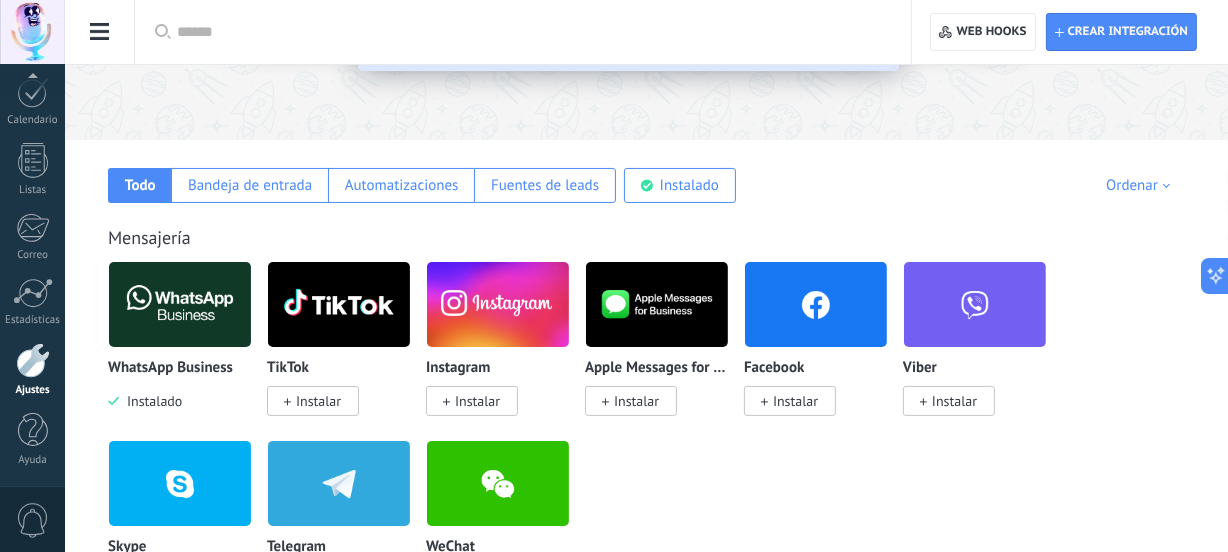 click at bounding box center [180, 304] 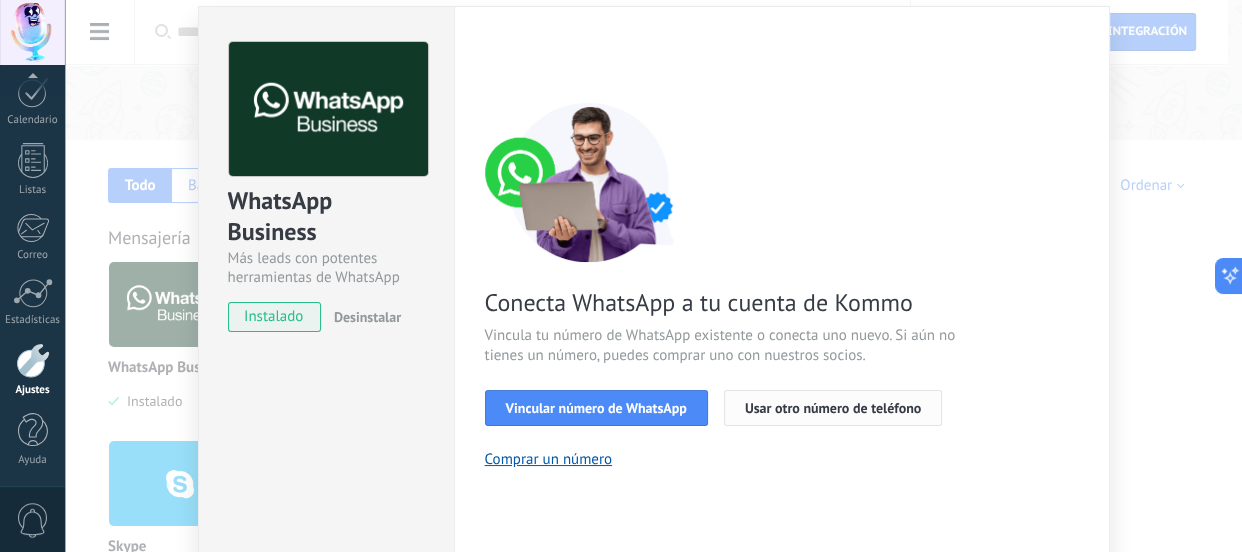 scroll, scrollTop: 60, scrollLeft: 0, axis: vertical 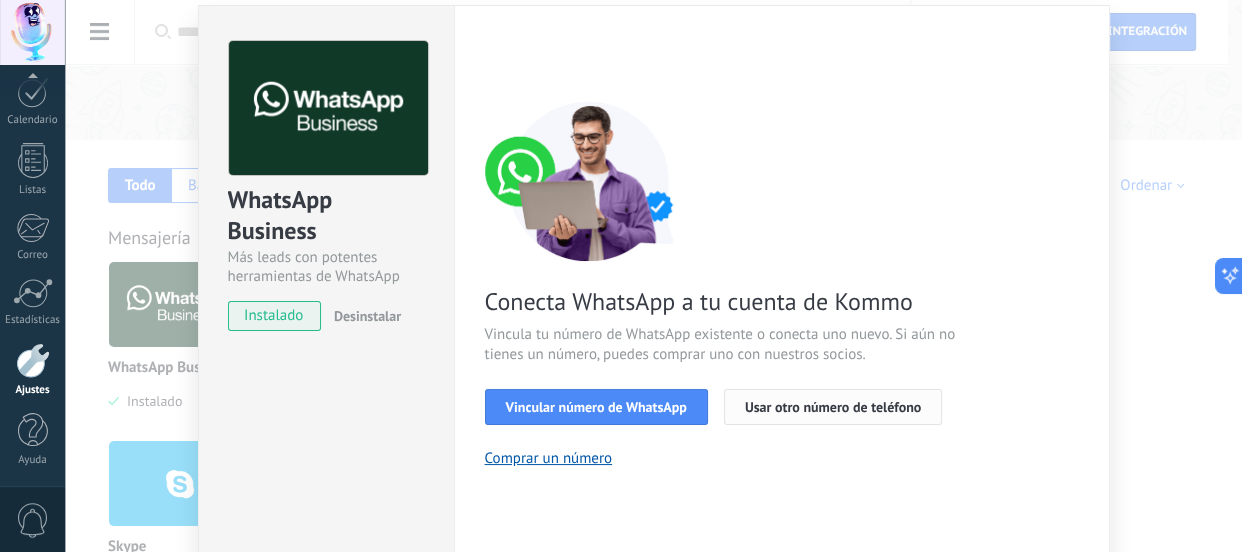 click on "Usar otro número de teléfono" at bounding box center (833, 407) 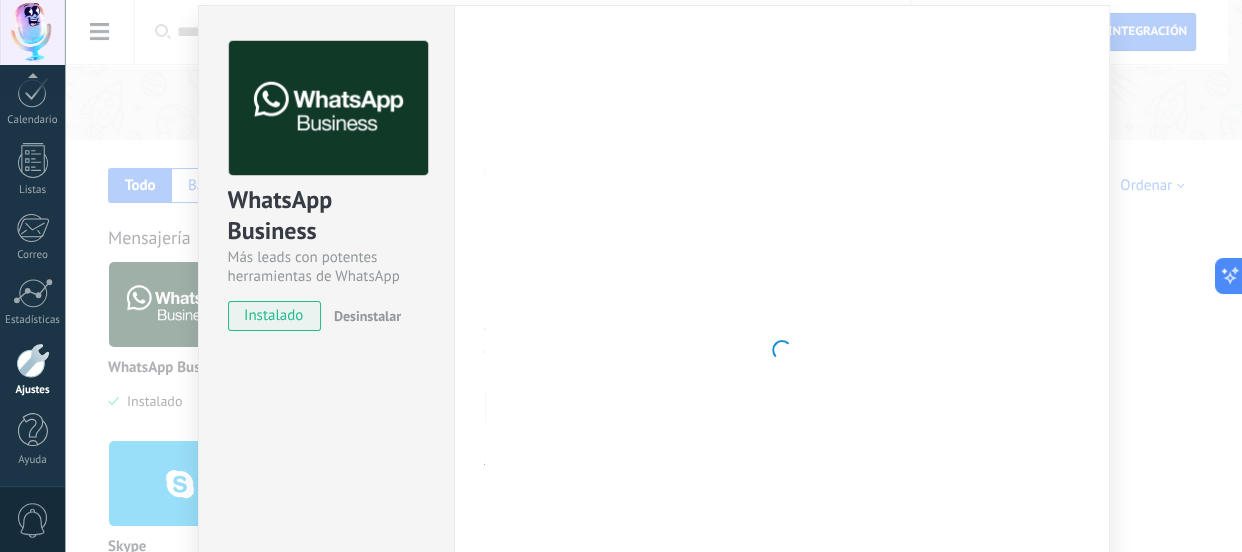 type 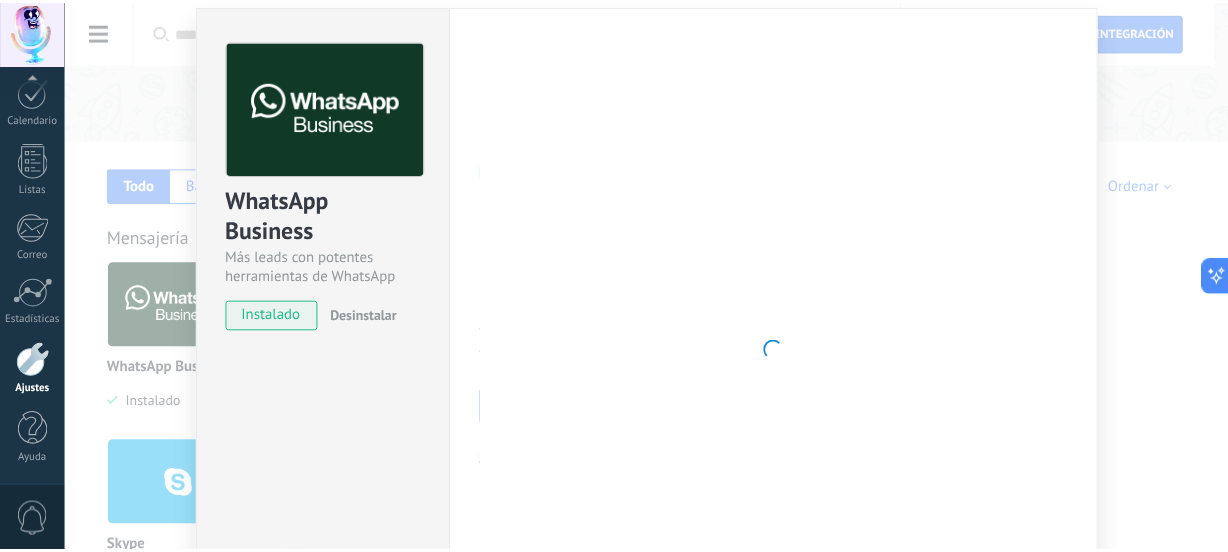 scroll, scrollTop: 0, scrollLeft: 0, axis: both 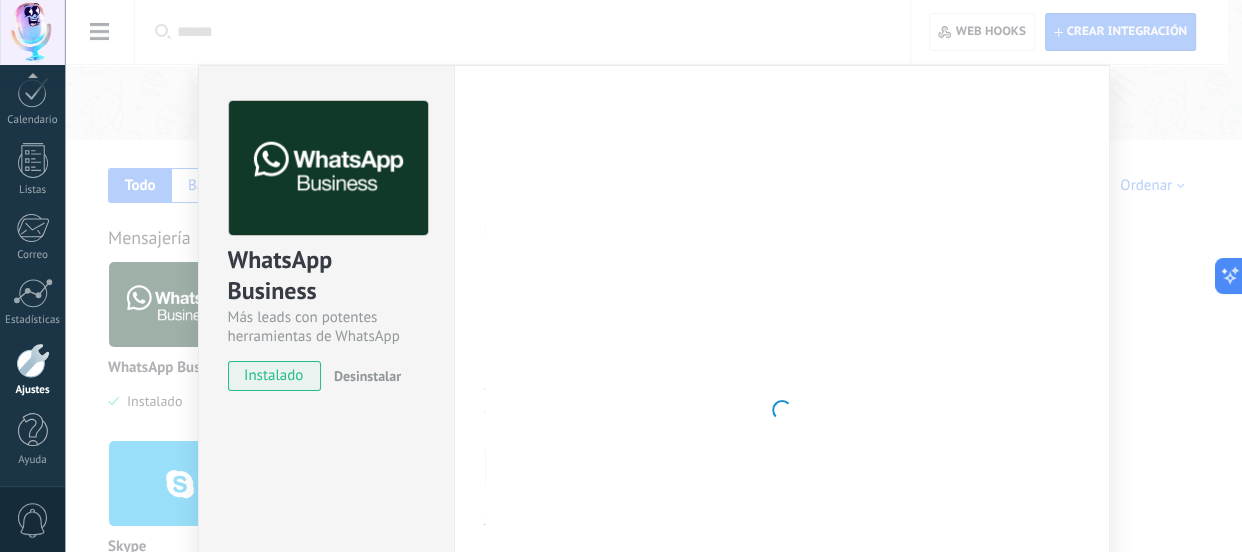 click on "WhatsApp Business Más leads con potentes herramientas de WhatsApp instalado Desinstalar ¿Quieres probar la integración primero?   Escanea el código QR   para ver cómo funciona. Configuraciones Autorizaciones Esta pestaña registra a los usuarios que han concedido acceso a las integración a esta cuenta. Si deseas remover la posibilidad que un usuario pueda enviar solicitudes a la cuenta en nombre de esta integración, puedes revocar el acceso. Si el acceso a todos los usuarios es revocado, la integración dejará de funcionar. Esta aplicacion está instalada, pero nadie le ha dado acceso aun. WhatsApp Cloud API más _:  Guardar < Volver 1 Seleccionar aplicación 2 Conectar Facebook  3 Finalizar configuración Conecta WhatsApp a tu cuenta de Kommo Vincula tu número de WhatsApp existente o conecta uno nuevo. Si aún no tienes un número, puedes comprar uno con nuestros socios. Vincular número de WhatsApp Usar otro número de teléfono Comprar un número ¿Necesitas ayuda?" at bounding box center (653, 276) 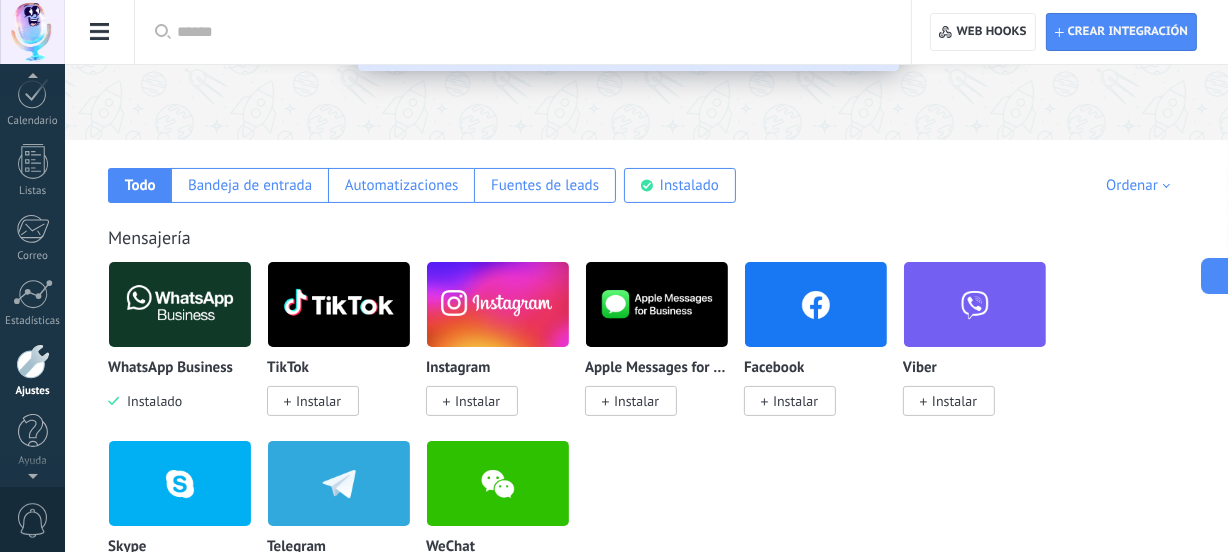 scroll, scrollTop: 167, scrollLeft: 0, axis: vertical 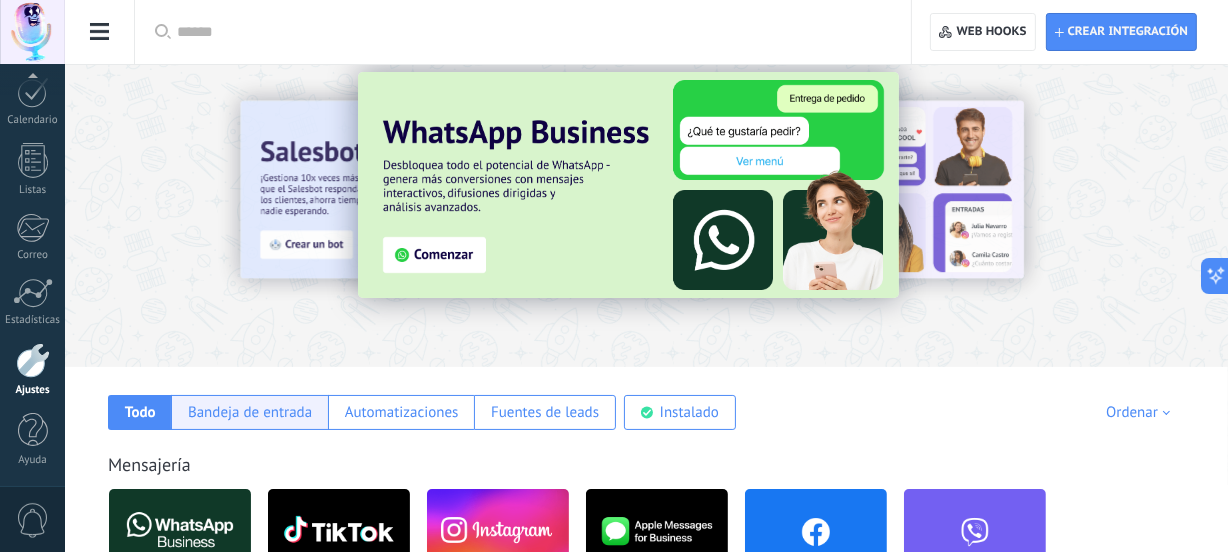 click on "Bandeja de entrada" at bounding box center (250, 412) 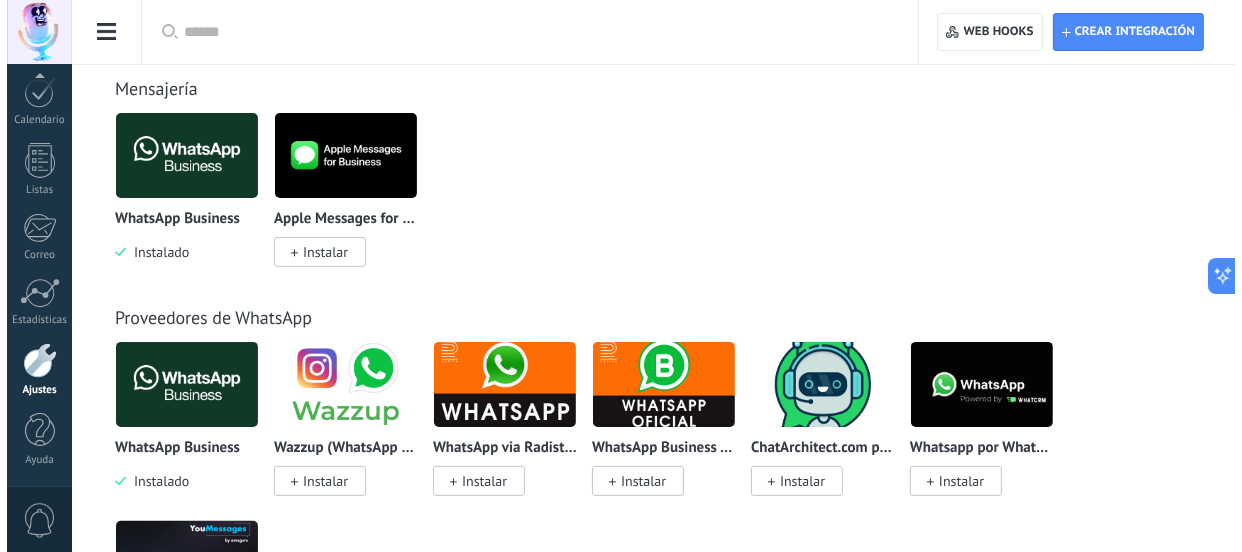 scroll, scrollTop: 560, scrollLeft: 0, axis: vertical 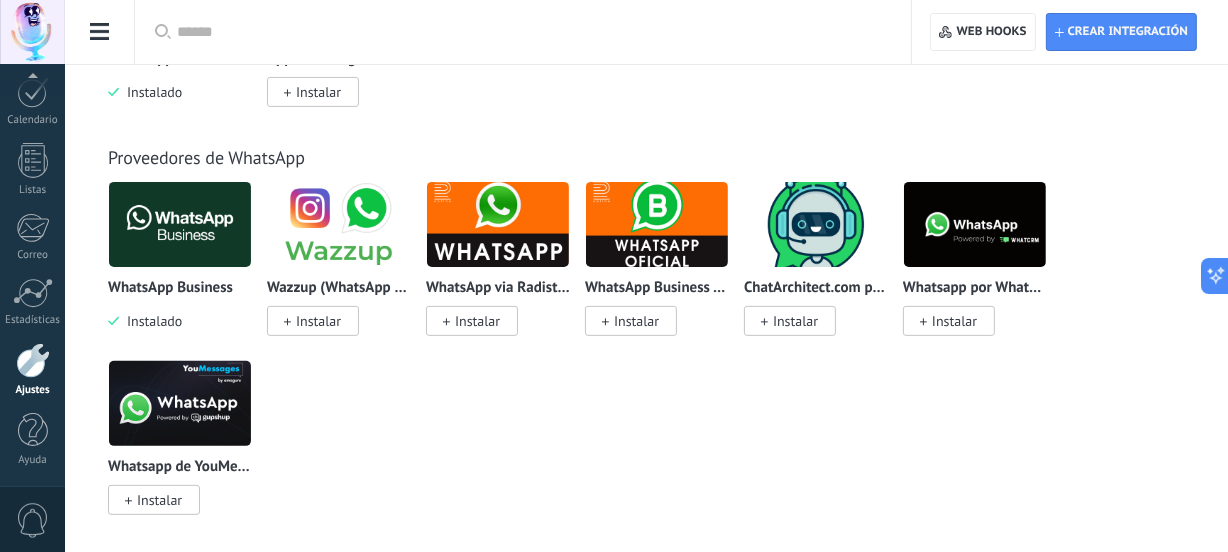 click at bounding box center [180, 224] 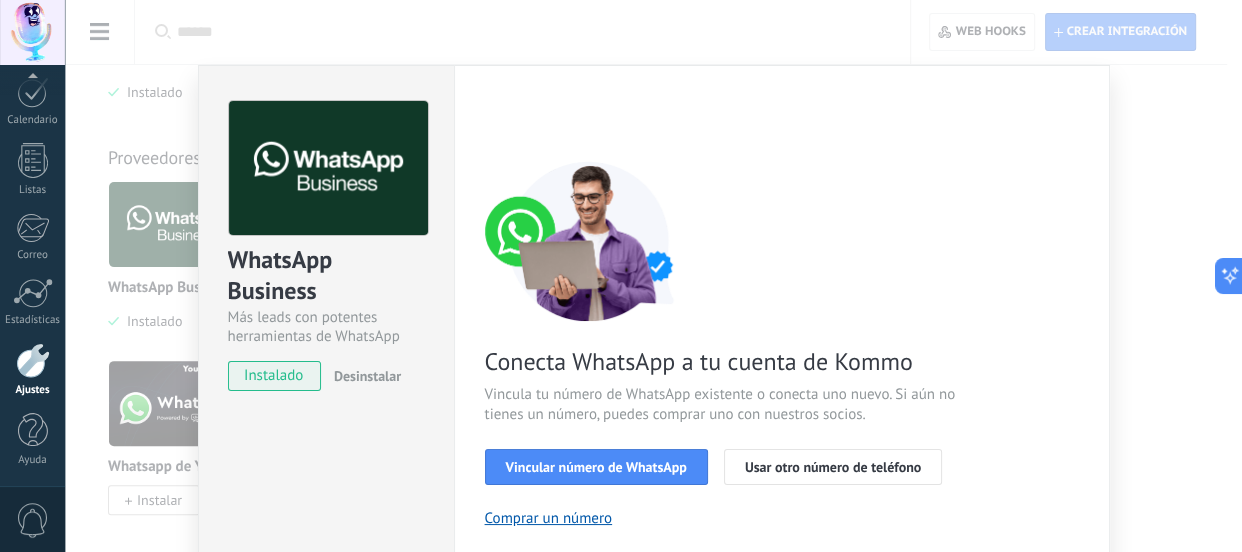 scroll, scrollTop: 157, scrollLeft: 0, axis: vertical 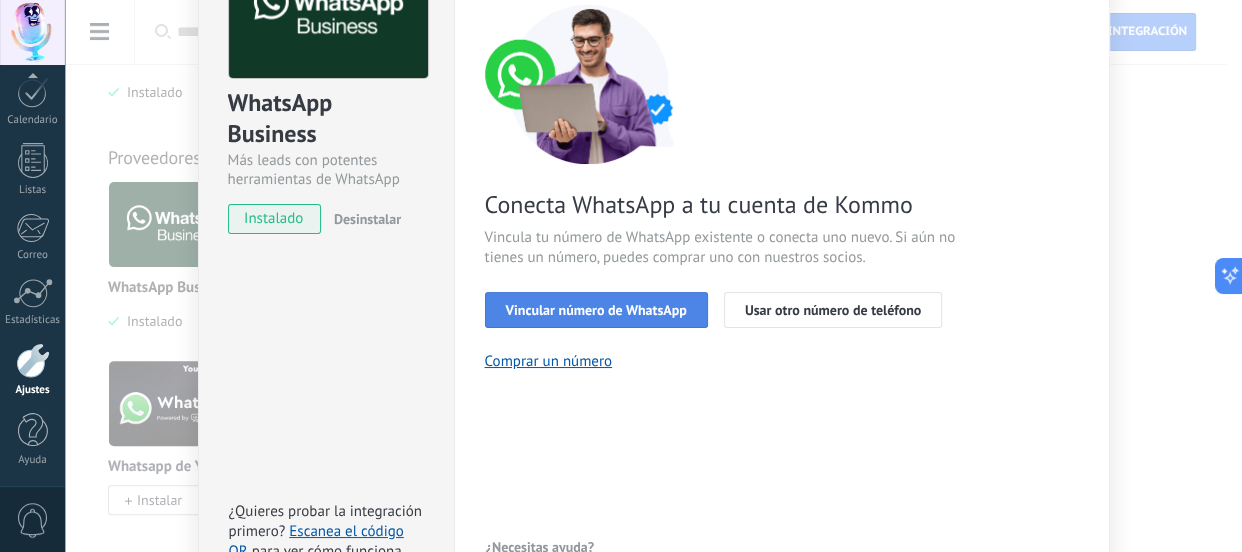 click on "Vincular número de WhatsApp" at bounding box center [596, 310] 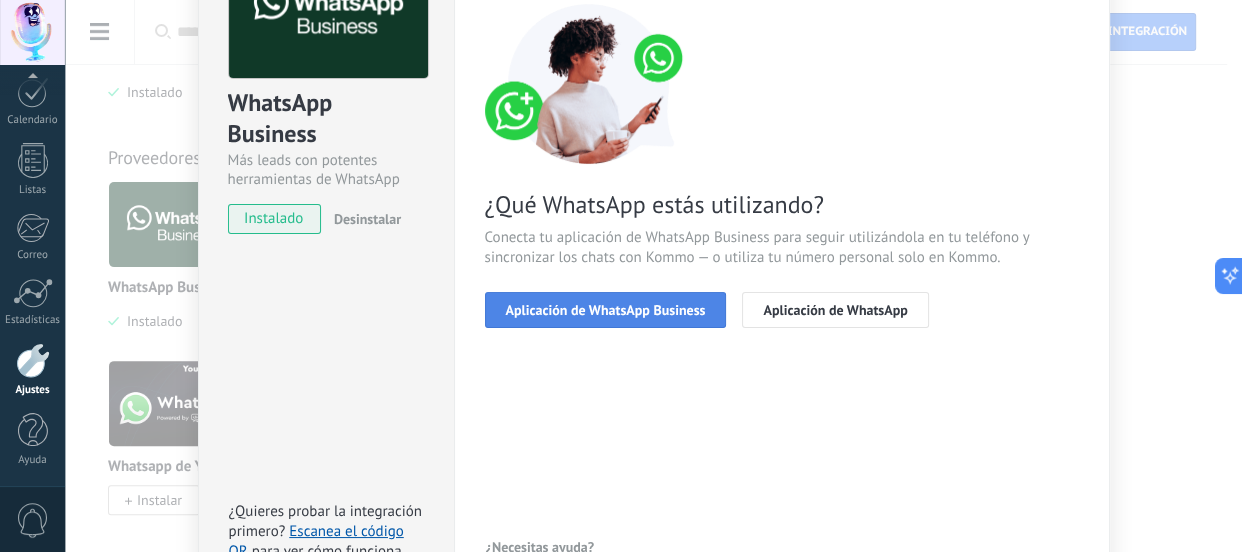 click on "Aplicación de WhatsApp Business" at bounding box center (606, 310) 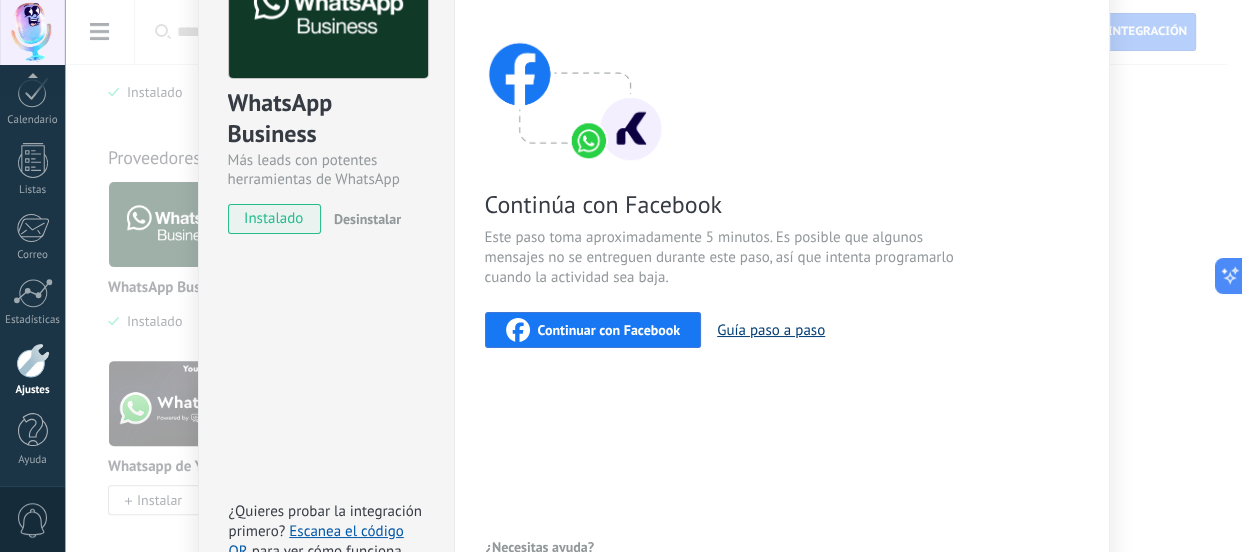 click on "Guía paso a paso" at bounding box center (771, 330) 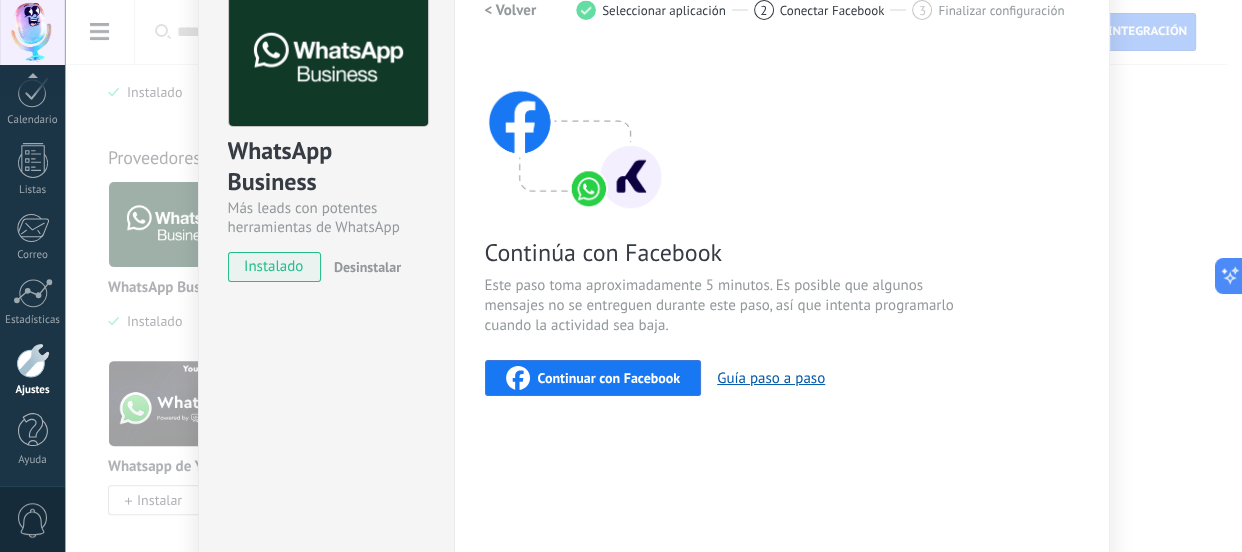 scroll, scrollTop: 106, scrollLeft: 0, axis: vertical 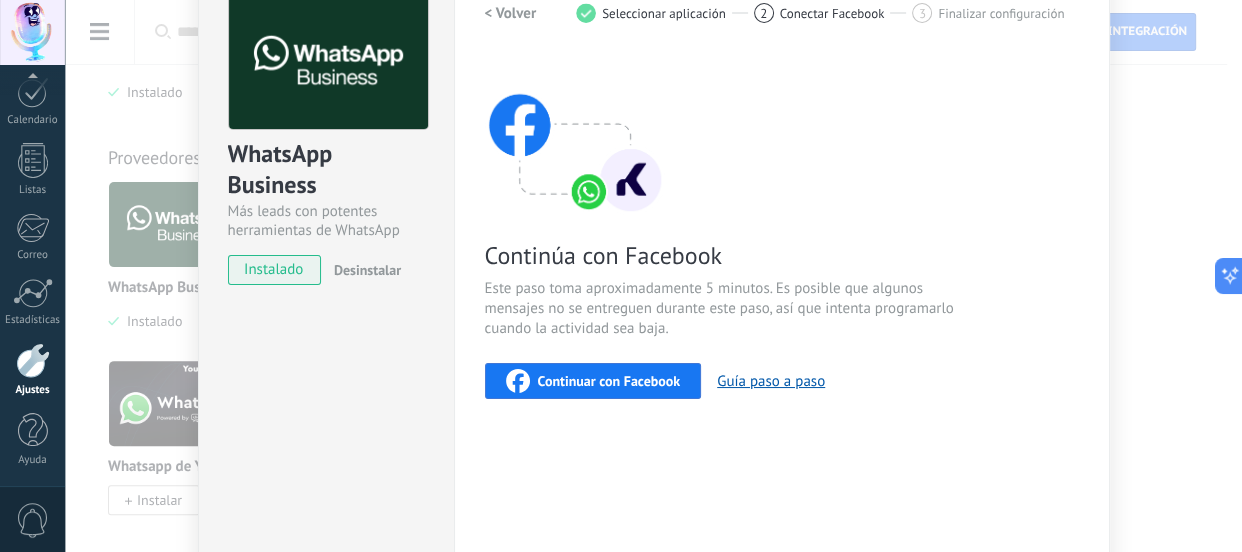 click on "Continuar con Facebook" at bounding box center (593, 381) 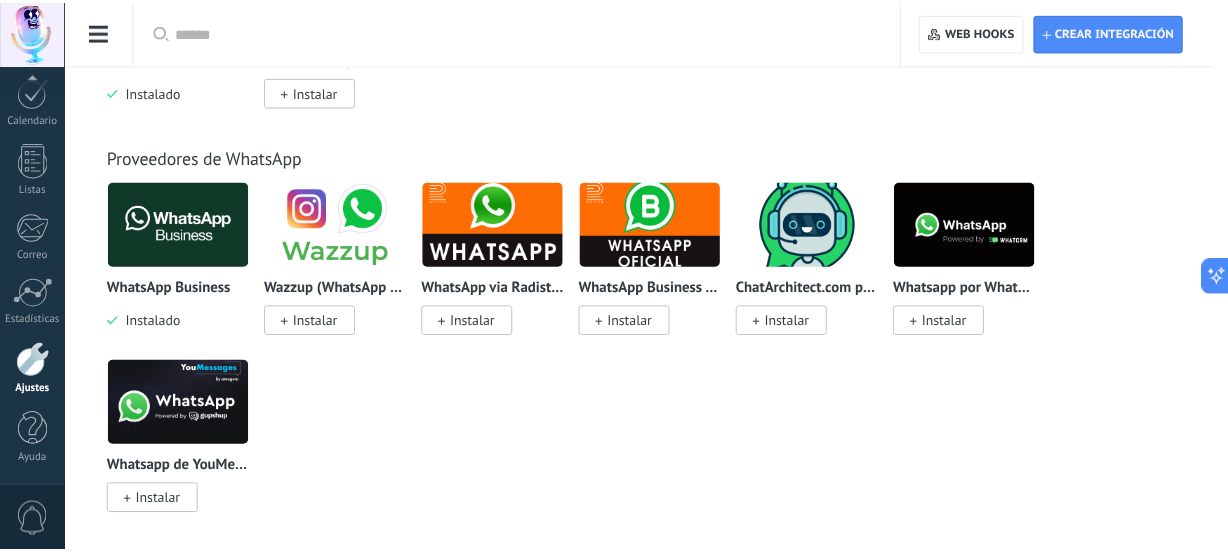 scroll, scrollTop: 0, scrollLeft: 0, axis: both 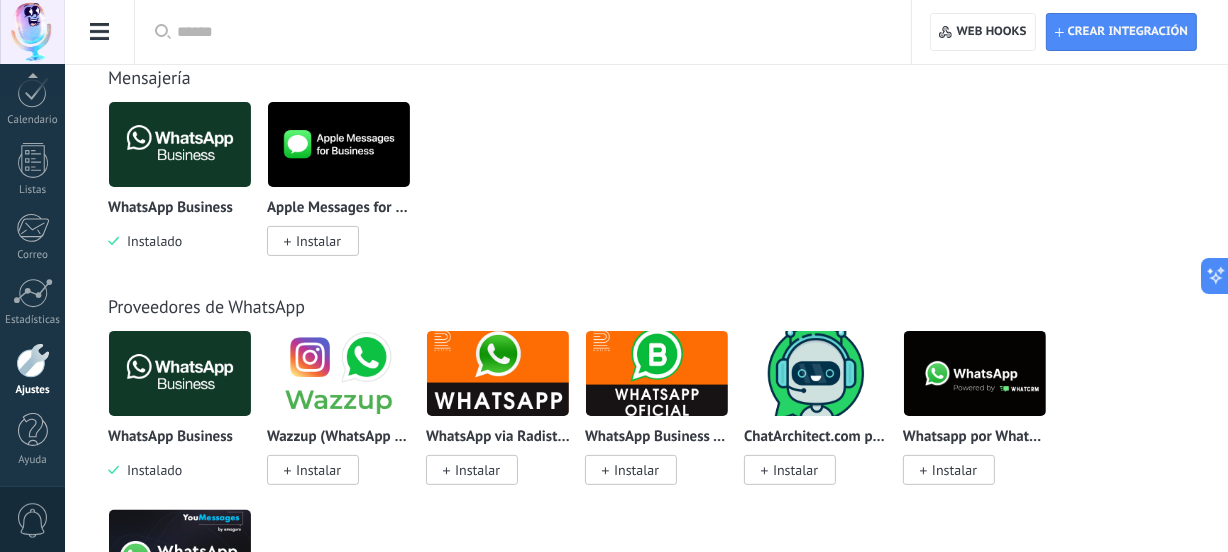 click on "Instalar" at bounding box center [636, 470] 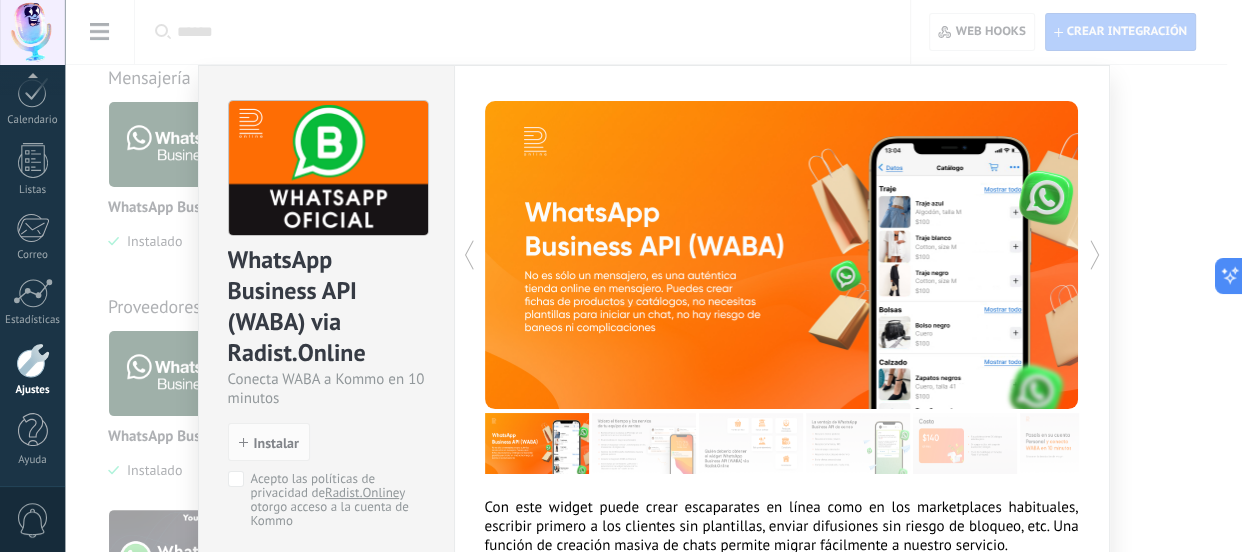 scroll, scrollTop: 207, scrollLeft: 0, axis: vertical 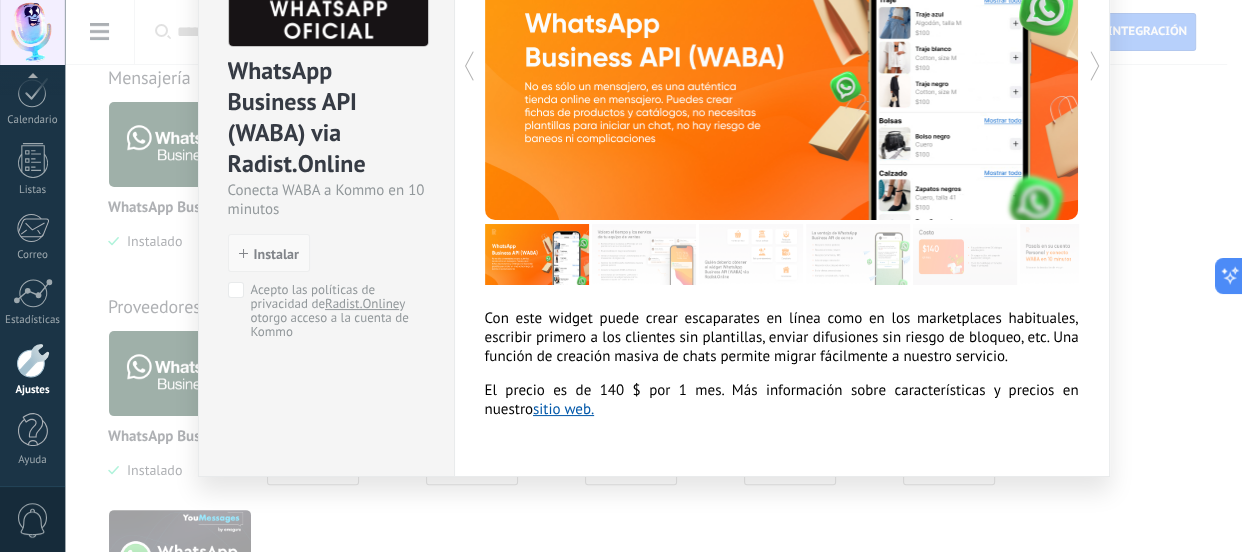 click on "Instalar" at bounding box center [276, 254] 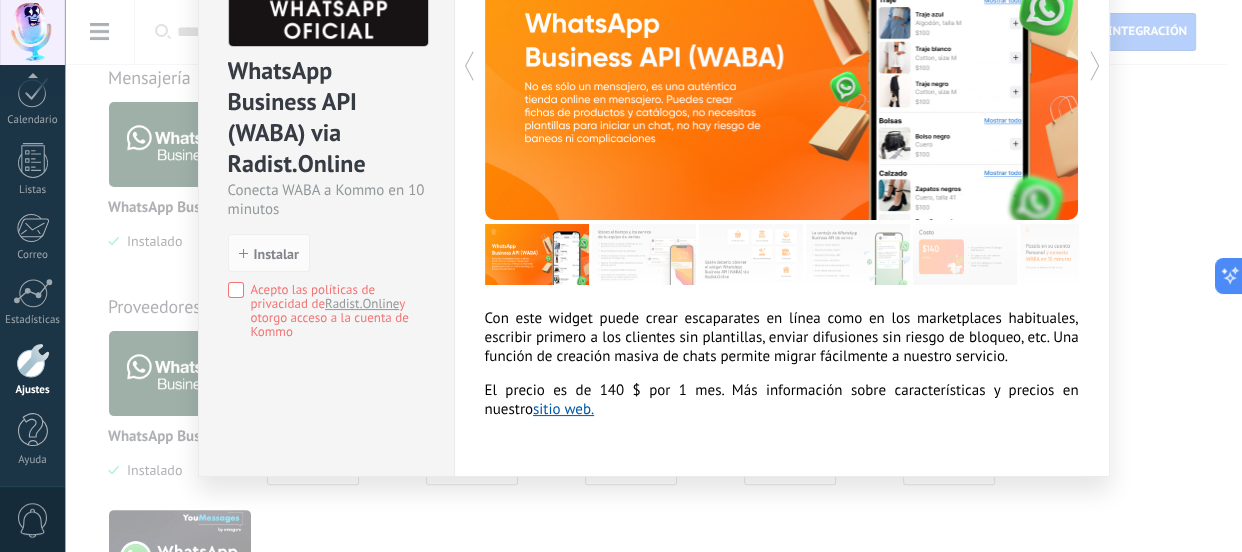 scroll, scrollTop: 0, scrollLeft: 0, axis: both 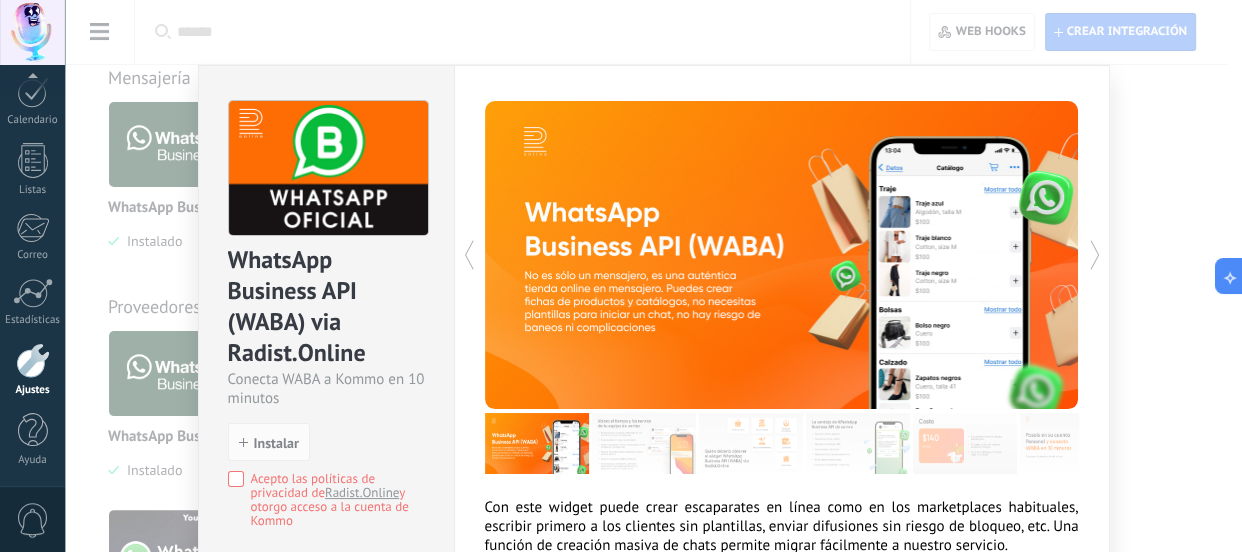 click at bounding box center (633, 255) 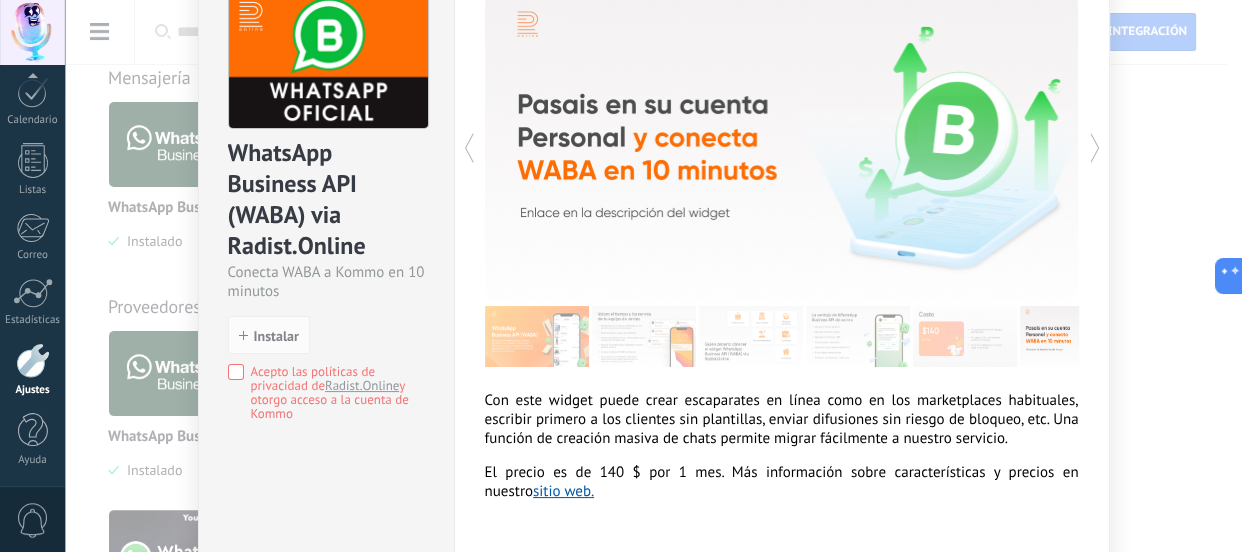 scroll, scrollTop: 166, scrollLeft: 0, axis: vertical 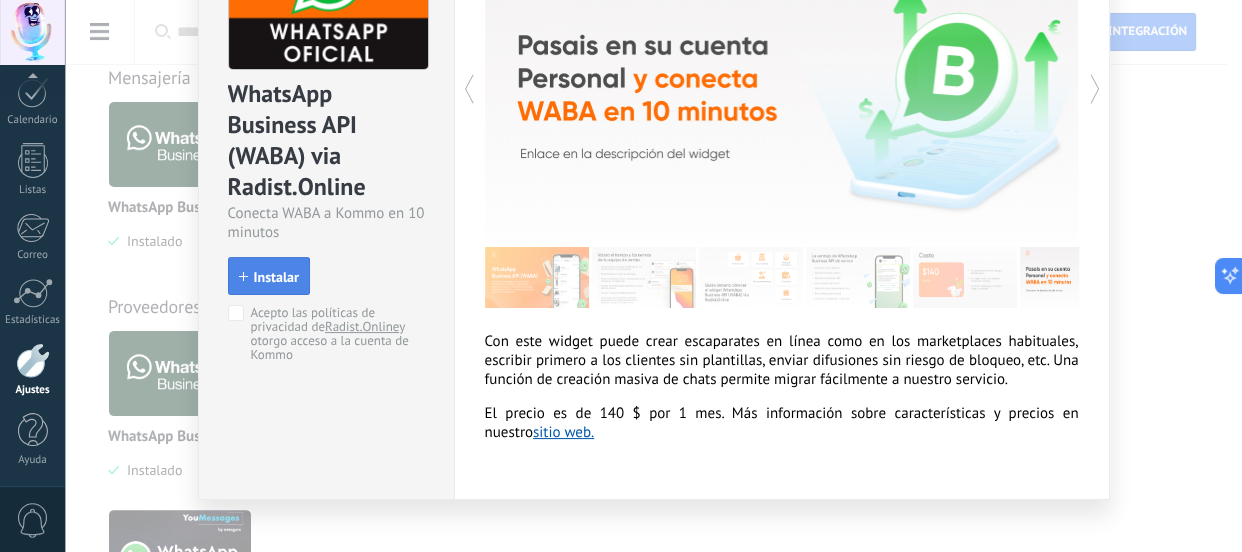 click on "Instalar" at bounding box center [276, 277] 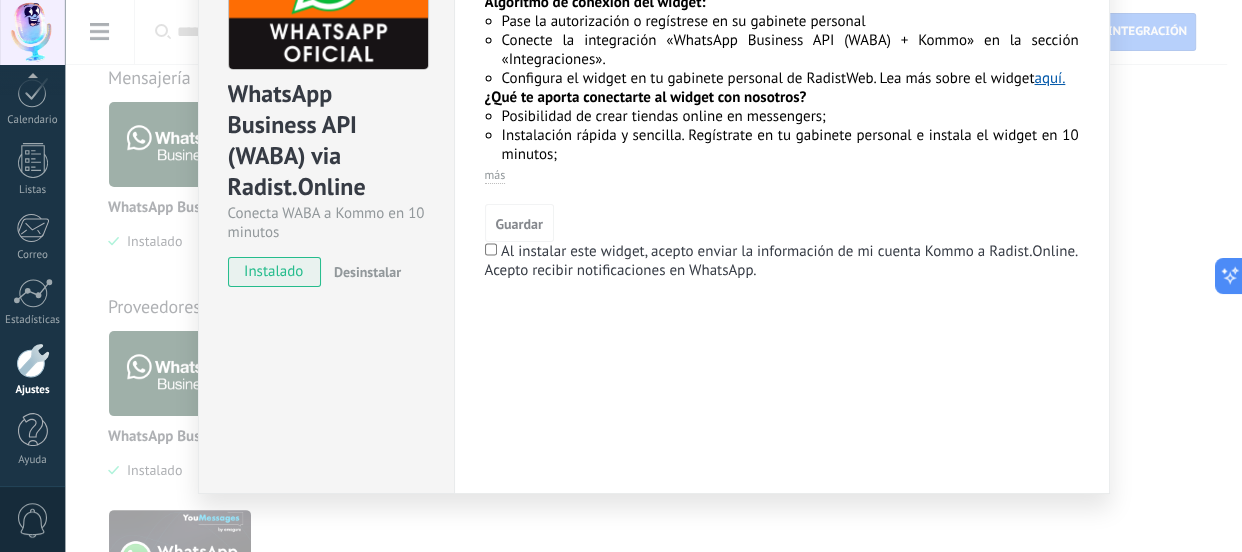 click on "Al instalar este widget, acepto enviar la información de mi cuenta Kommo a Radist.Online. Acepto recibir notificaciones en WhatsApp." at bounding box center [782, 261] 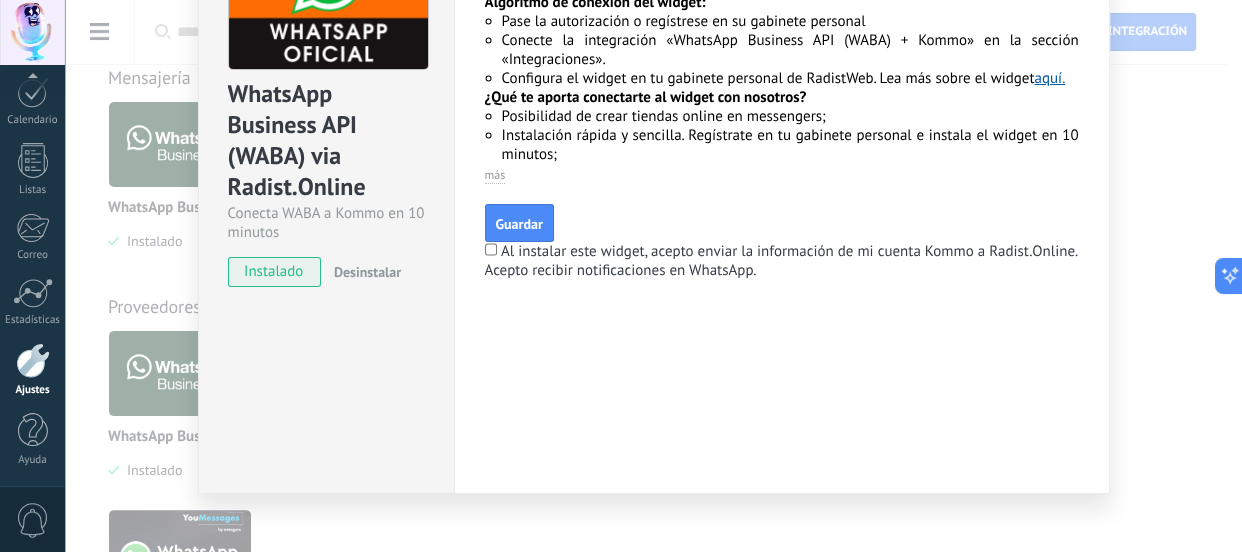 click on "Al instalar este widget, acepto enviar la información de mi cuenta Kommo a Radist.Online. Acepto recibir notificaciones en WhatsApp." at bounding box center (781, 261) 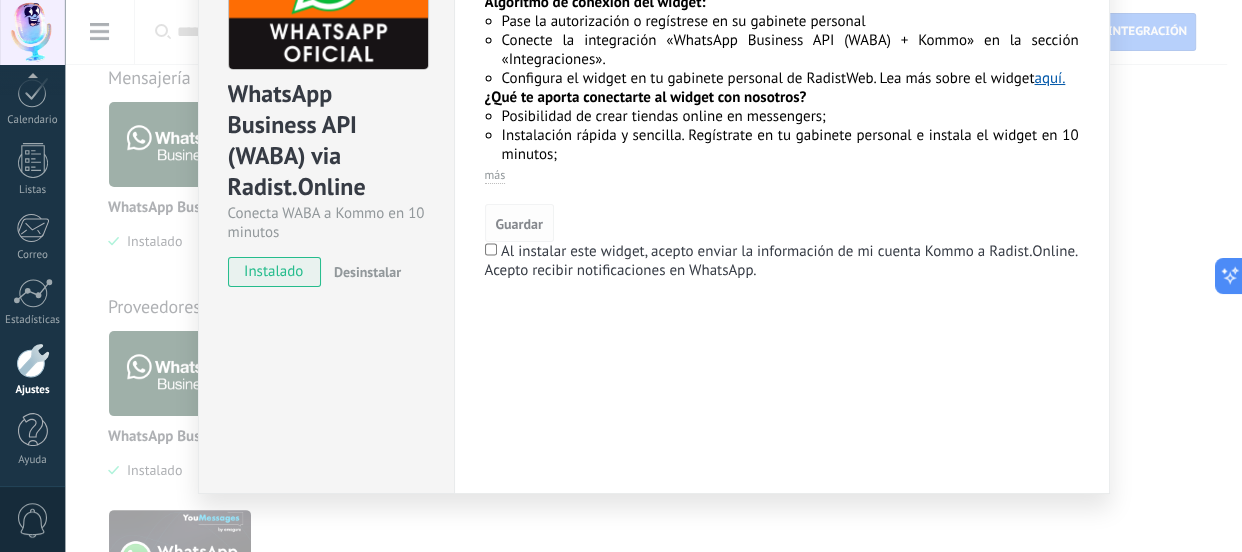 click on "Guardar" at bounding box center [519, 223] 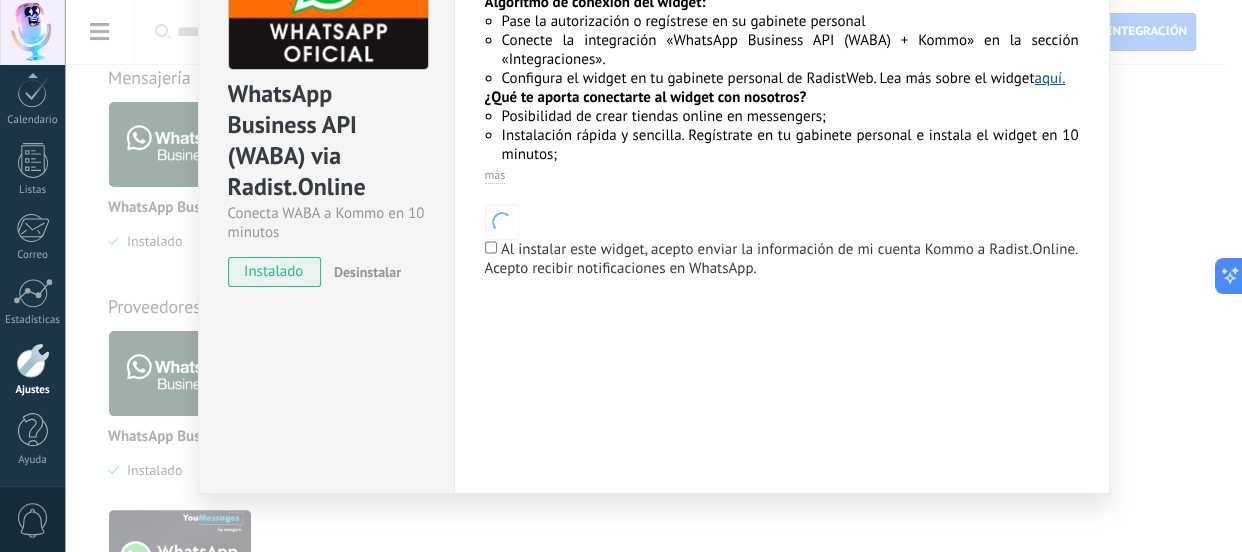 scroll, scrollTop: 0, scrollLeft: 0, axis: both 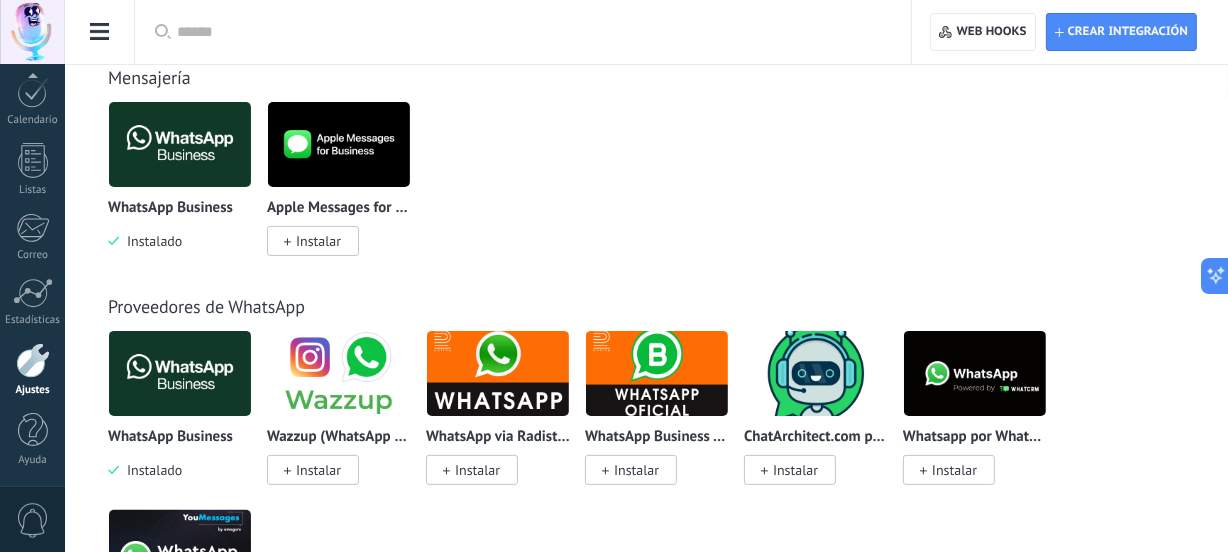 click on "Instalar" at bounding box center (636, 470) 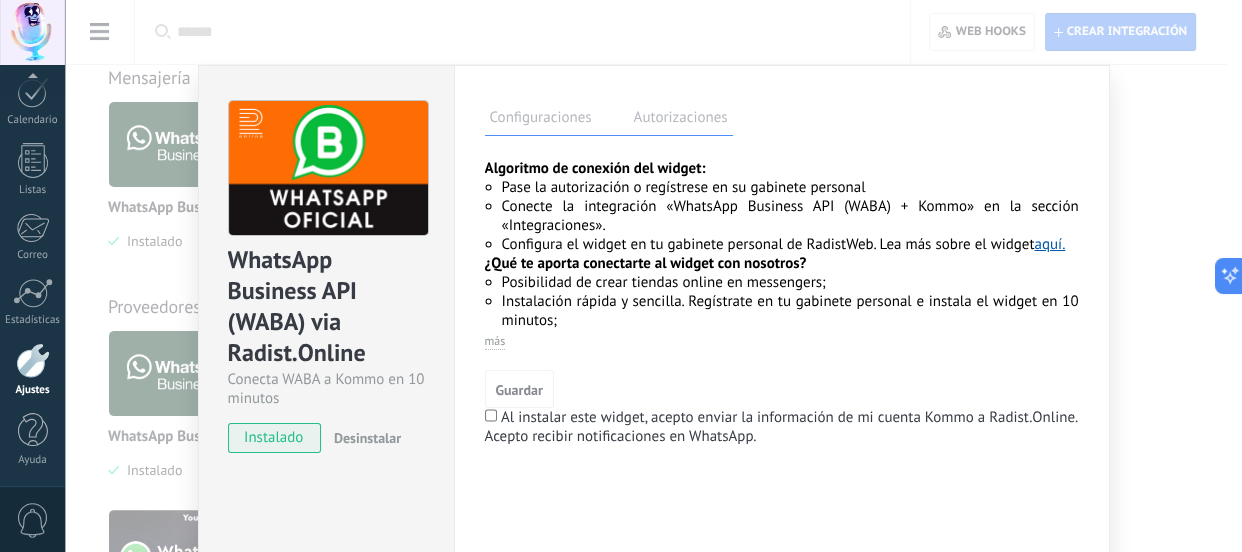 scroll, scrollTop: 183, scrollLeft: 0, axis: vertical 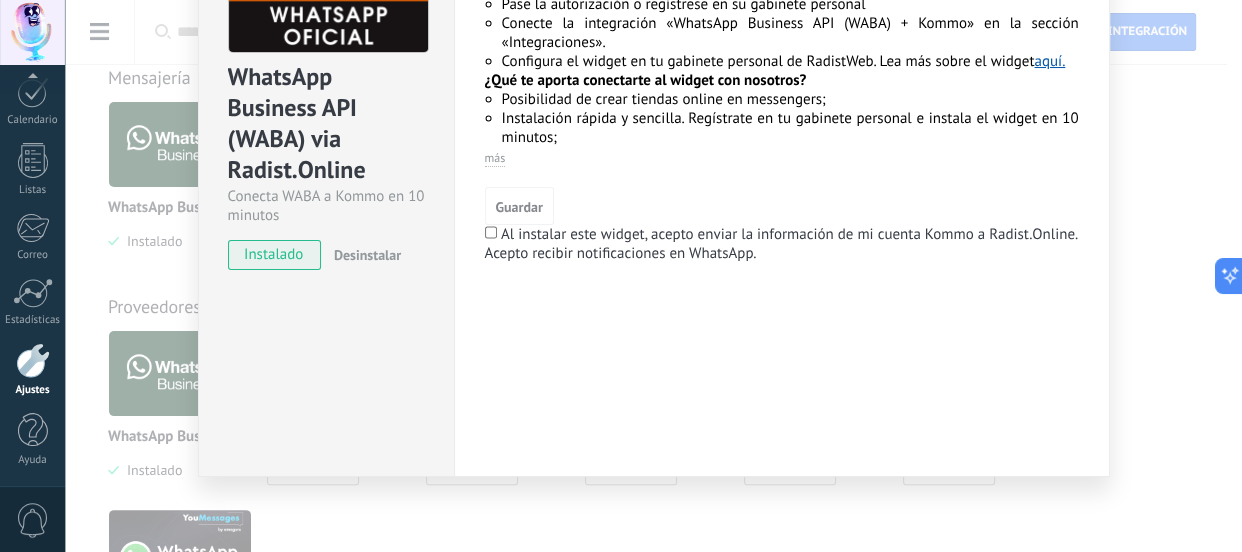click on "instalado" at bounding box center (274, 255) 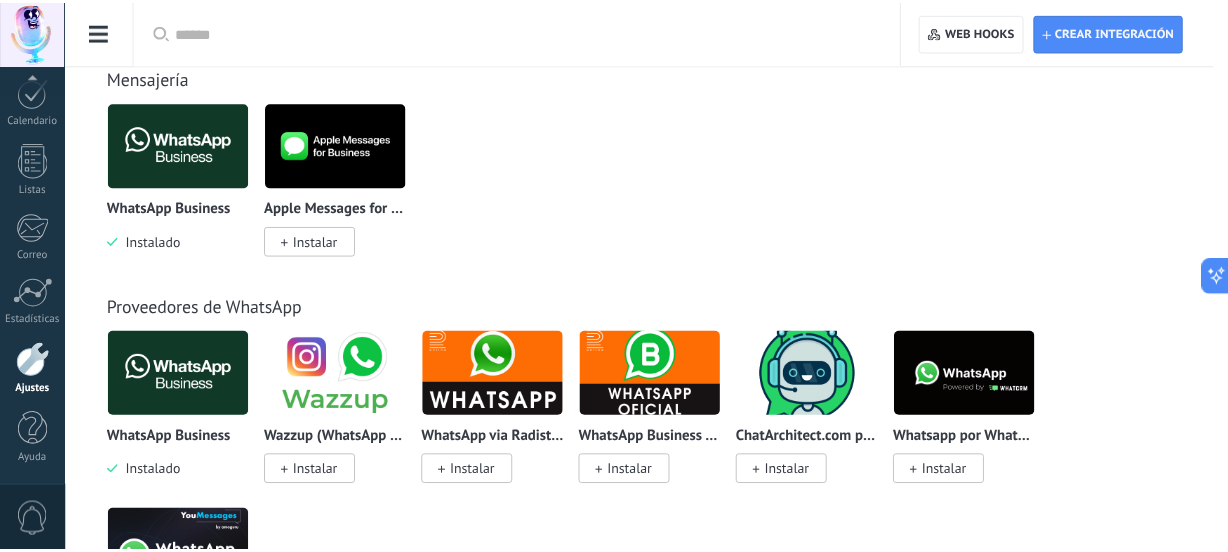 scroll, scrollTop: 0, scrollLeft: 0, axis: both 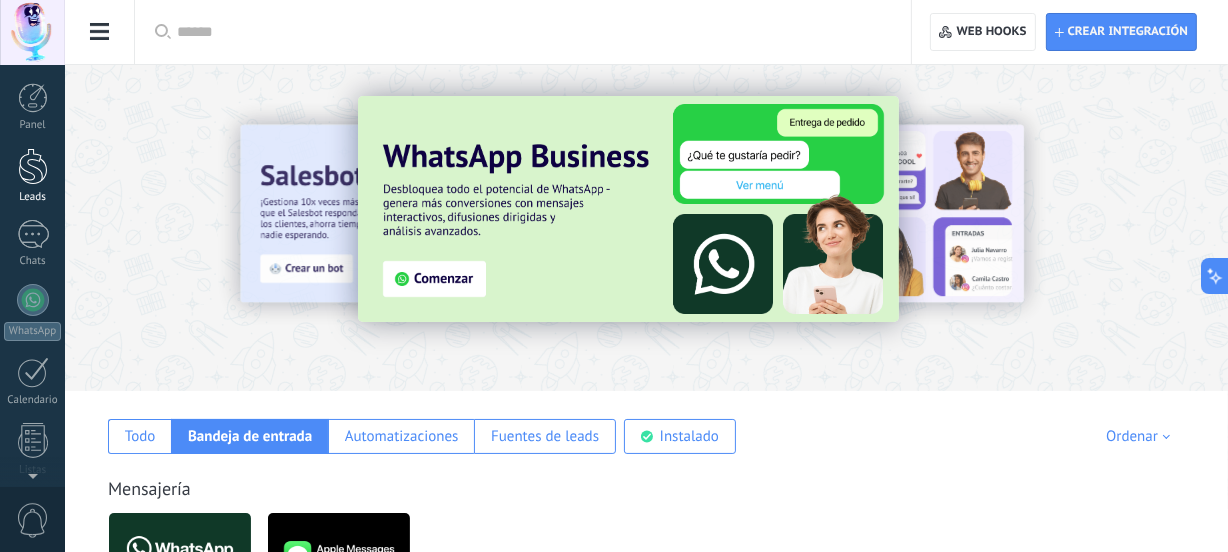 click at bounding box center (33, 166) 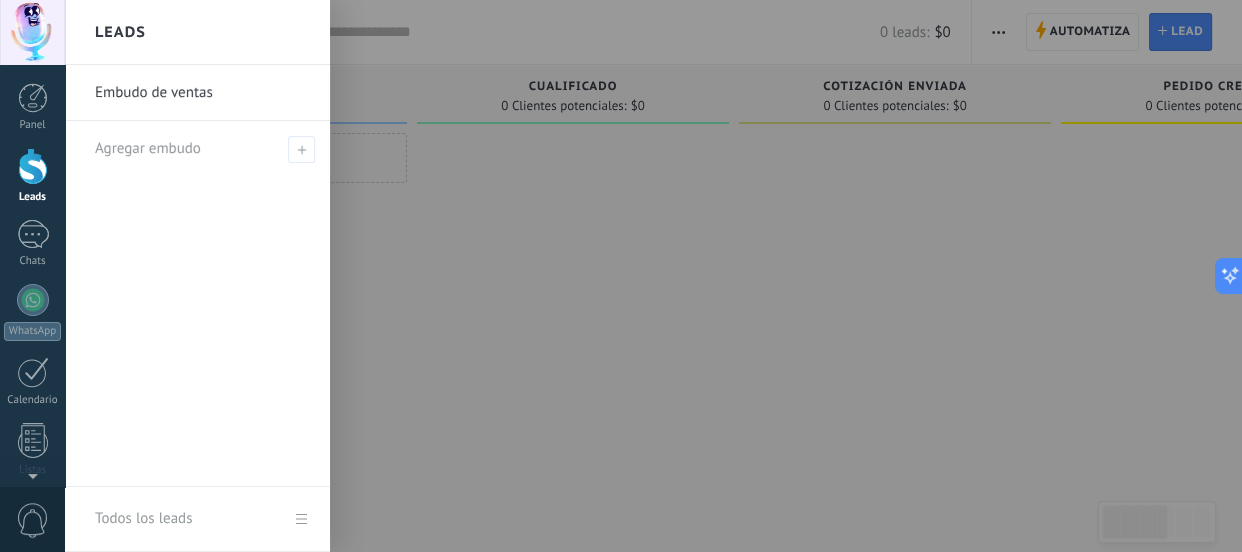 click at bounding box center (573, 278) 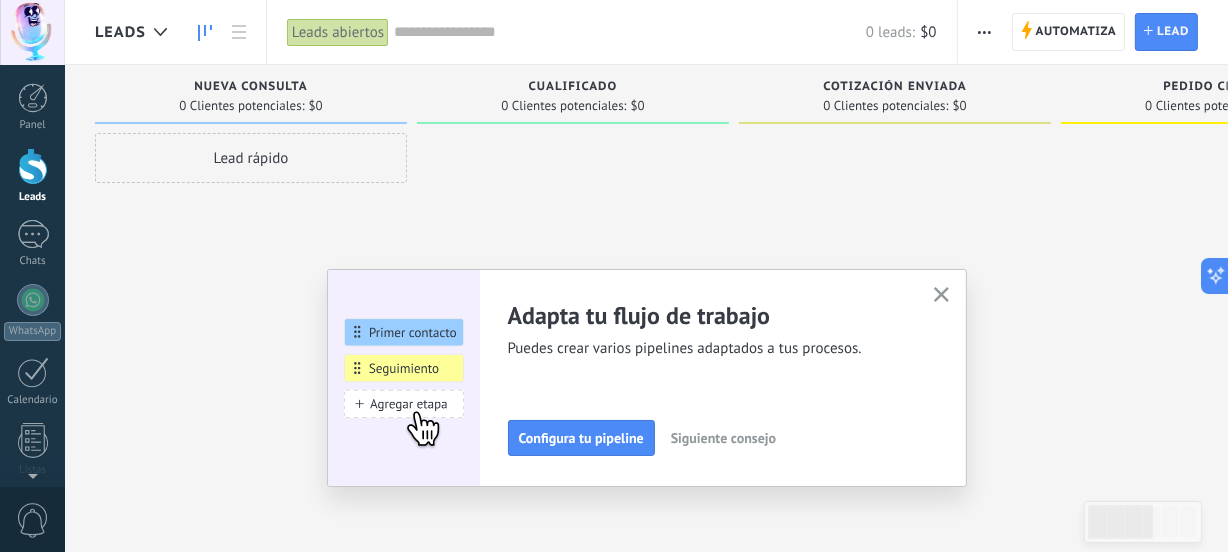 click at bounding box center (205, 32) 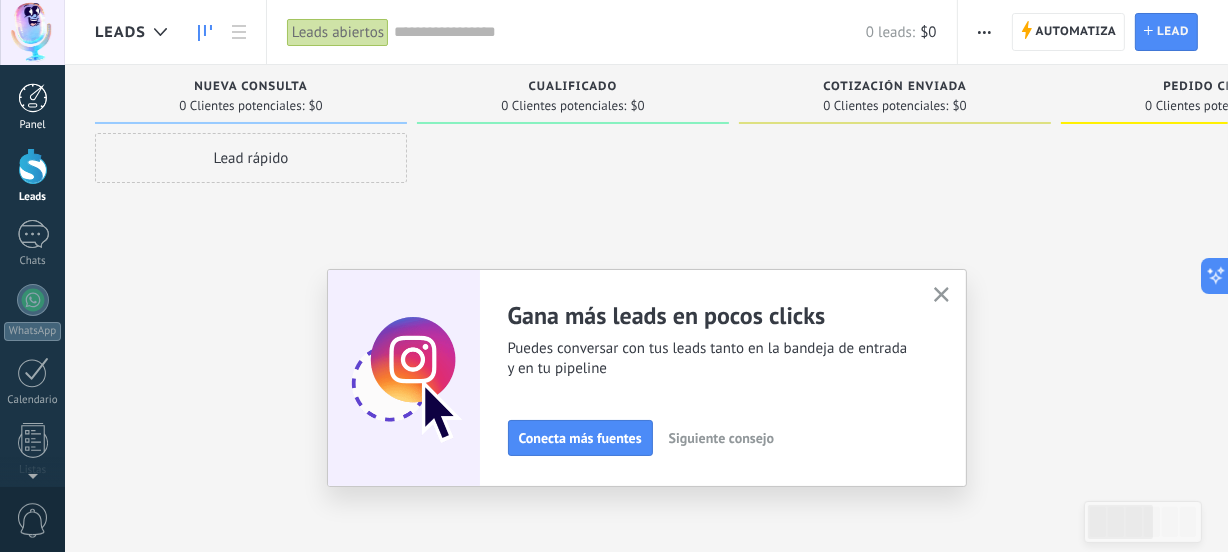 click at bounding box center (33, 98) 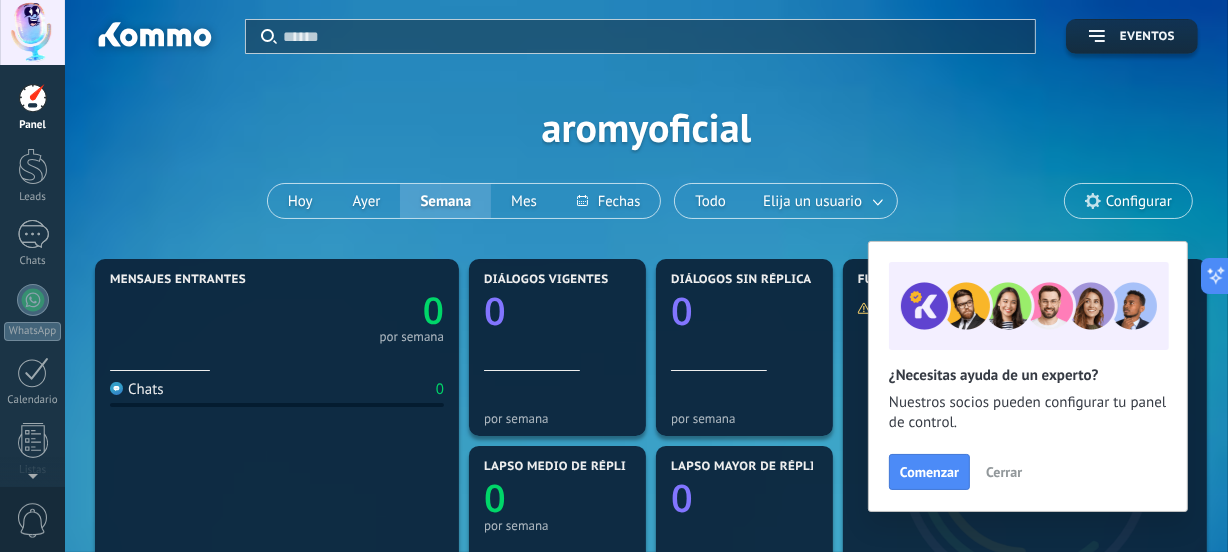click on "Aplicar Eventos [USERNAME] Hoy Ayer Semana Mes Todo Elija un usuario Configurar" at bounding box center [646, 127] 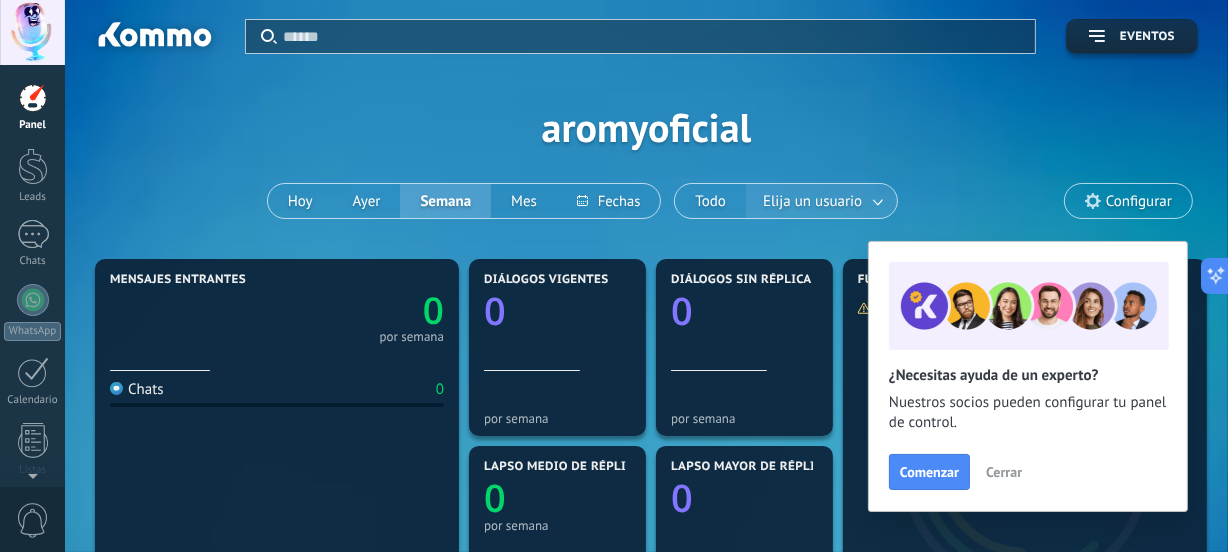 click on "Elija un usuario" at bounding box center (812, 201) 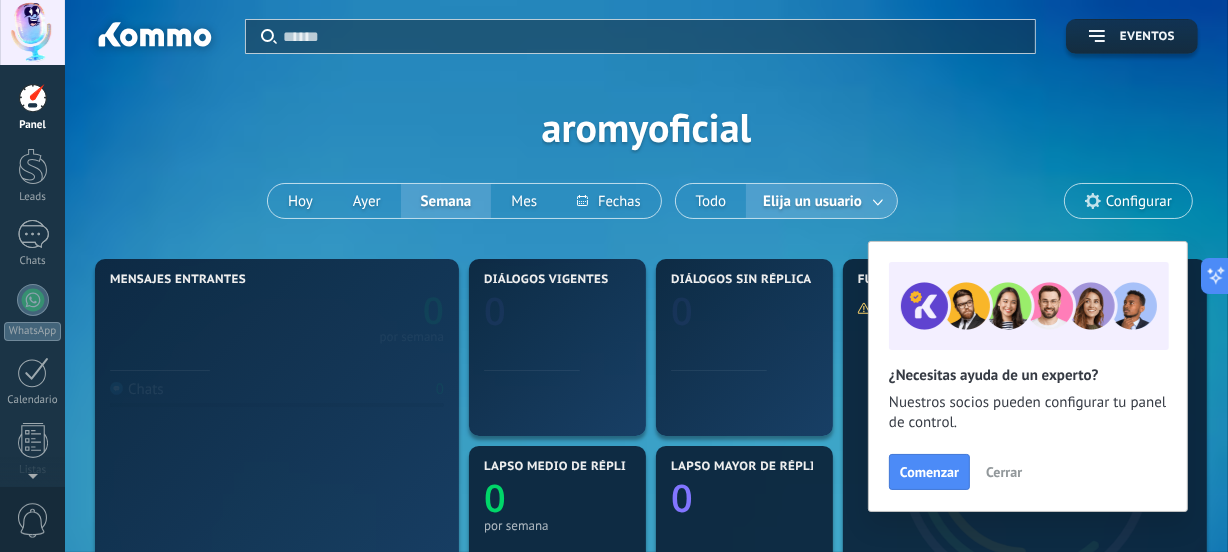 click 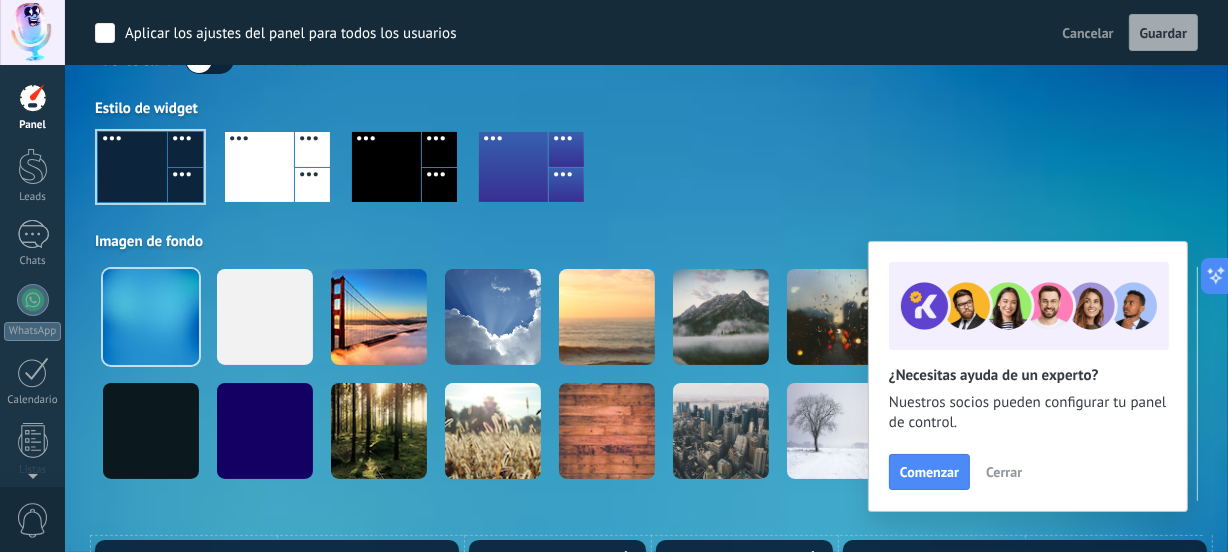 scroll, scrollTop: 151, scrollLeft: 0, axis: vertical 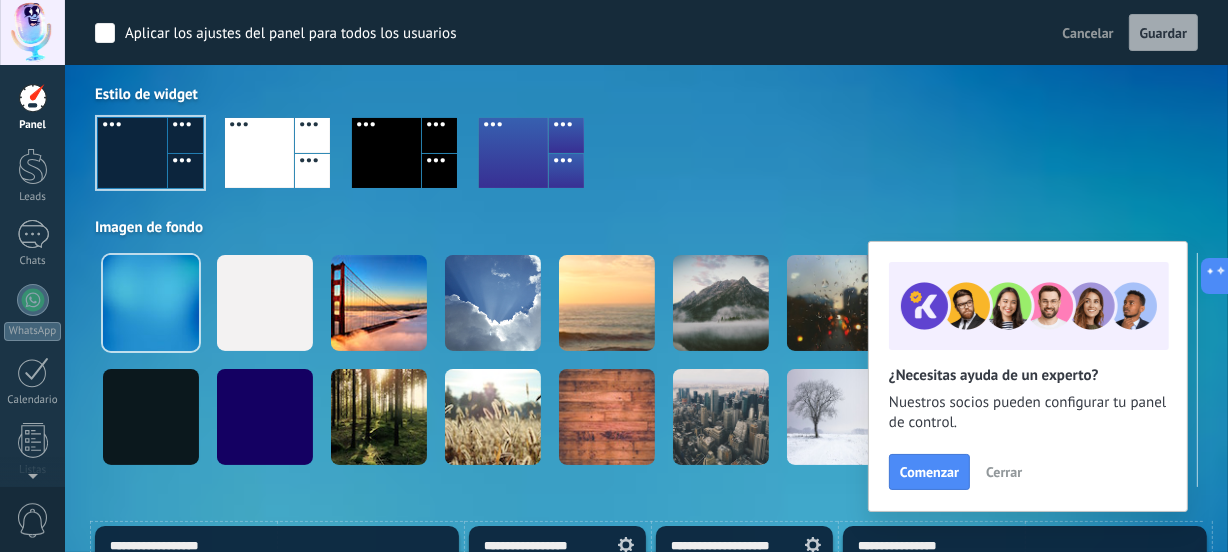 click on "Cerrar" at bounding box center [1004, 472] 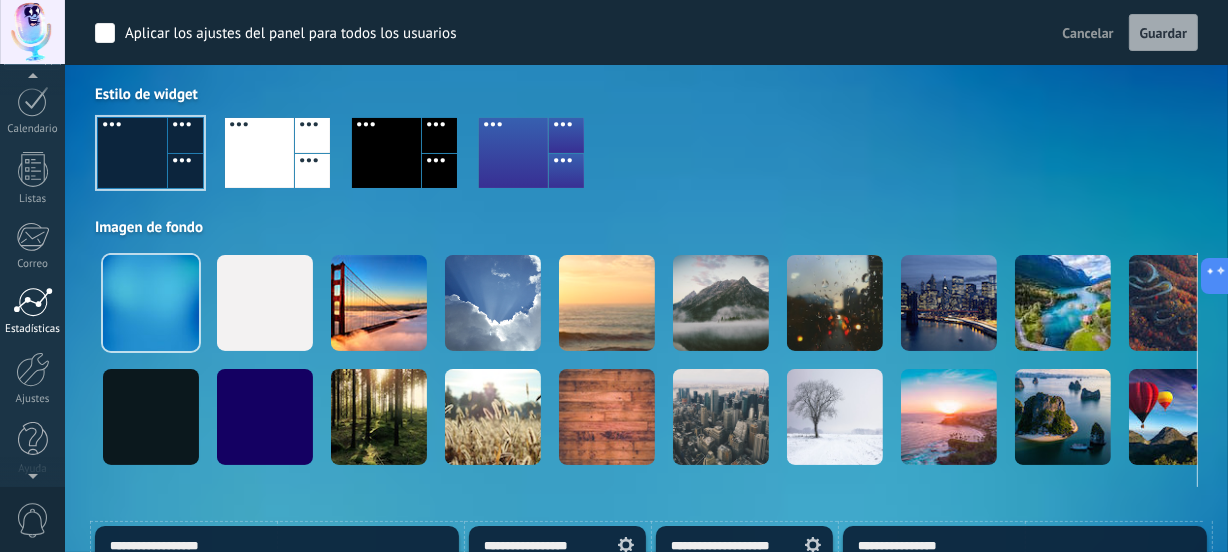 scroll, scrollTop: 279, scrollLeft: 0, axis: vertical 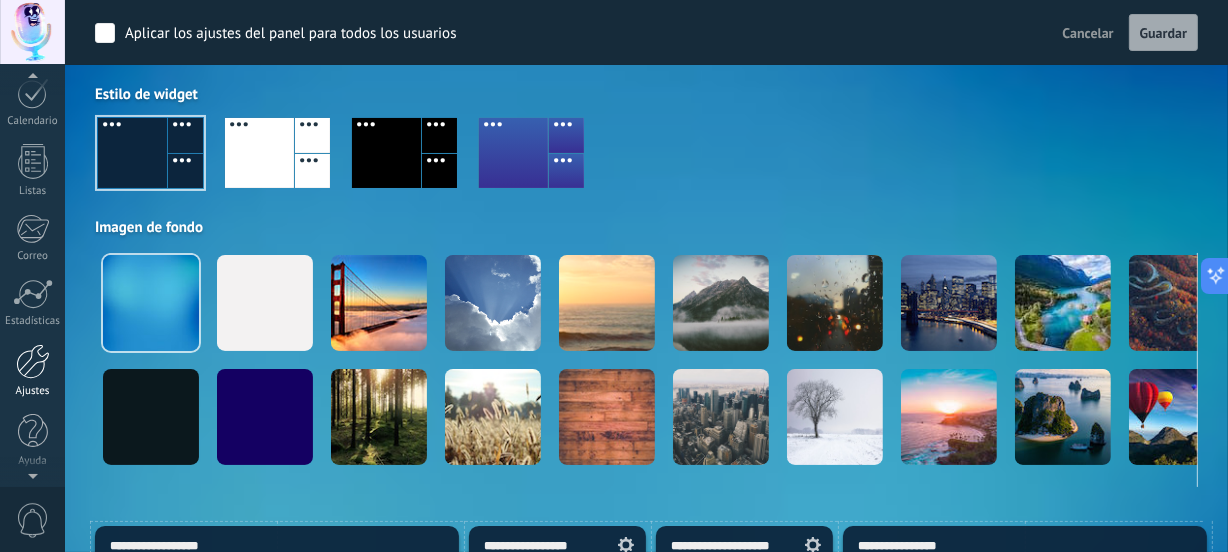 click at bounding box center [33, 361] 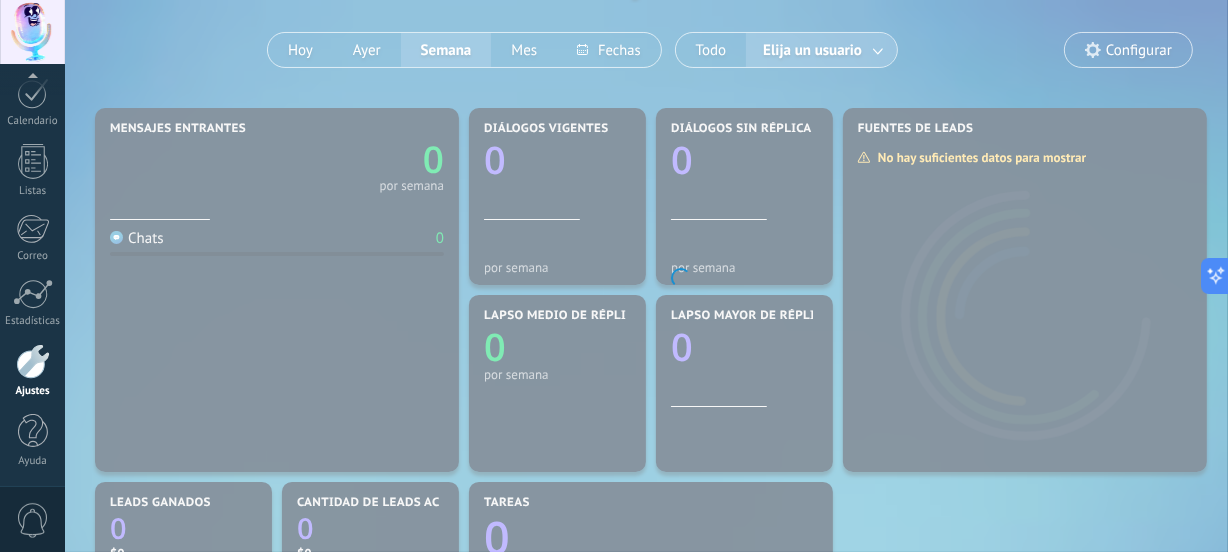 scroll, scrollTop: 280, scrollLeft: 0, axis: vertical 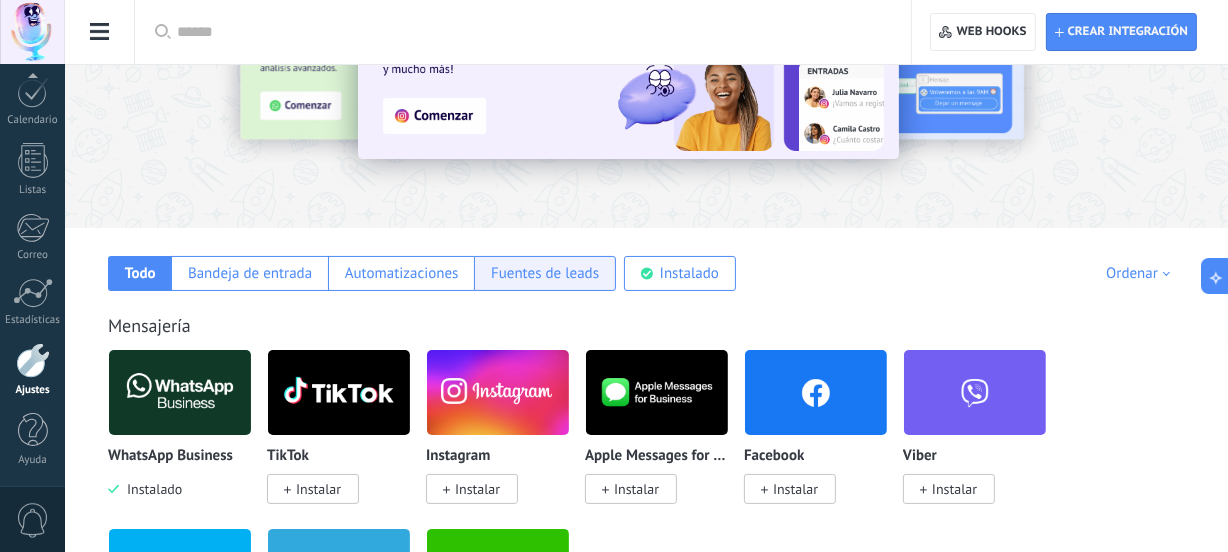 click on "Fuentes de leads" at bounding box center [545, 273] 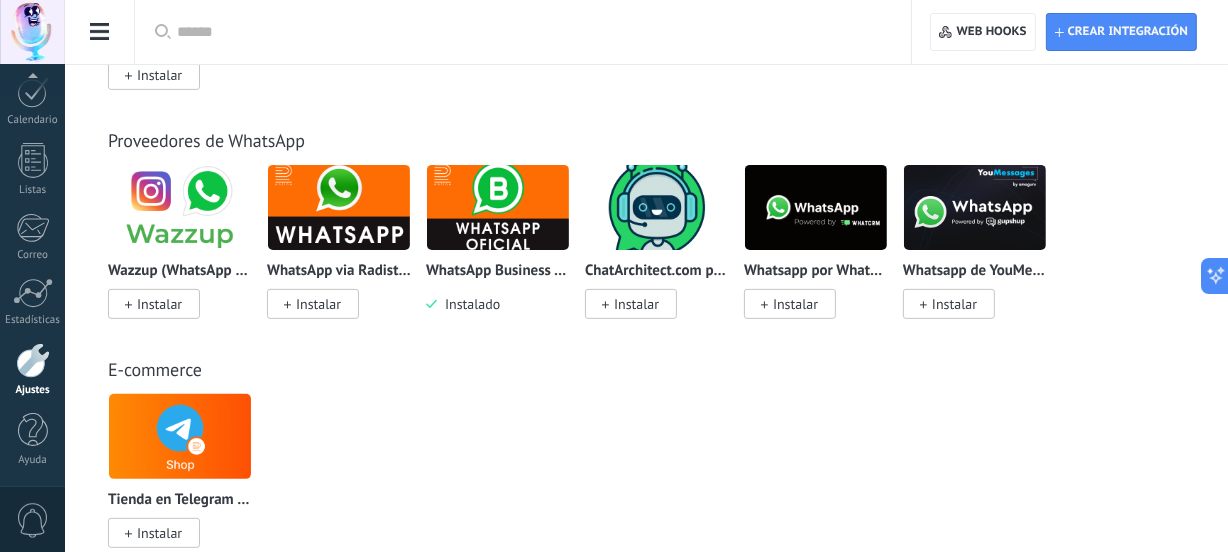 scroll, scrollTop: 597, scrollLeft: 0, axis: vertical 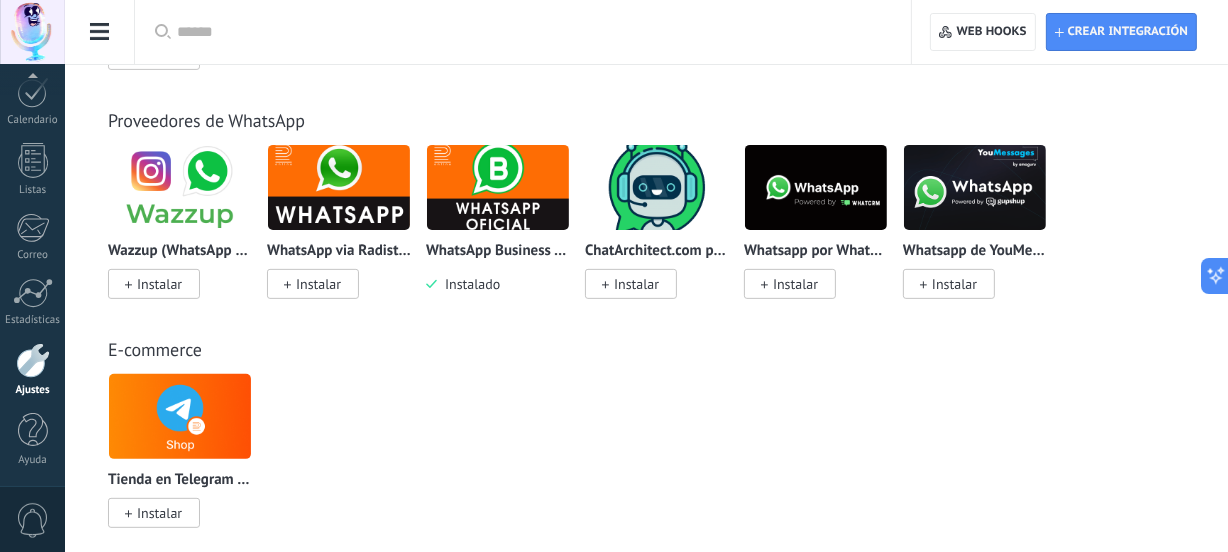 click on "Instalado" at bounding box center [468, 284] 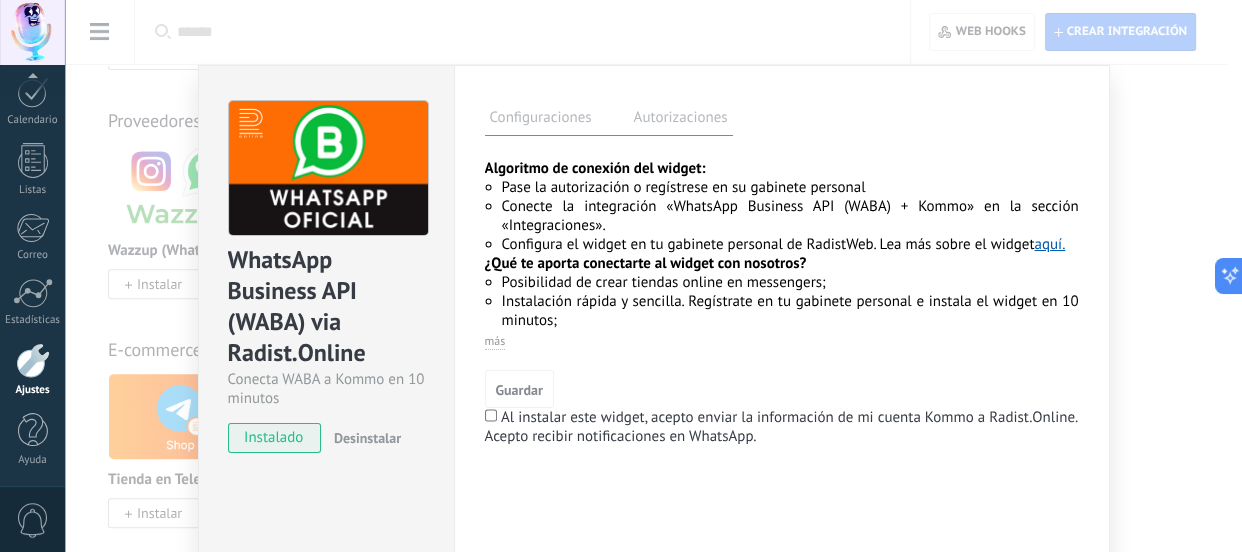 click on "WhatsApp Business API (WABA) via Radist.Online Conecta WABA a Kommo en 10 minutos instalado Desinstalar Configuraciones Autorizaciones Esta pestaña registra a los usuarios que han concedido acceso a las integración a esta cuenta. Si deseas remover la posibilidad que un usuario pueda enviar solicitudes a la cuenta en nombre de esta integración, puedes revocar el acceso. Si el acceso a todos los usuarios es revocado, la integración dejará de funcionar. Esta aplicacion está instalada, pero nadie le ha dado acceso aun.
Algoritmo de conexión del widget:
Pase la autorización o regístrese en su gabinete personal
Conecte la integración «WhatsApp Business API (WABA) + Kommo» en la sección «Integraciones».
Configura el widget en tu gabinete personal de RadistWeb. Lea más sobre el widget  aquí.
¿Qué te aporta conectarte al widget con nosotros?
Posibilidad de crear tiendas online en messengers;" at bounding box center [653, 276] 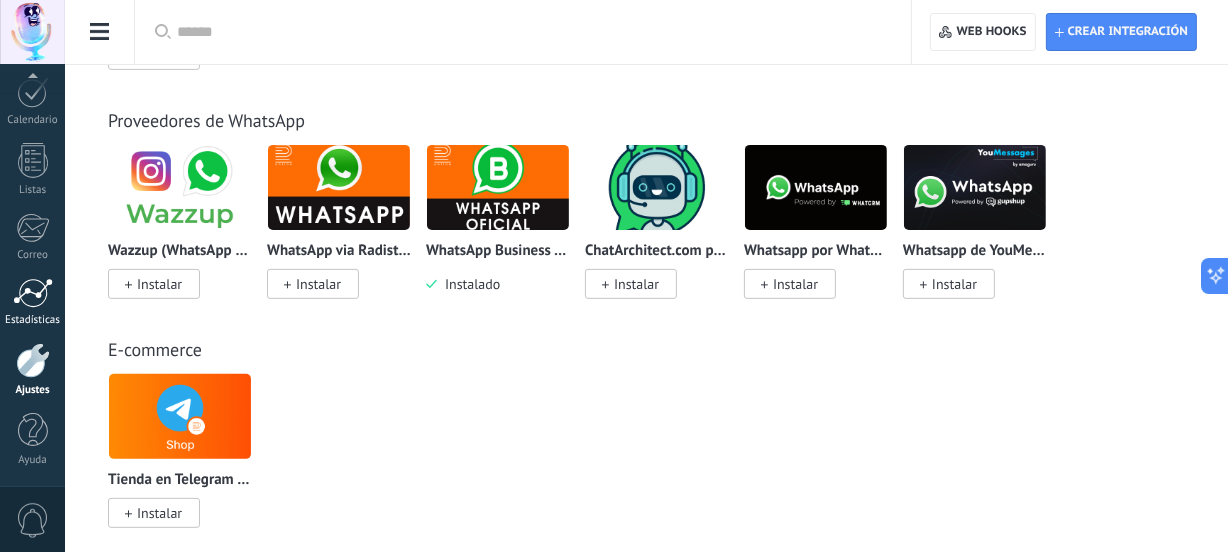 scroll, scrollTop: 279, scrollLeft: 0, axis: vertical 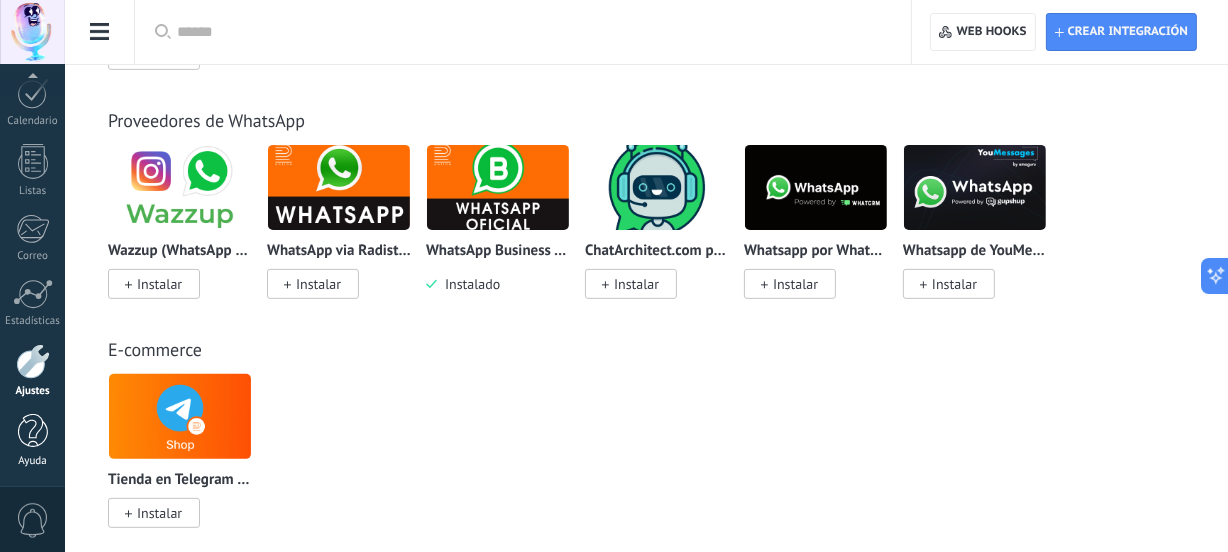 click on "Ayuda" at bounding box center (32, 441) 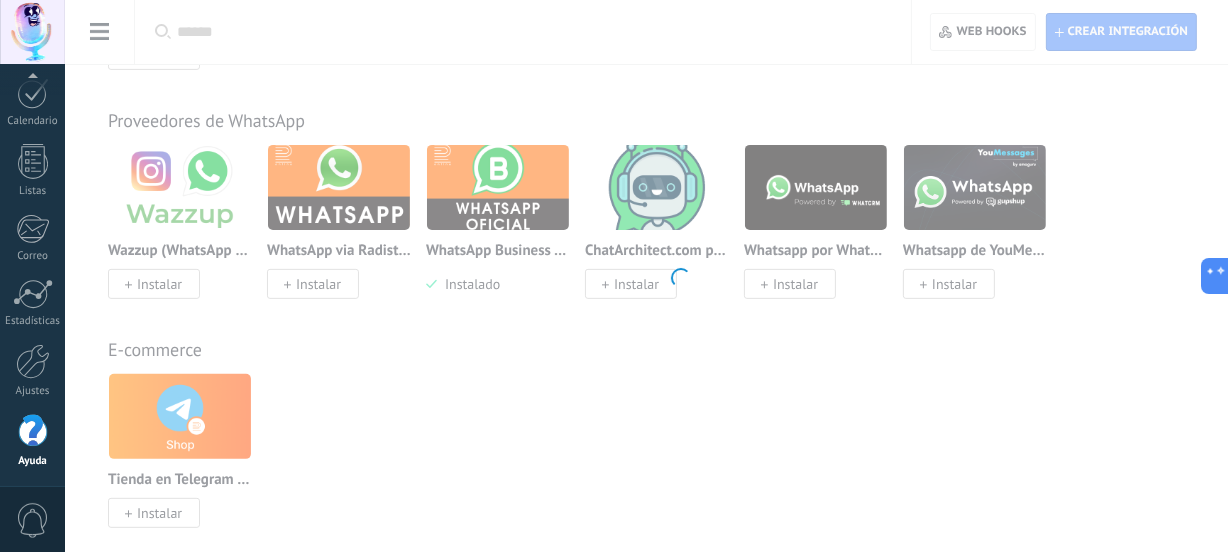scroll, scrollTop: 280, scrollLeft: 0, axis: vertical 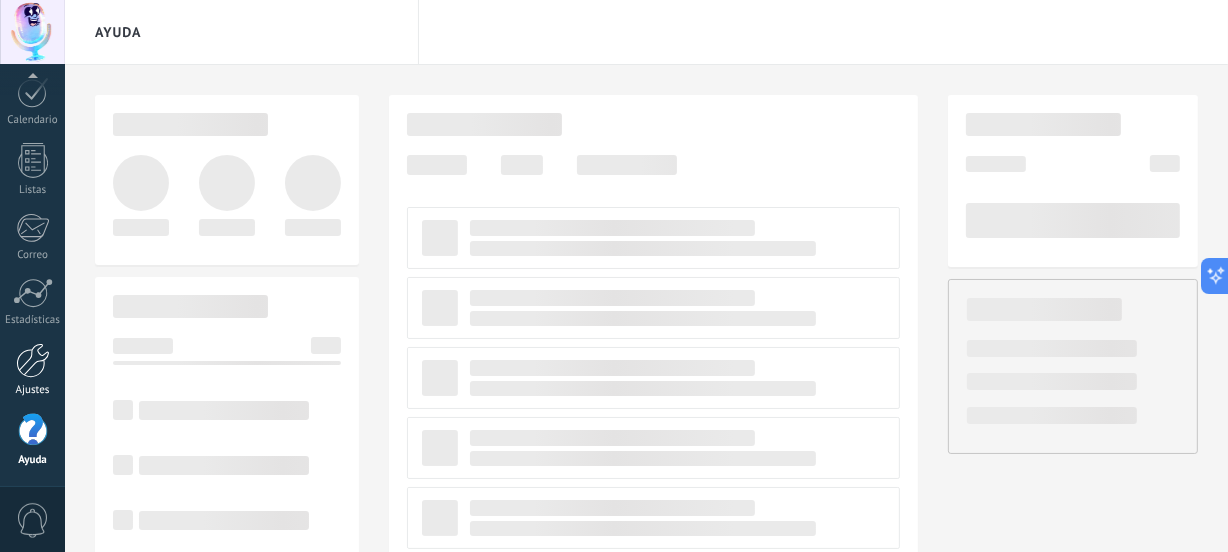 click at bounding box center (33, 360) 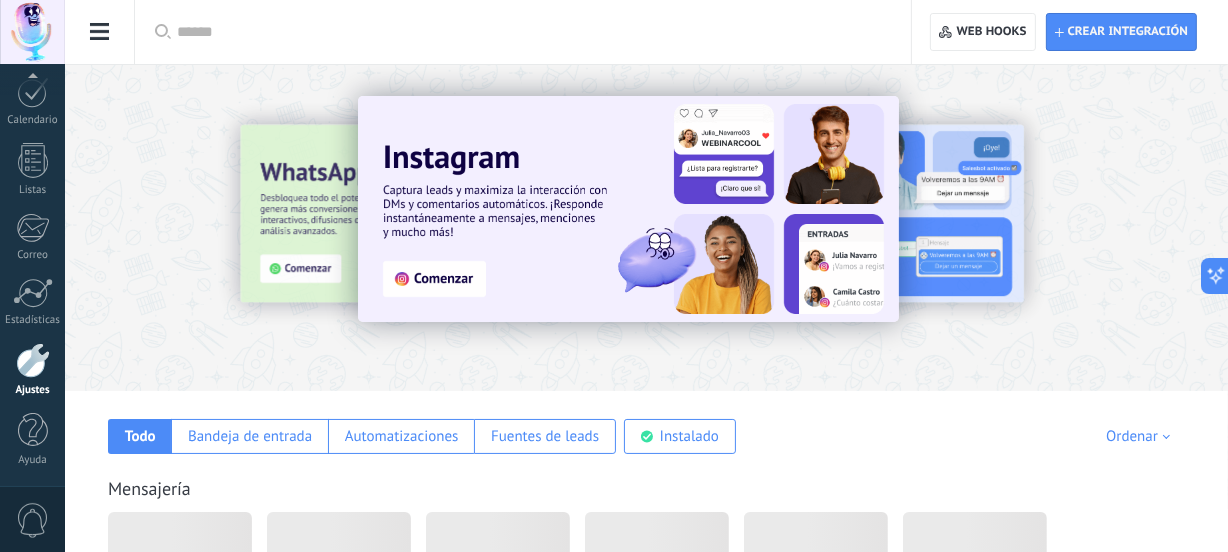 scroll, scrollTop: 279, scrollLeft: 0, axis: vertical 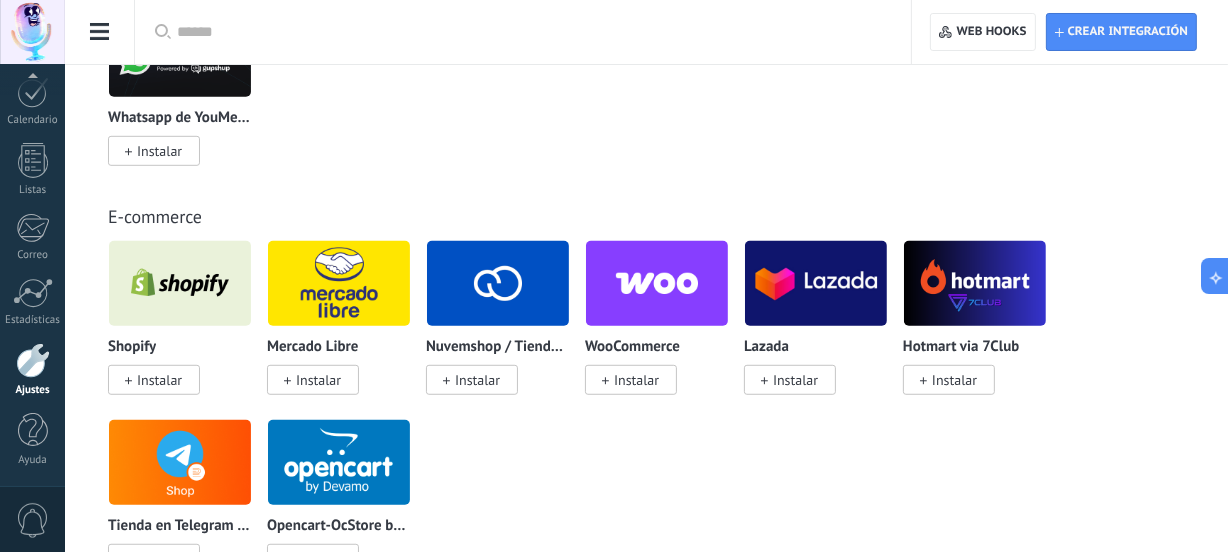 click on "Instalar" at bounding box center (159, 380) 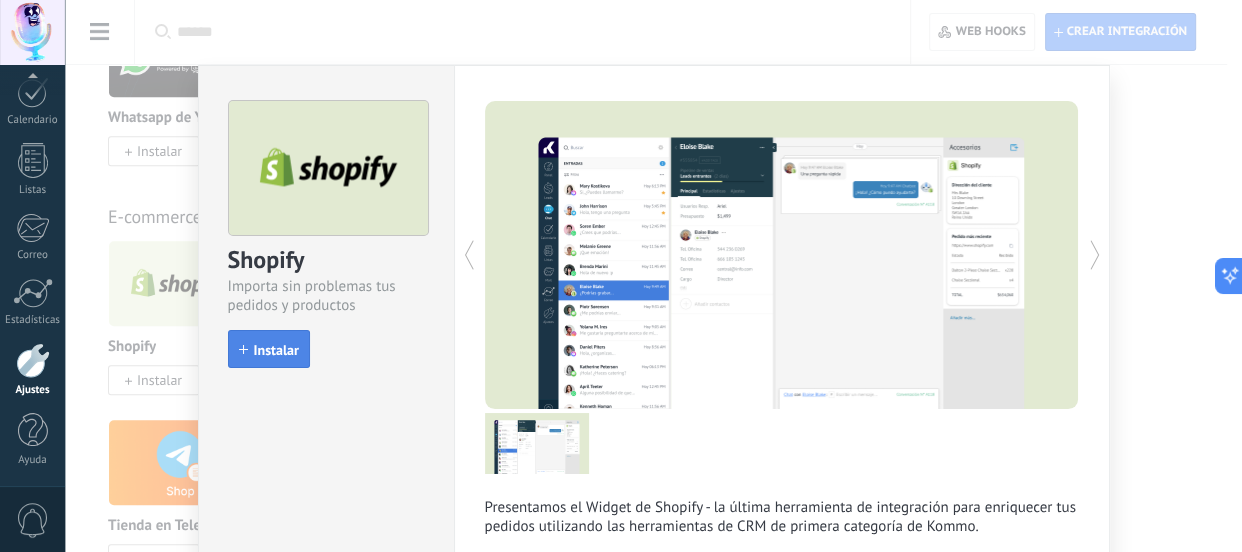click on "Instalar" at bounding box center (276, 350) 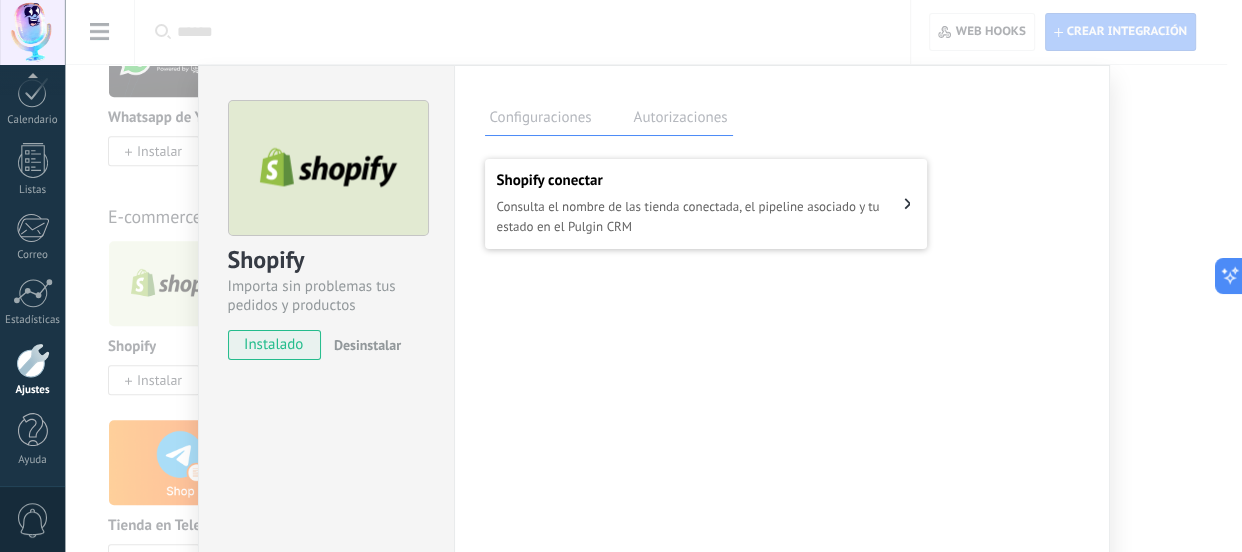 click on "Shopify Importa sin problemas tus pedidos y productos instalado Desinstalar Configuraciones Autorizaciones Esta pestaña registra a los usuarios que han concedido acceso a las integración a esta cuenta. Si deseas remover la posibilidad que un usuario pueda enviar solicitudes a la cuenta en nombre de esta integración, puedes revocar el acceso. Si el acceso a todos los usuarios es revocado, la integración dejará de funcionar. Esta aplicacion está instalada, pero nadie le ha dado acceso aun. Presentamos el Widget de Shopify - la última herramienta de integración para enriquecer tus pedidos utilizando las herramientas de CRM de primera categoría de Kommo. Al conectarte con Kommo, podrás importar tus pedidos, clientes y productos como leads, contactos y productos. Además, podrás automatizar tu proceso de ventas, integrar los chats de Shopify en buzón unificado, y fomentar a los clientes con herramientas avanzadas, mientras que también comparte perfiles de clientes con tu equipo. más _:  Guardar" at bounding box center [653, 276] 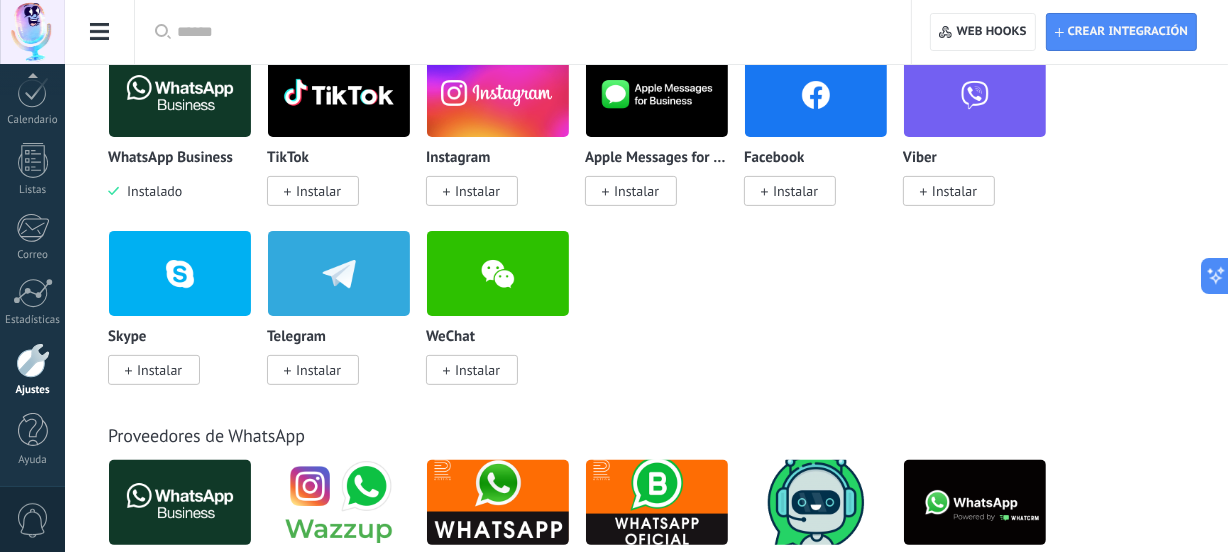 scroll, scrollTop: 0, scrollLeft: 0, axis: both 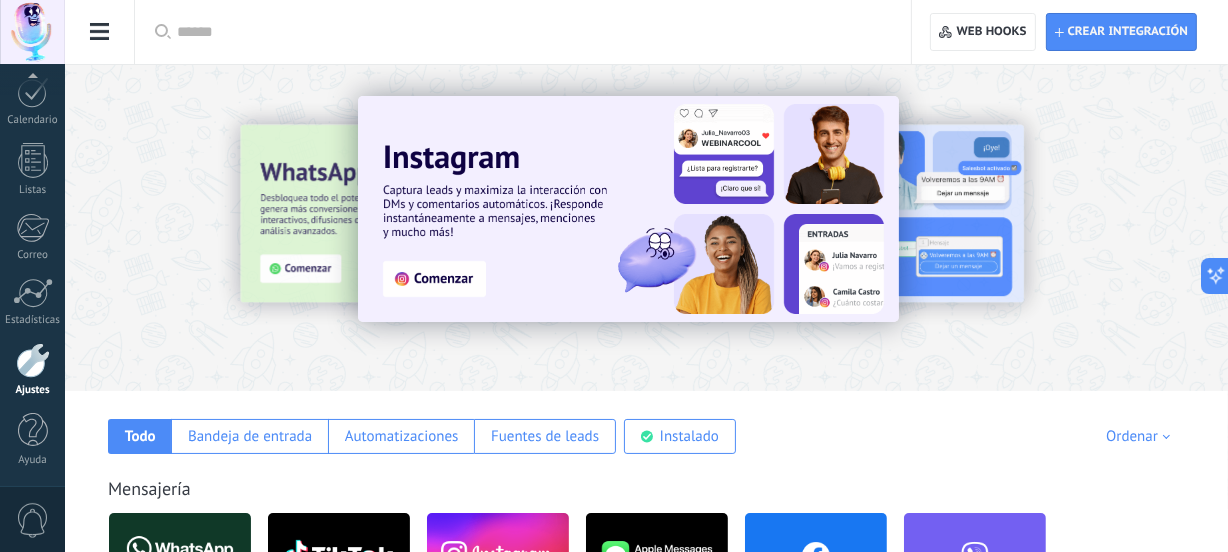 click at bounding box center (530, 32) 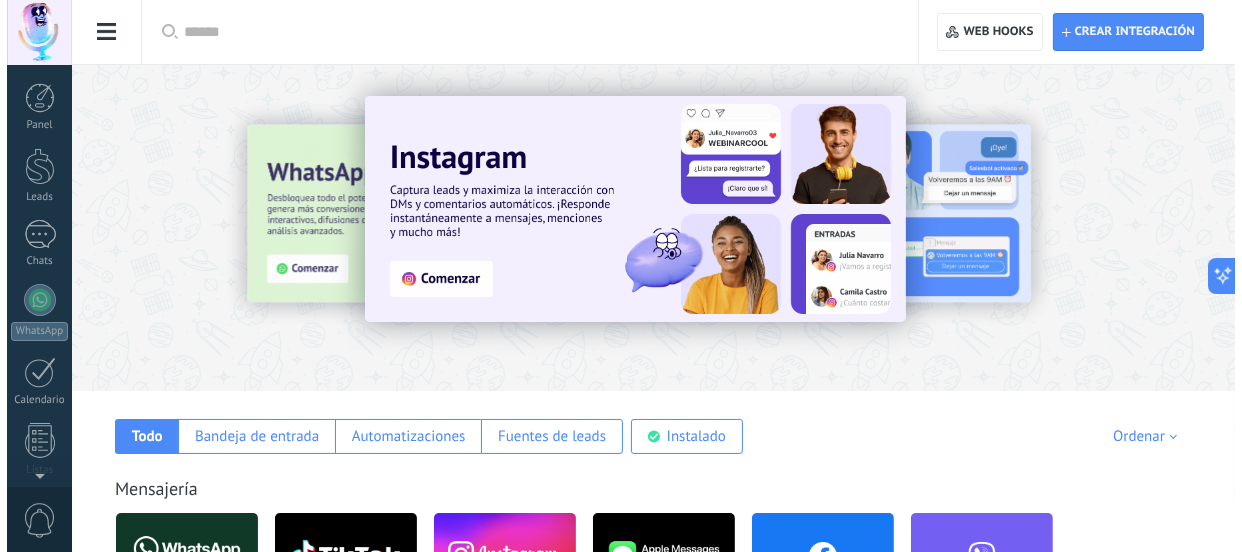 scroll, scrollTop: 280, scrollLeft: 0, axis: vertical 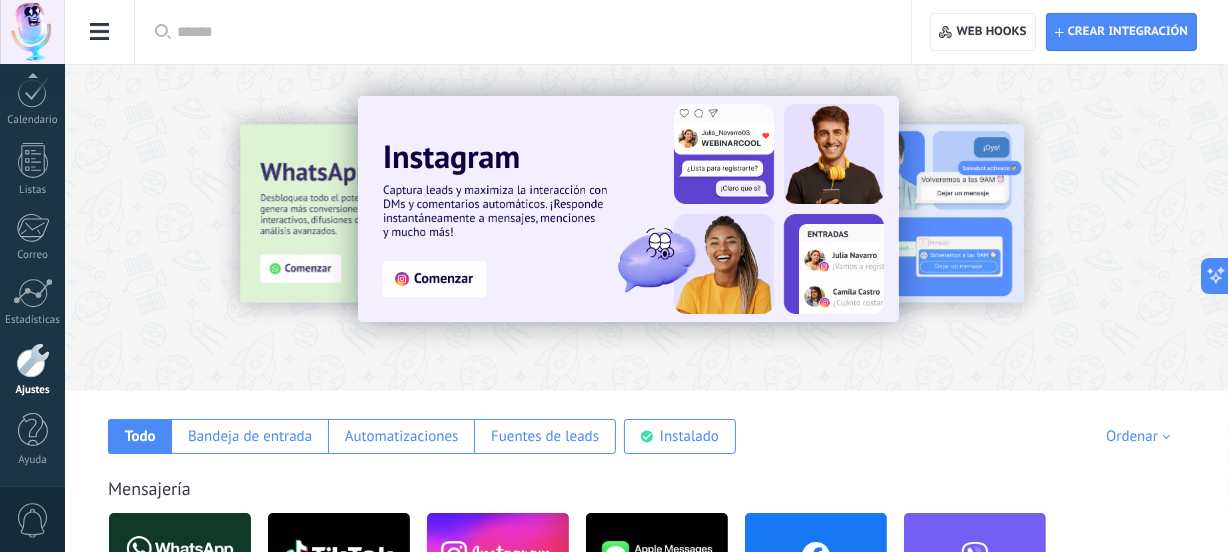 click at bounding box center (100, 32) 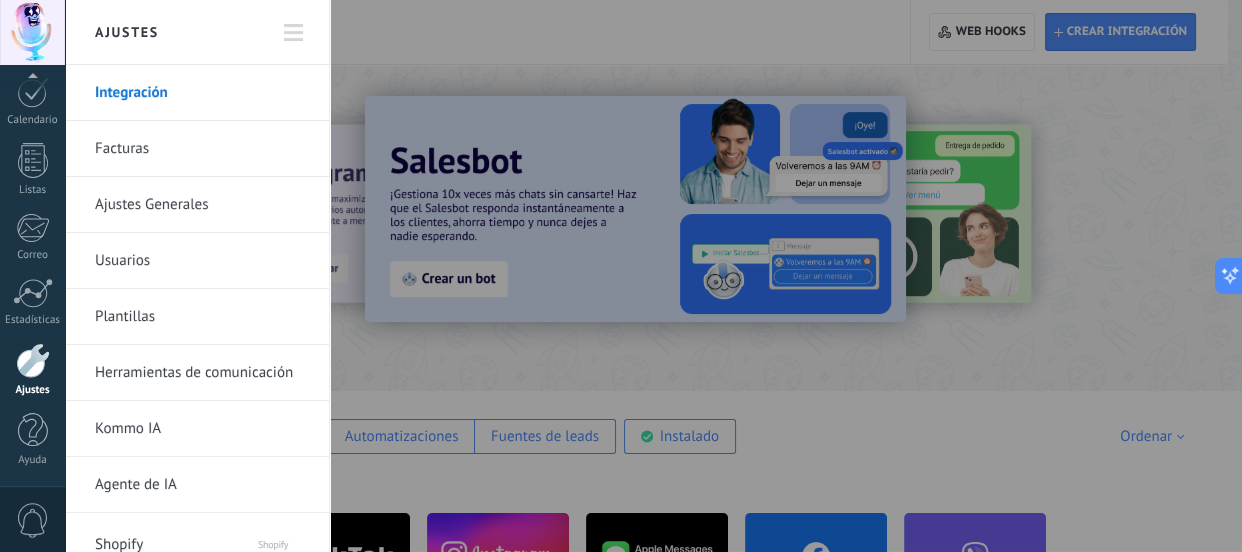scroll, scrollTop: 15, scrollLeft: 0, axis: vertical 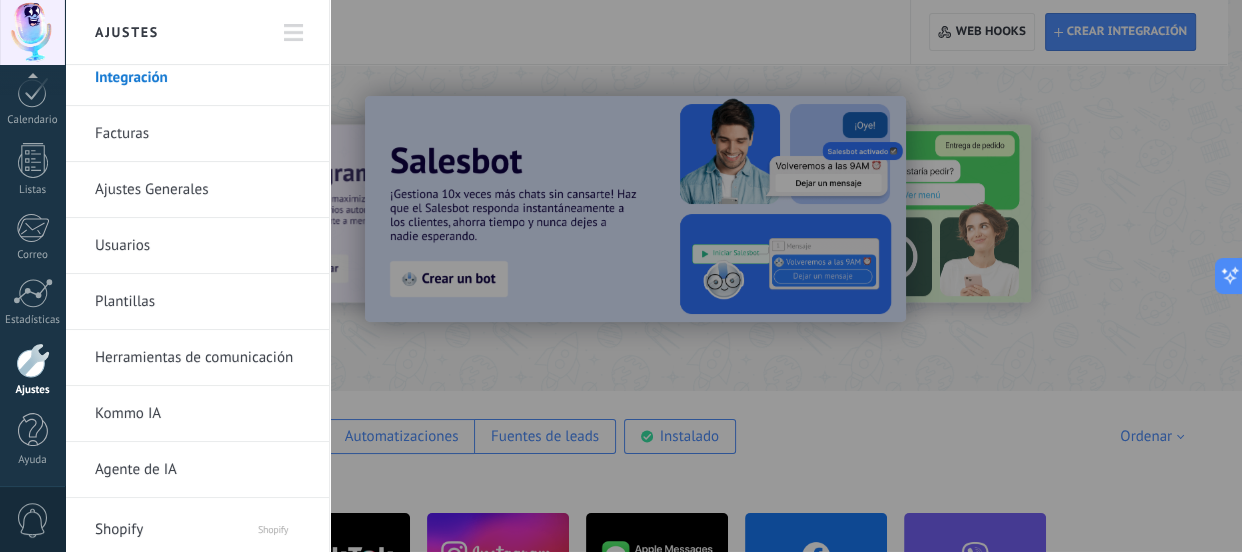 click on "Usuarios" at bounding box center [202, 246] 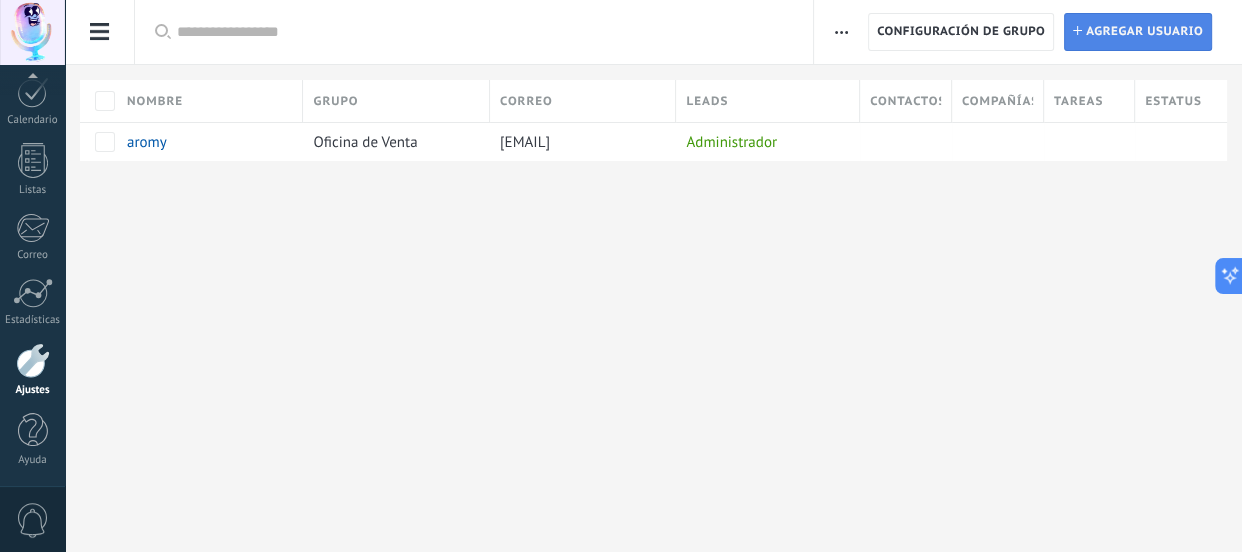 click on "Agregar usuario" at bounding box center [1144, 32] 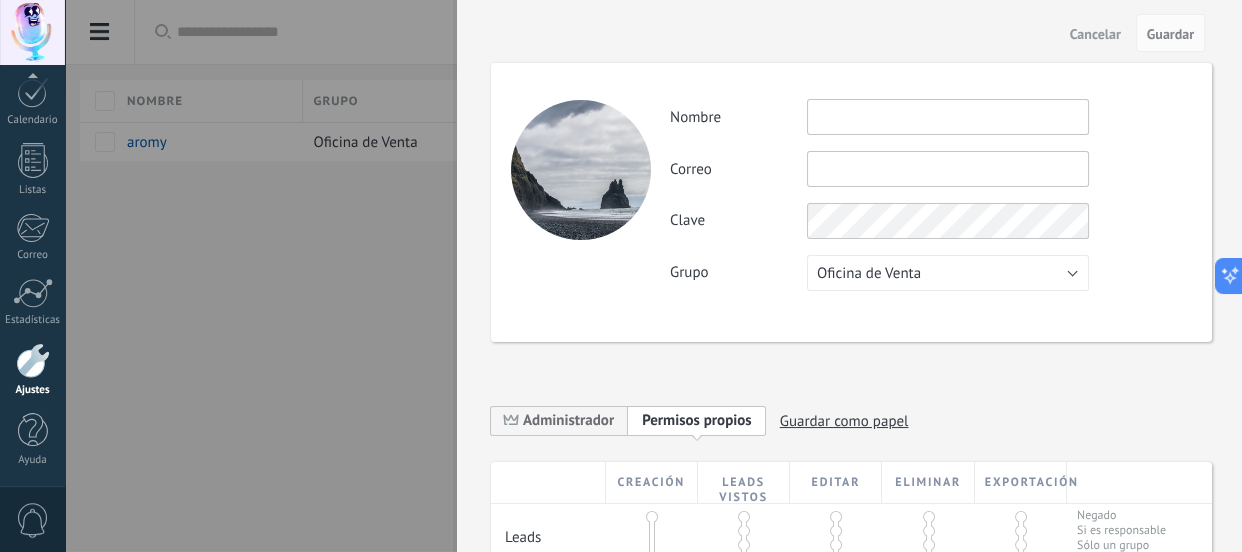 click at bounding box center (948, 117) 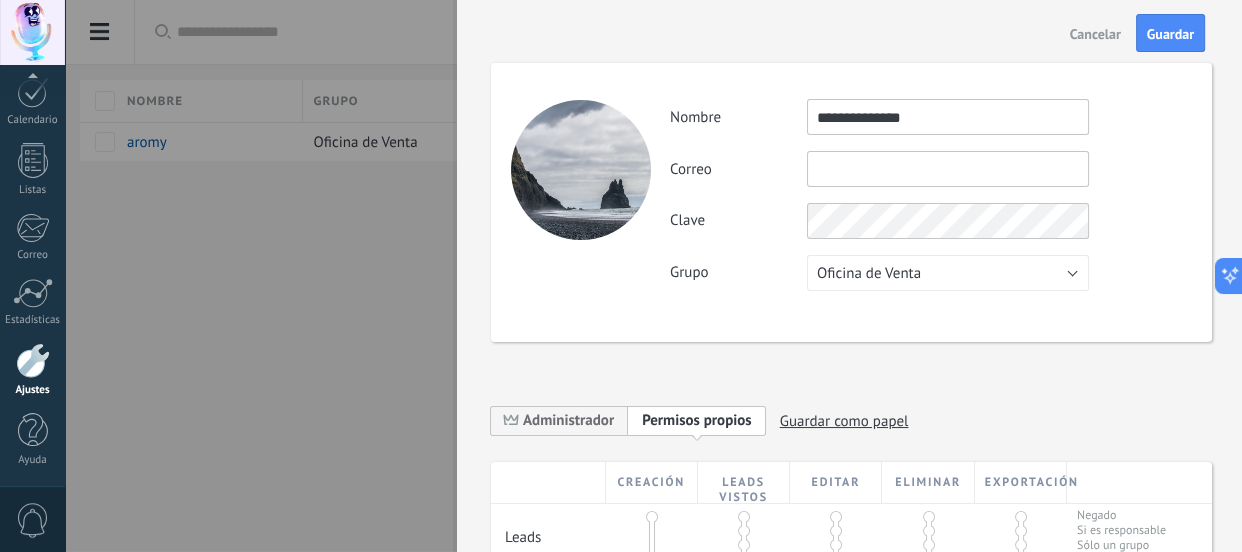 type on "**********" 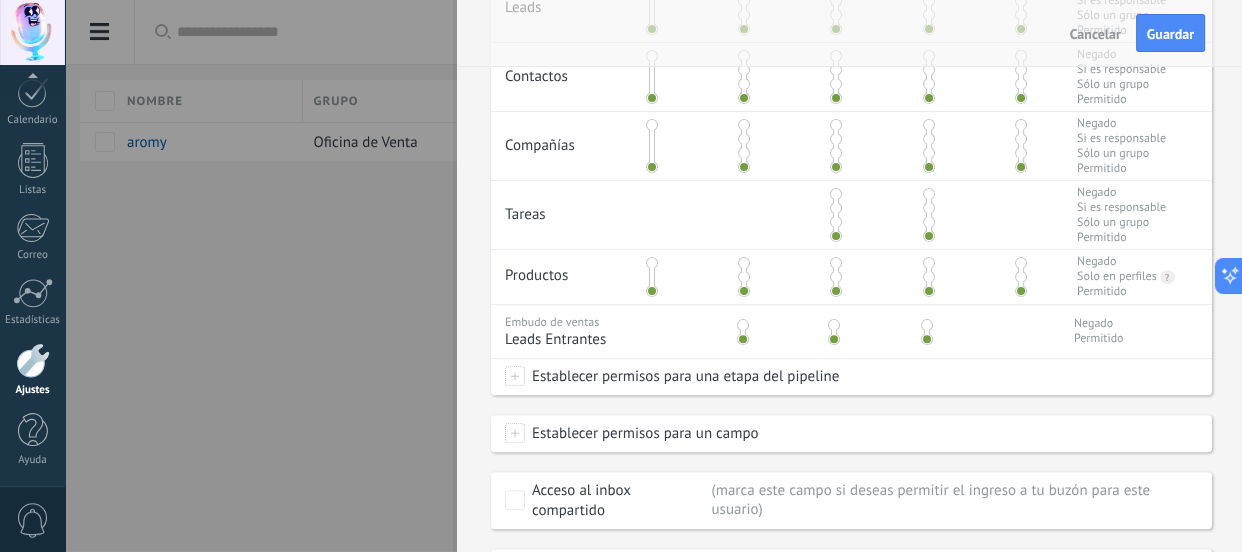 scroll, scrollTop: 642, scrollLeft: 0, axis: vertical 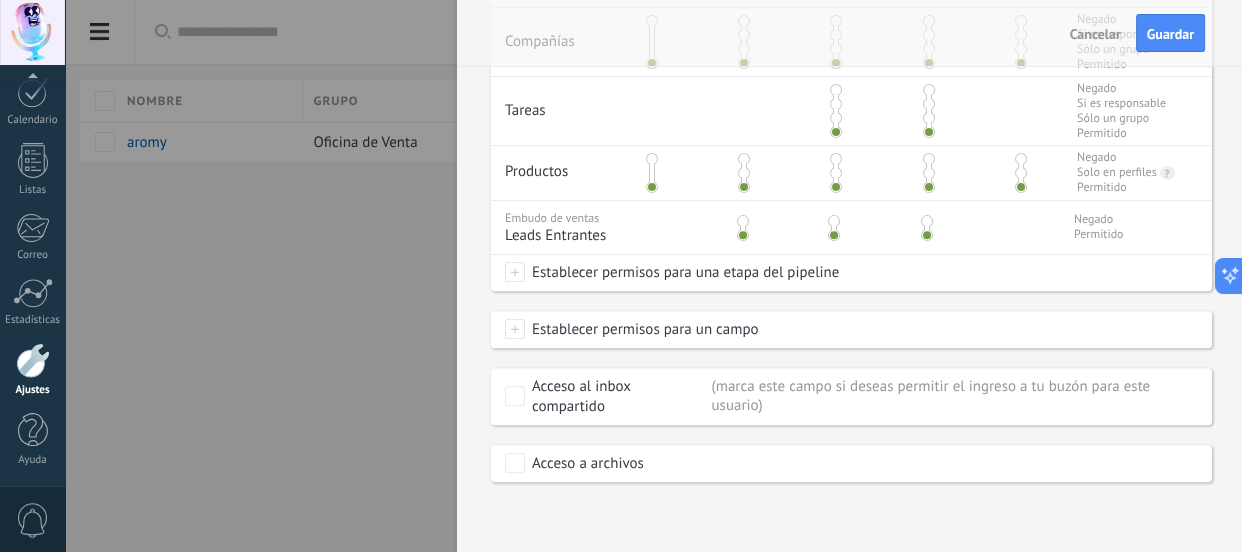 click on "Establecer permisos para un campo" at bounding box center (642, 329) 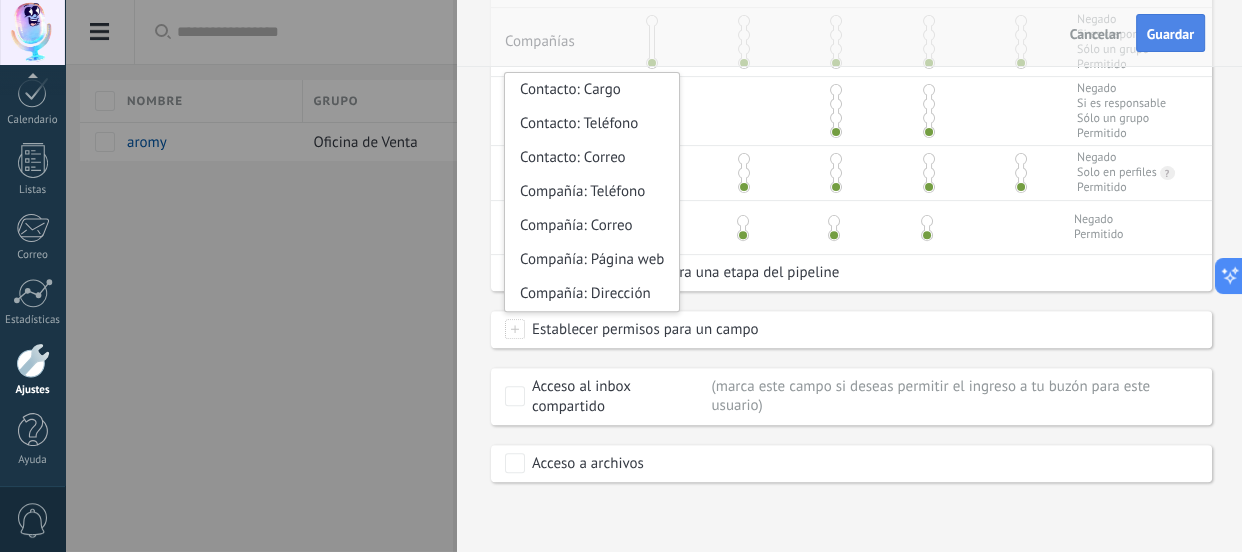 click on "Guardar" at bounding box center (1170, 34) 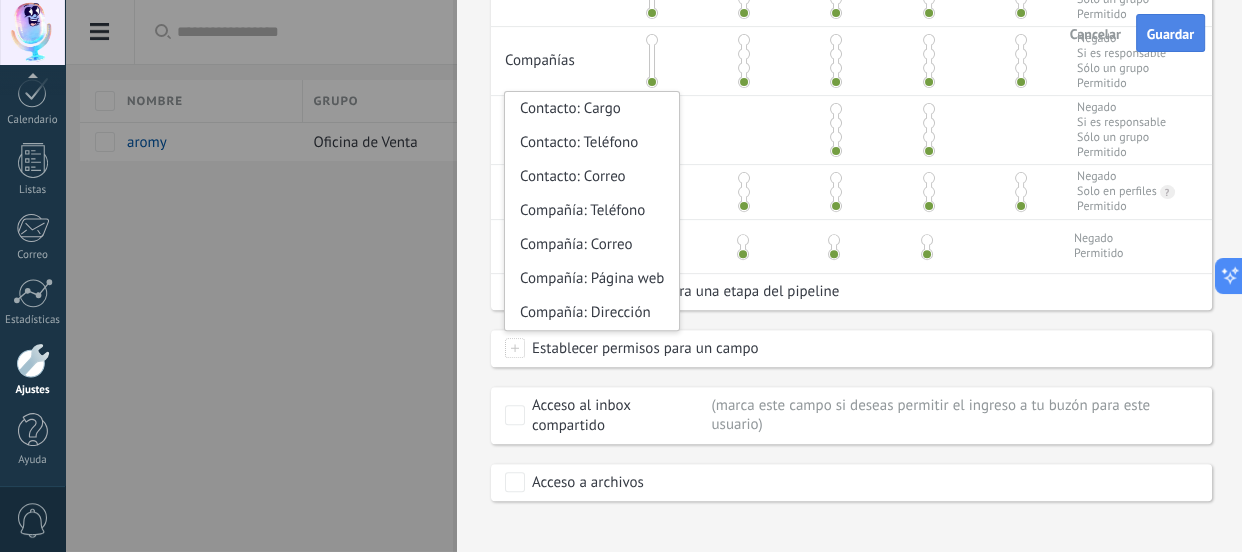 scroll, scrollTop: 0, scrollLeft: 0, axis: both 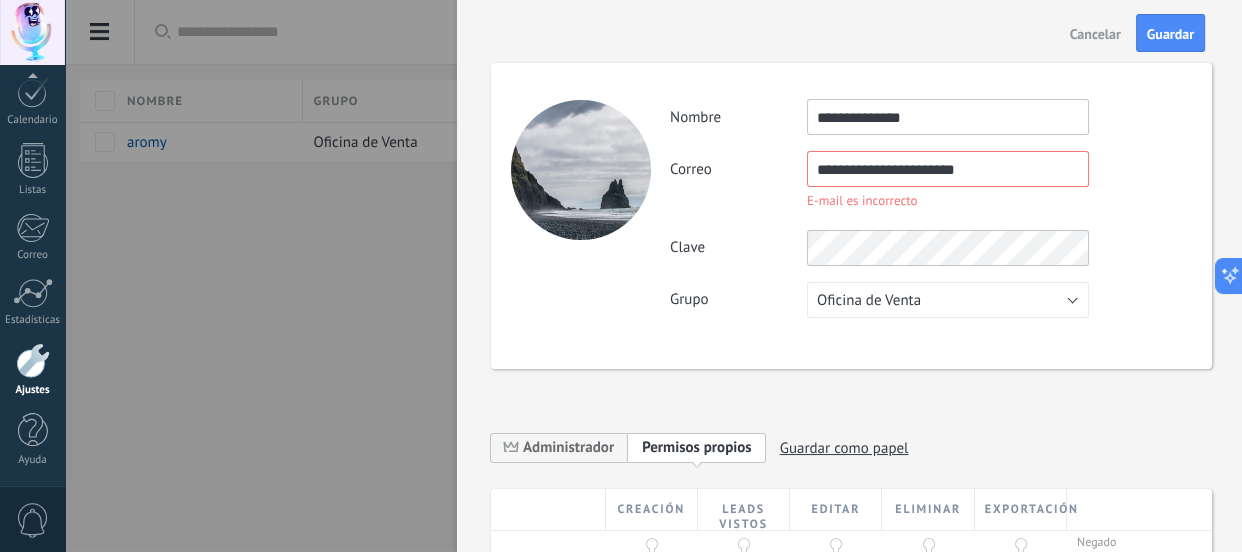 type on "**********" 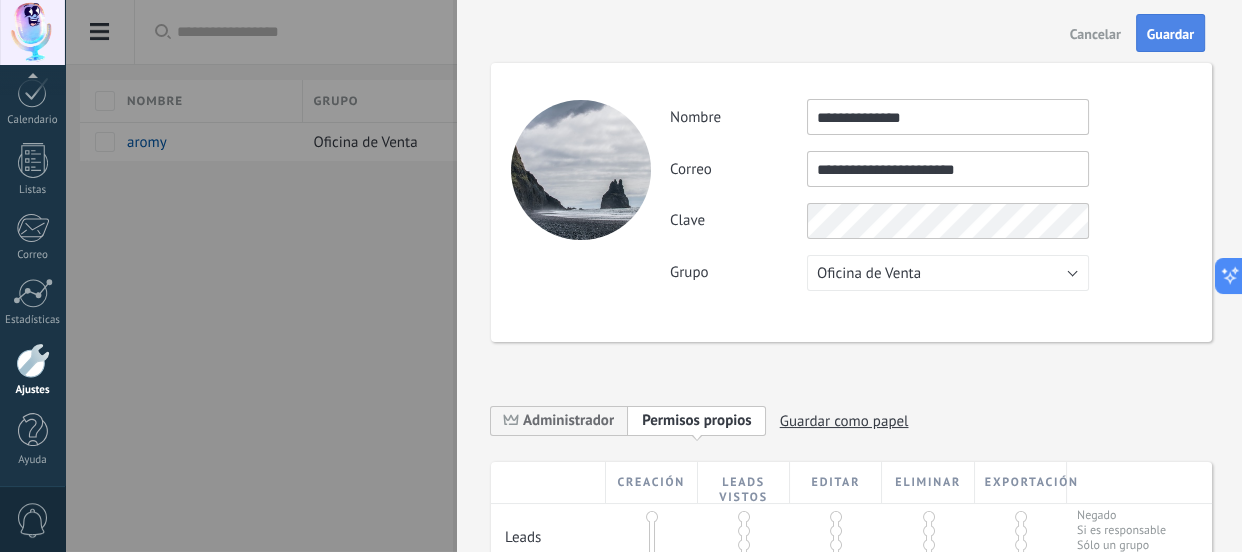 click on "Guardar" at bounding box center (1170, 34) 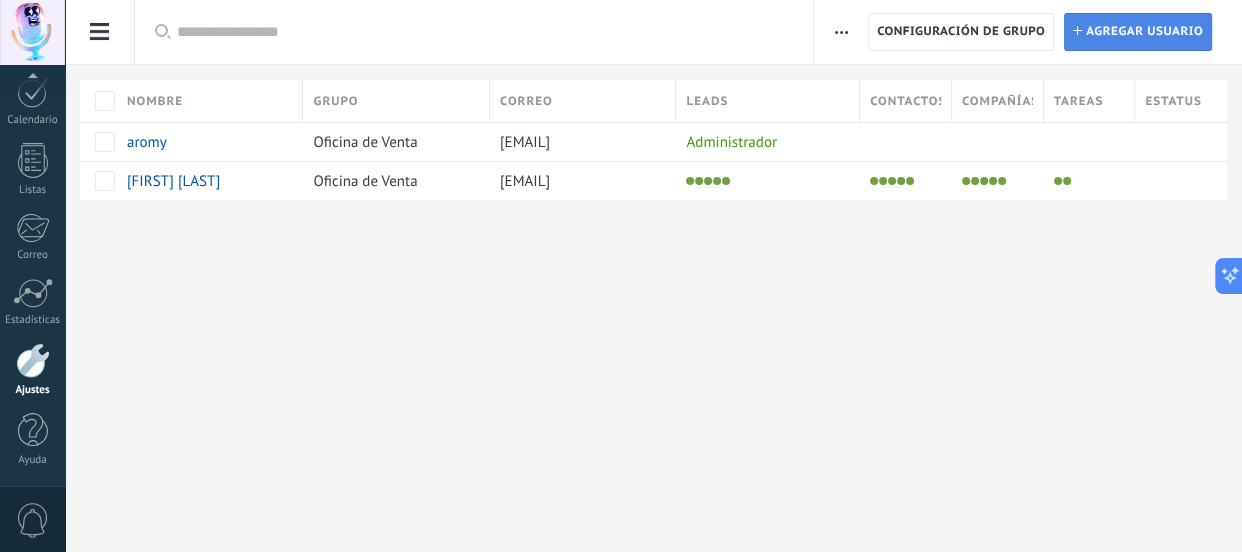 click on "Agregar usuario" at bounding box center (1144, 32) 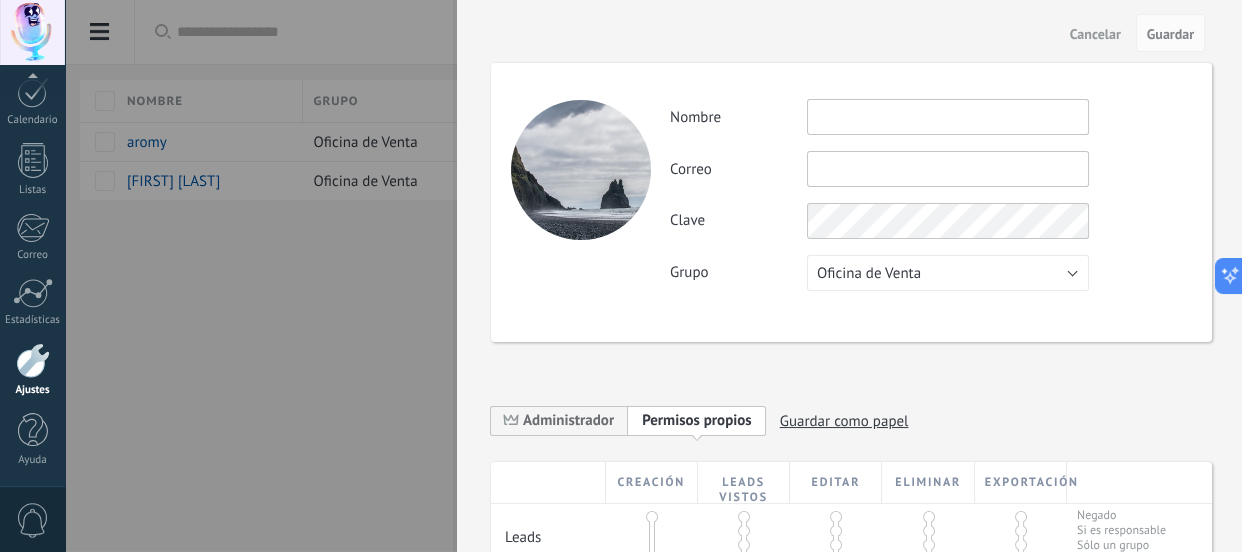 click at bounding box center (948, 117) 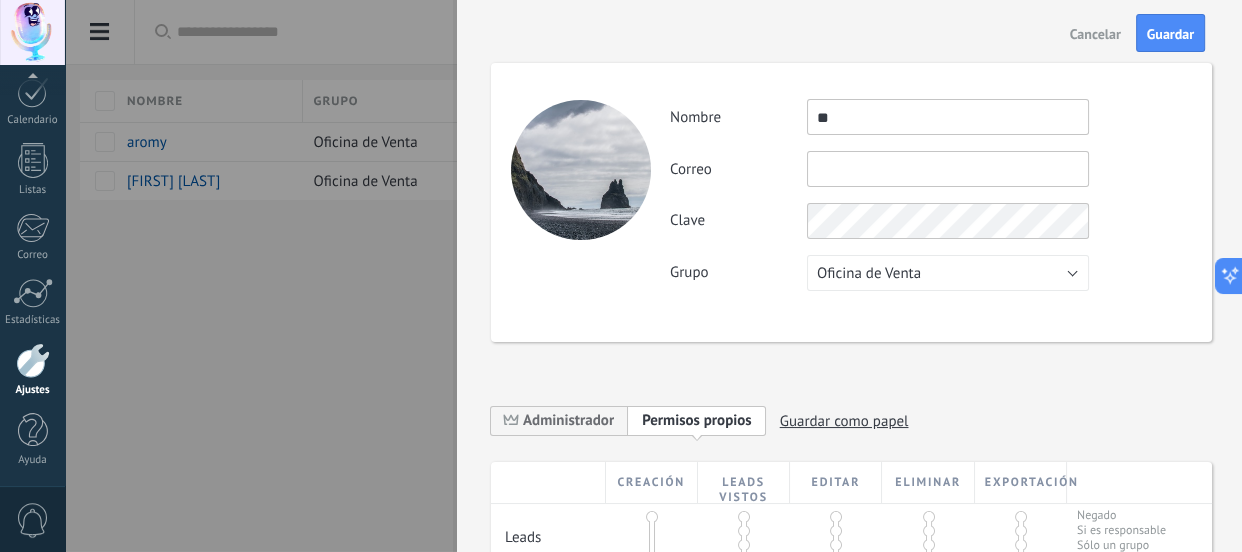 type on "*" 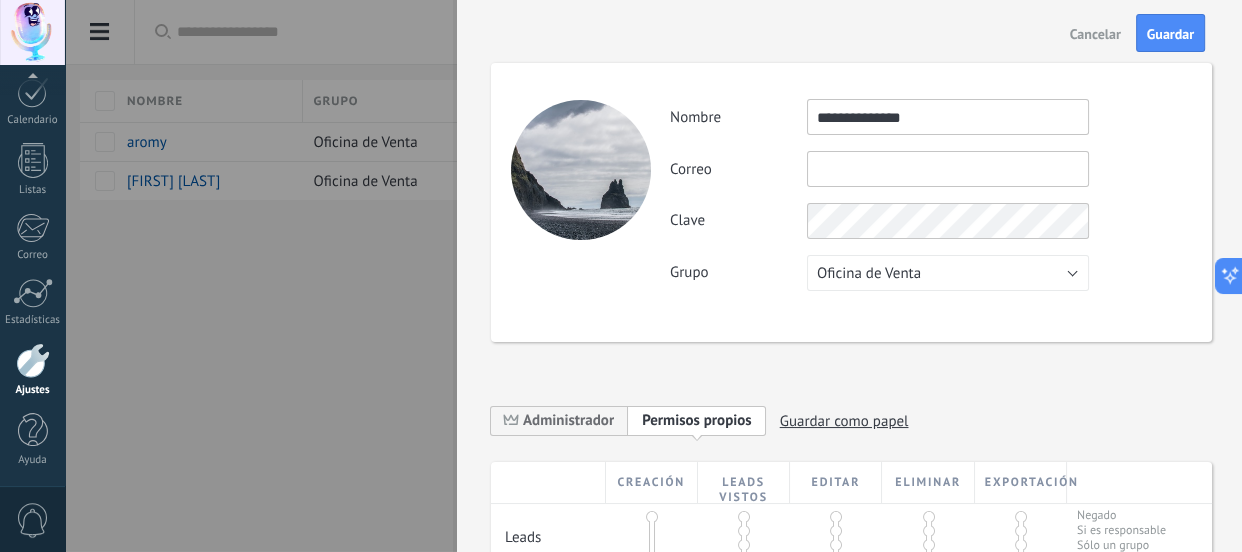 type on "**********" 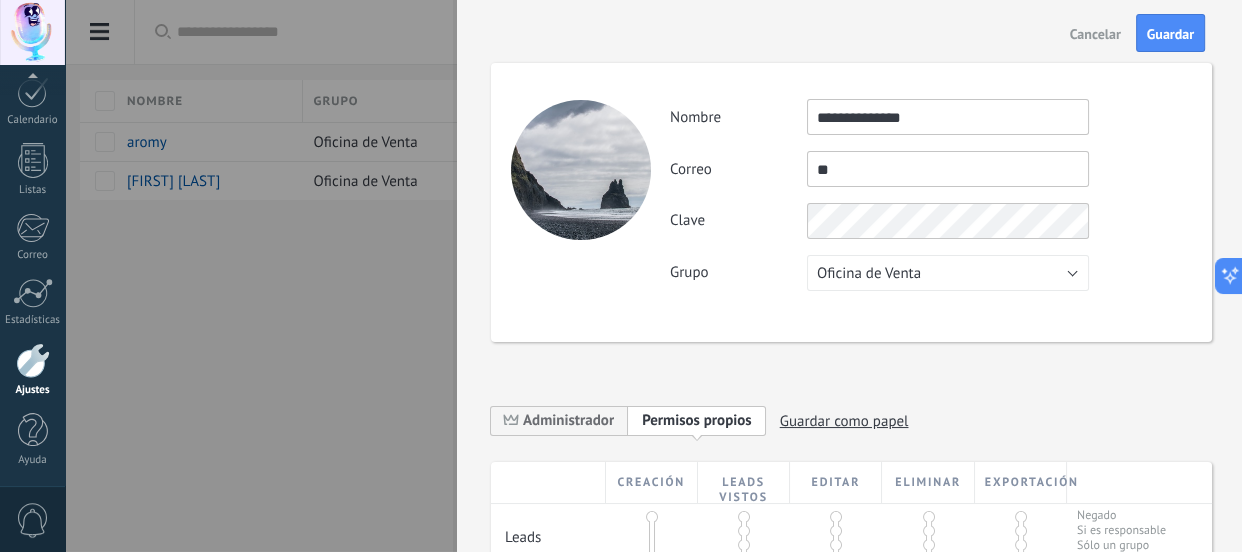 type on "*" 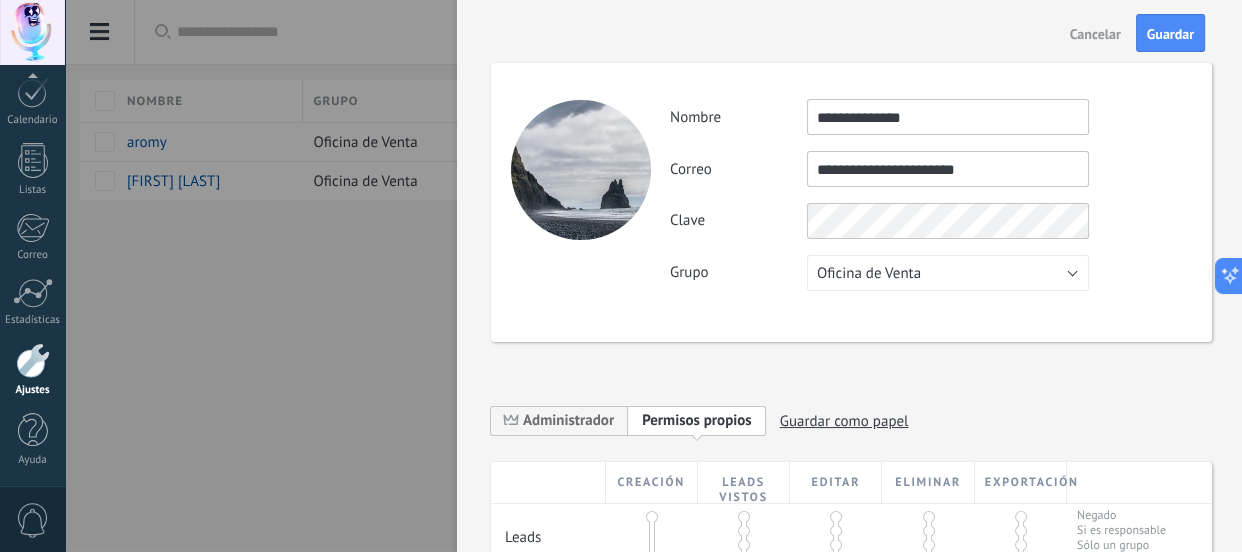 type on "**********" 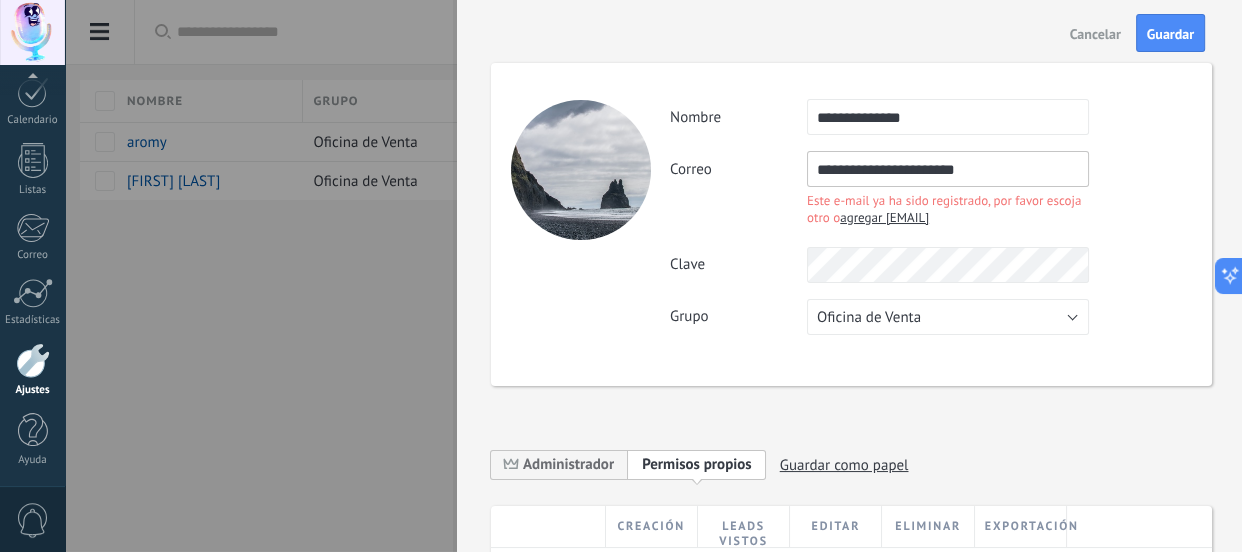 drag, startPoint x: 1009, startPoint y: 167, endPoint x: 815, endPoint y: 161, distance: 194.09276 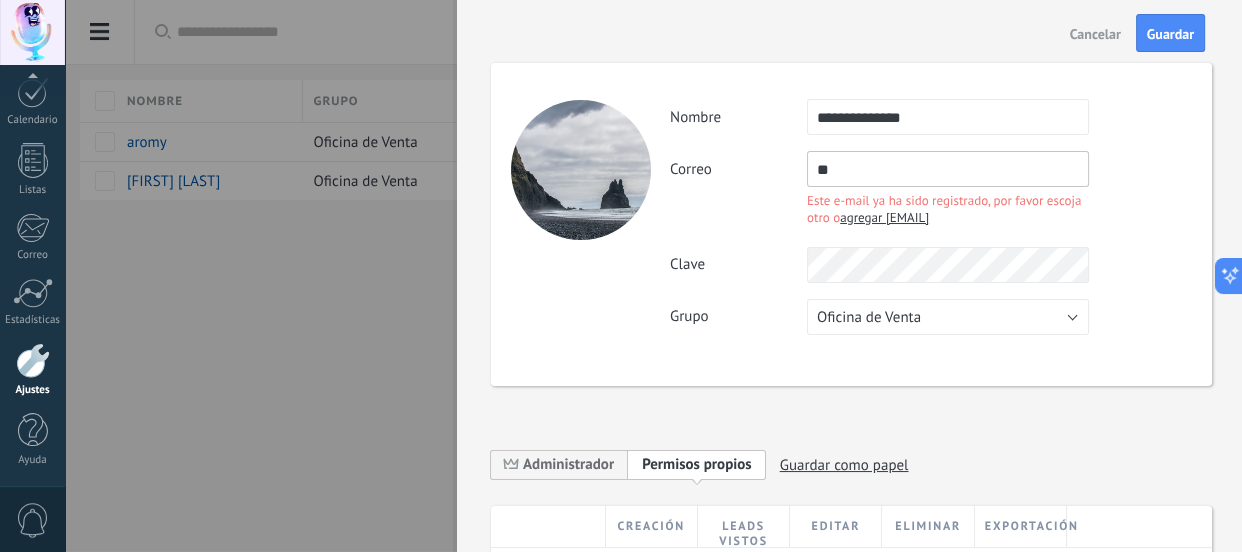type on "*" 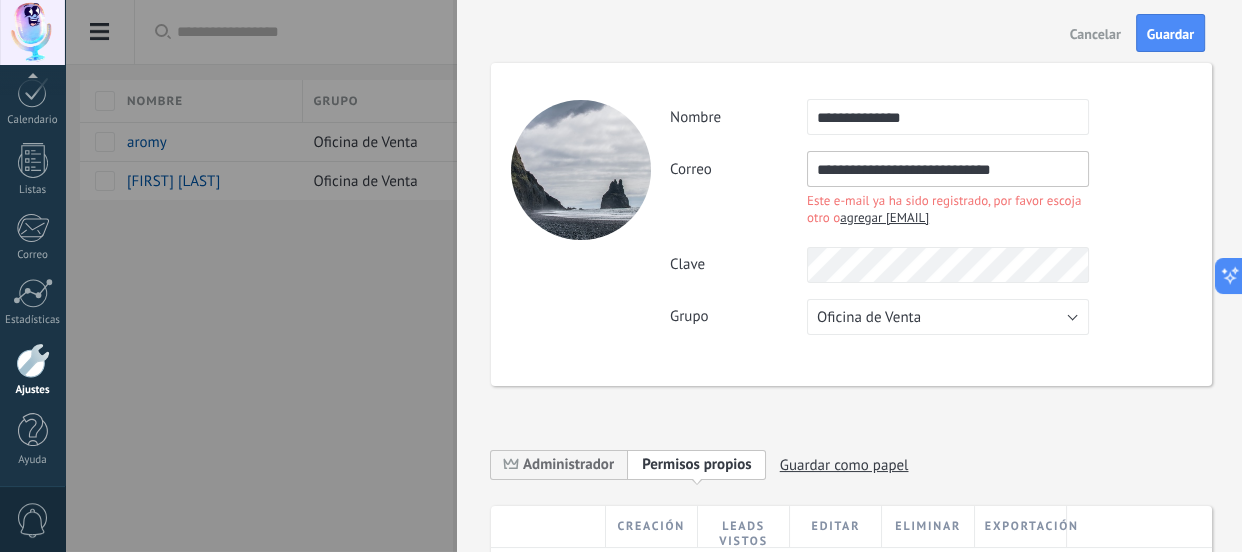 type on "**********" 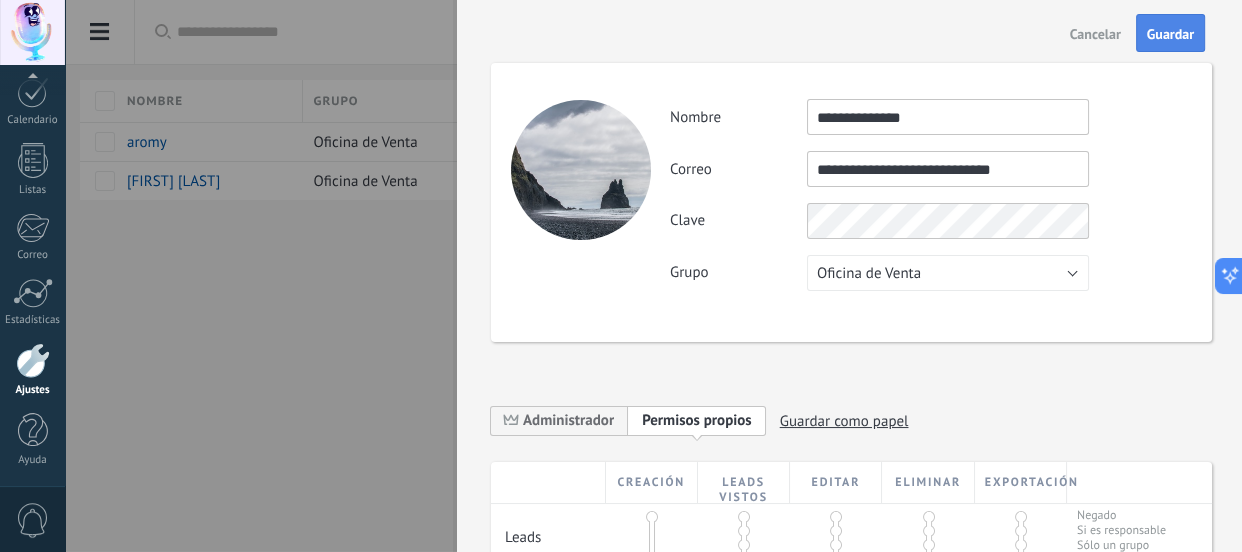 click on "Guardar" at bounding box center [1170, 34] 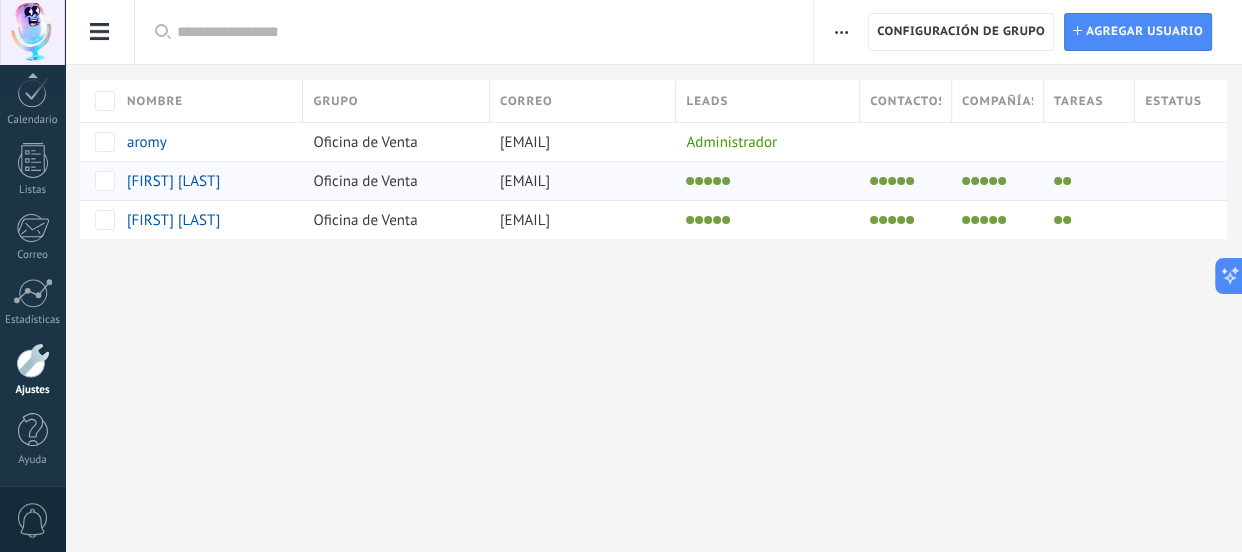 click on "[FIRST] [LAST]" at bounding box center [173, 181] 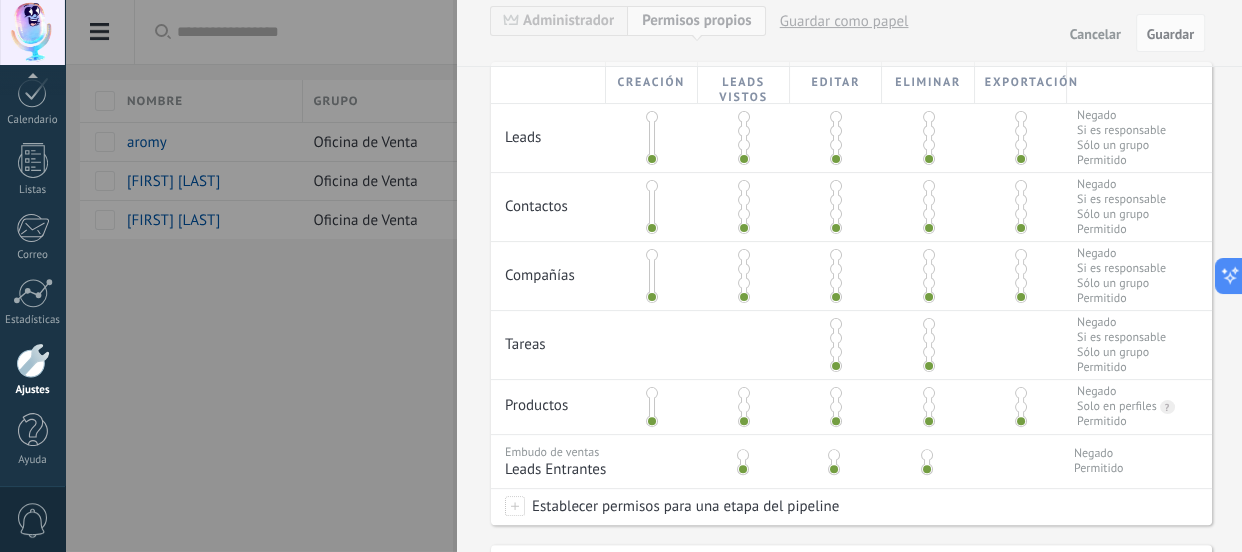 scroll, scrollTop: 466, scrollLeft: 0, axis: vertical 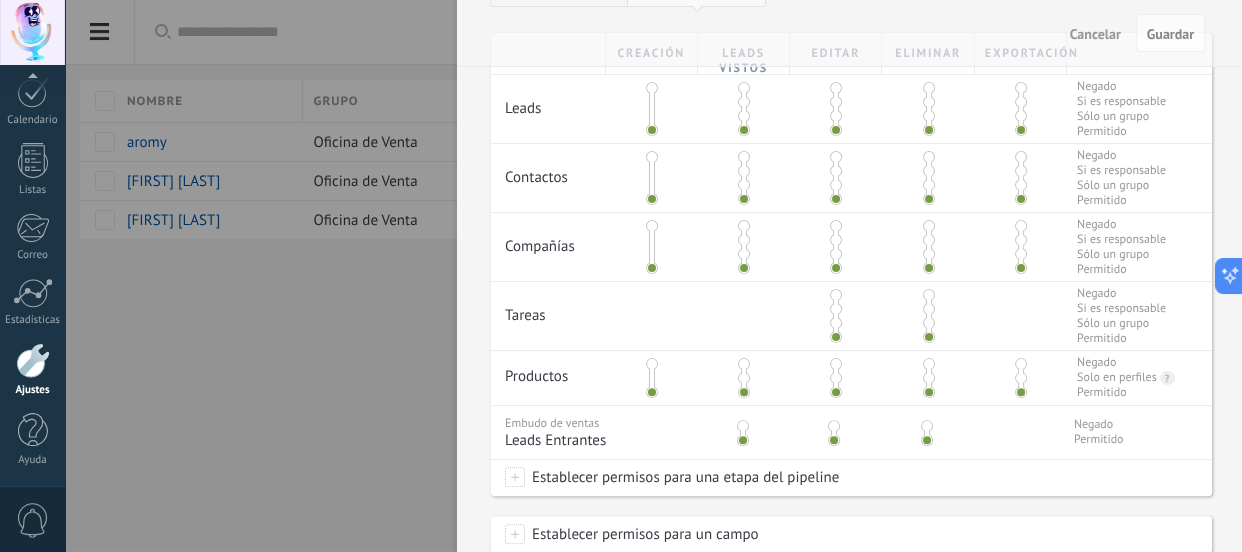 click at bounding box center [621, 276] 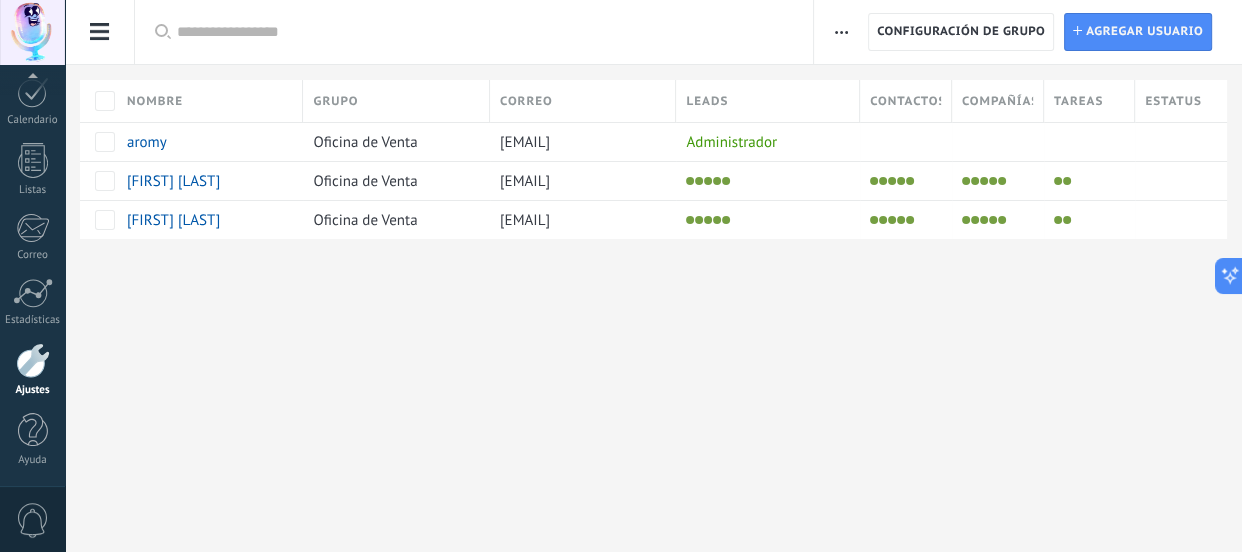 scroll, scrollTop: 0, scrollLeft: 0, axis: both 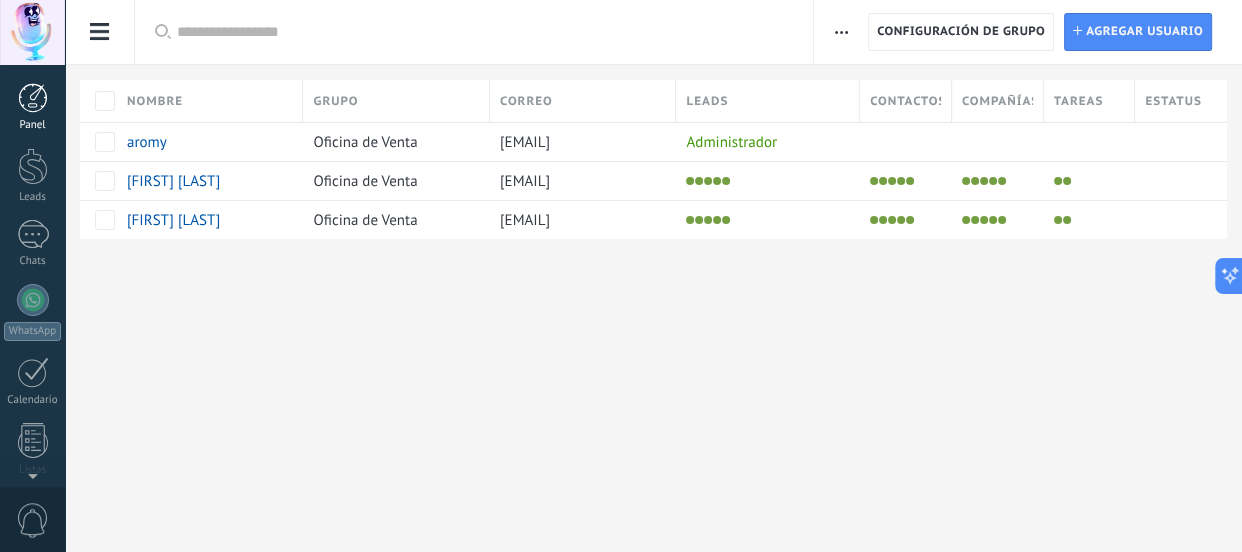 click on "Panel" at bounding box center [33, 125] 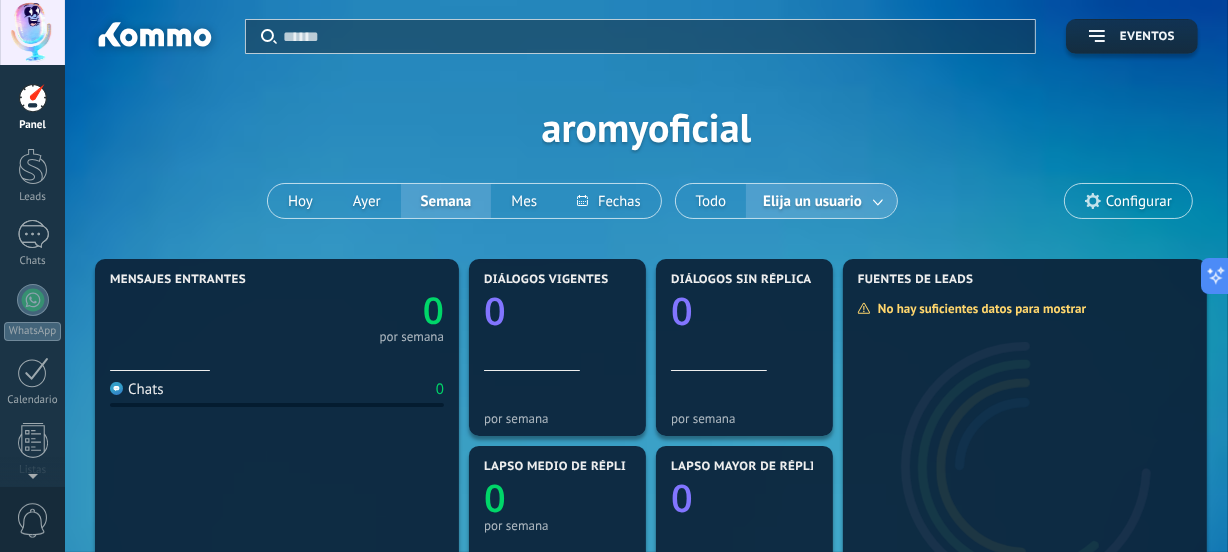 scroll, scrollTop: 84, scrollLeft: 0, axis: vertical 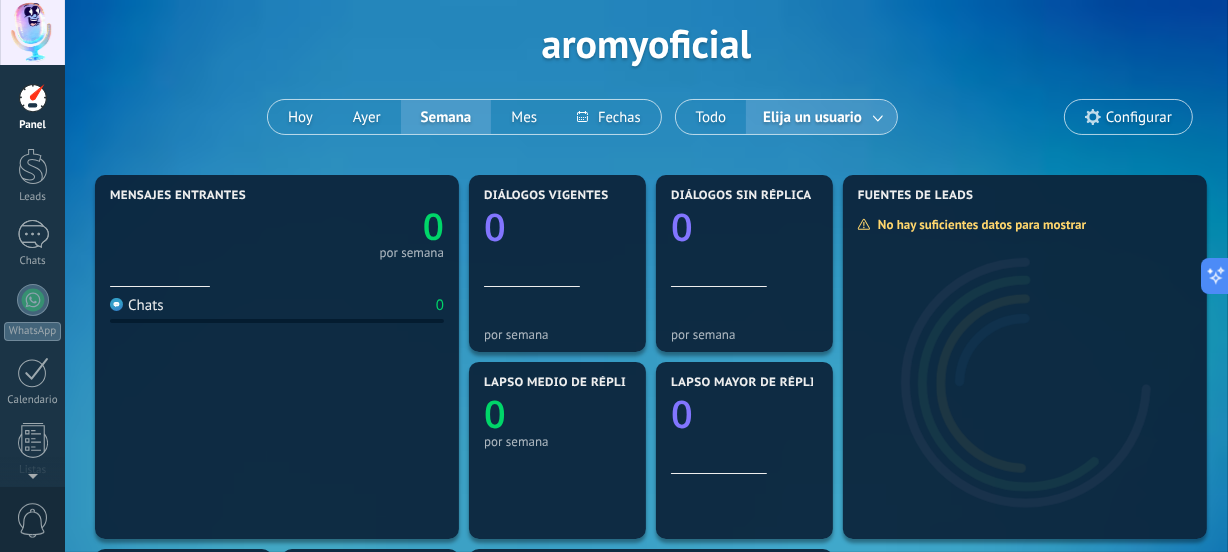 click on "Configurar" at bounding box center [1139, 117] 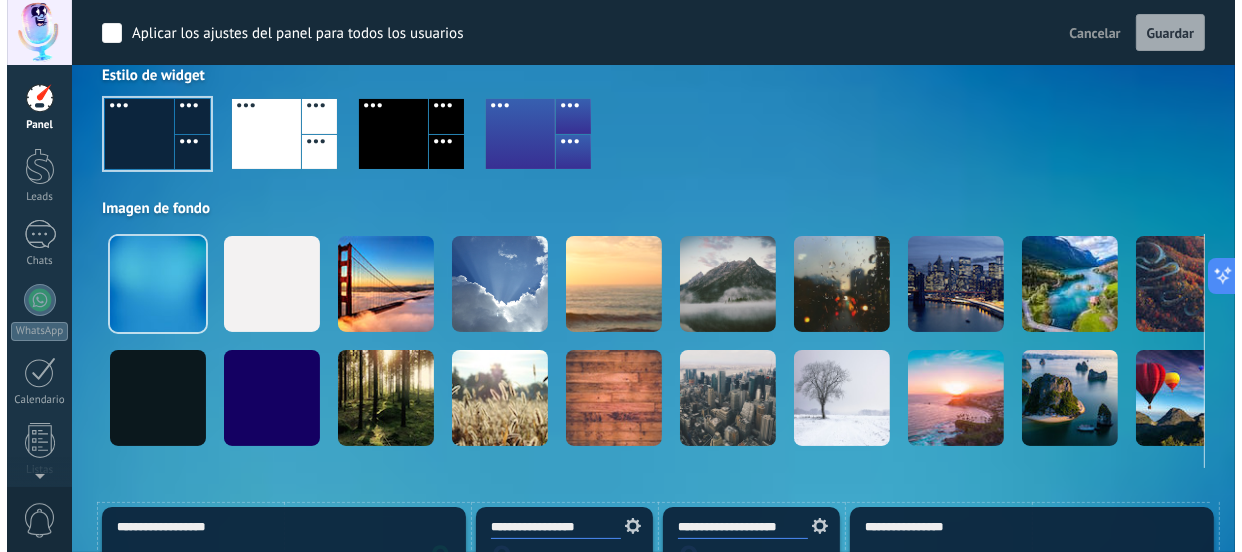 scroll, scrollTop: 0, scrollLeft: 0, axis: both 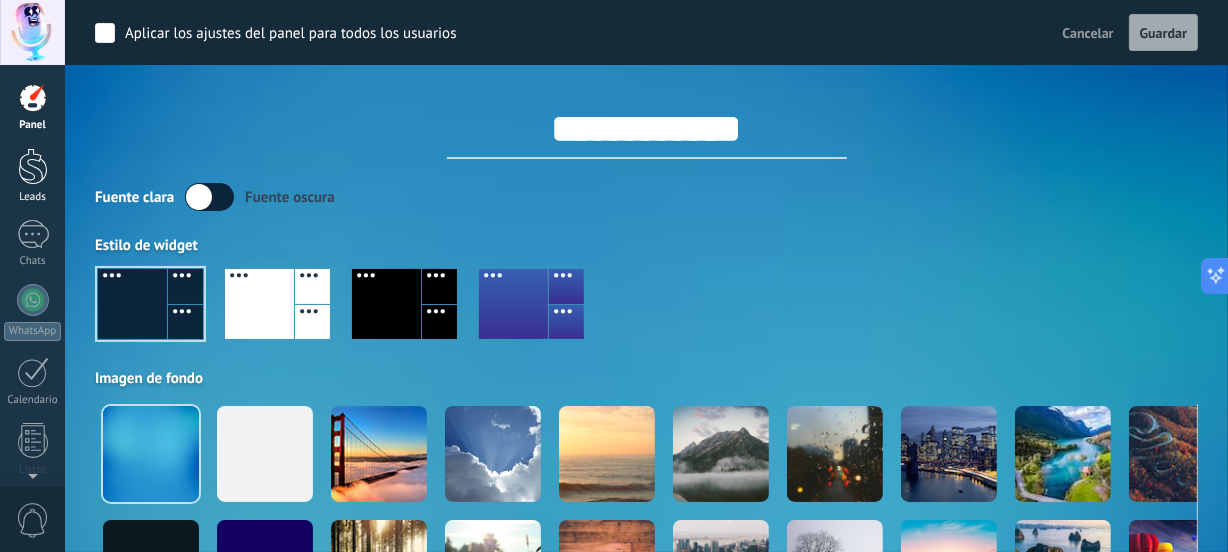 click at bounding box center [33, 166] 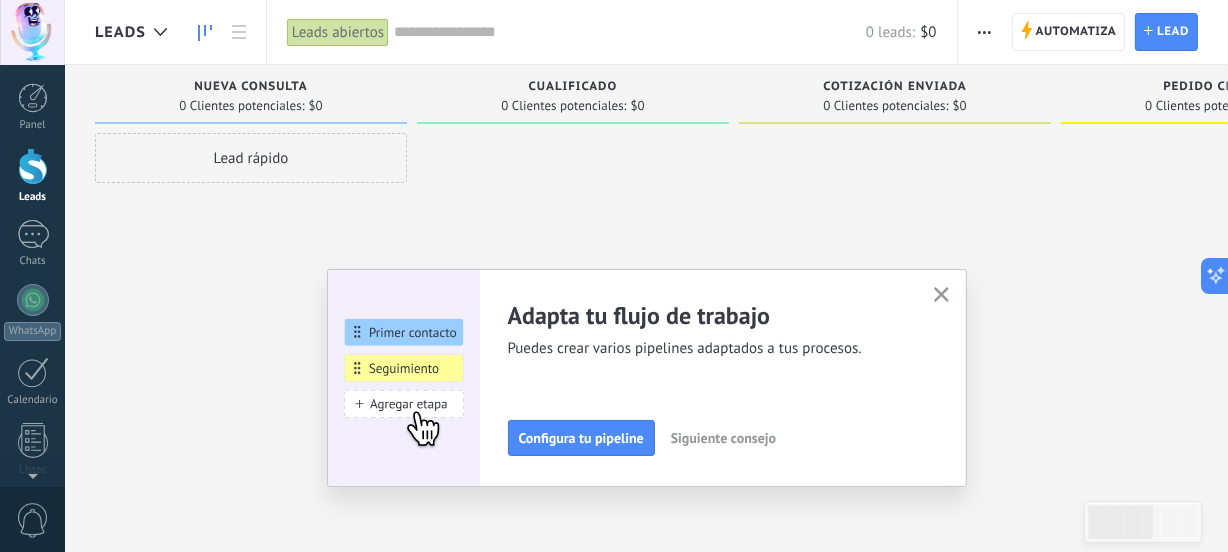 click on "Lead rápido" at bounding box center [251, 158] 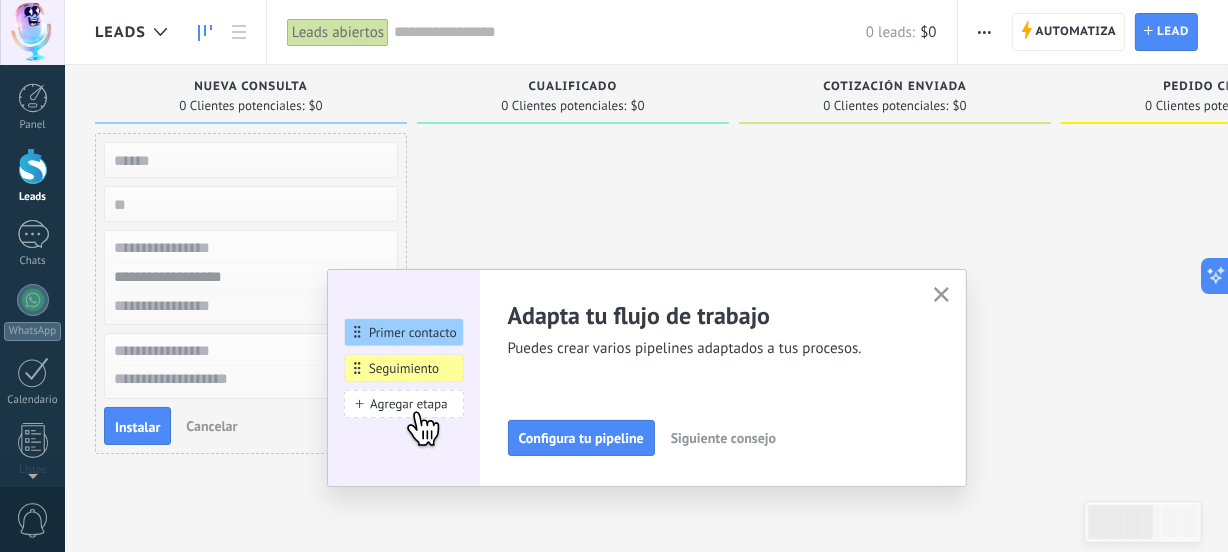 click at bounding box center [573, 296] 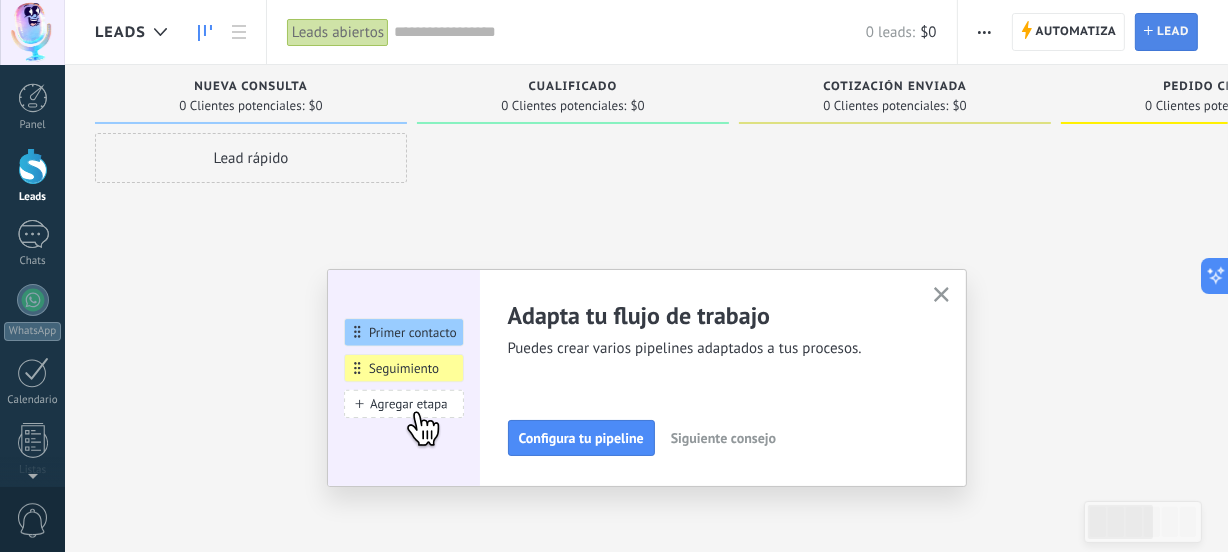 click on "Lead" at bounding box center [1173, 32] 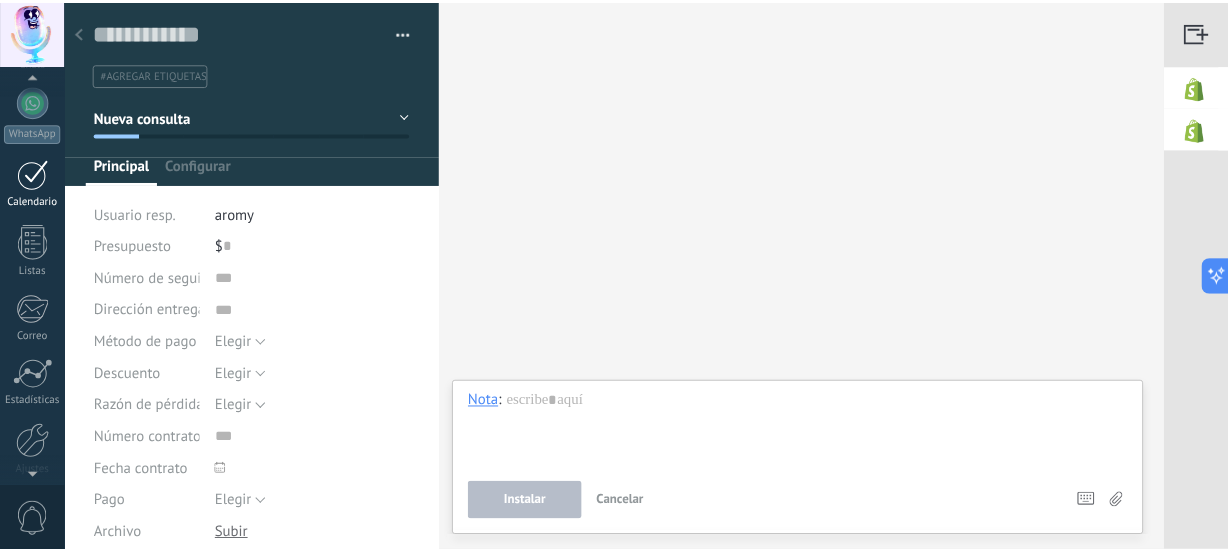 scroll, scrollTop: 242, scrollLeft: 0, axis: vertical 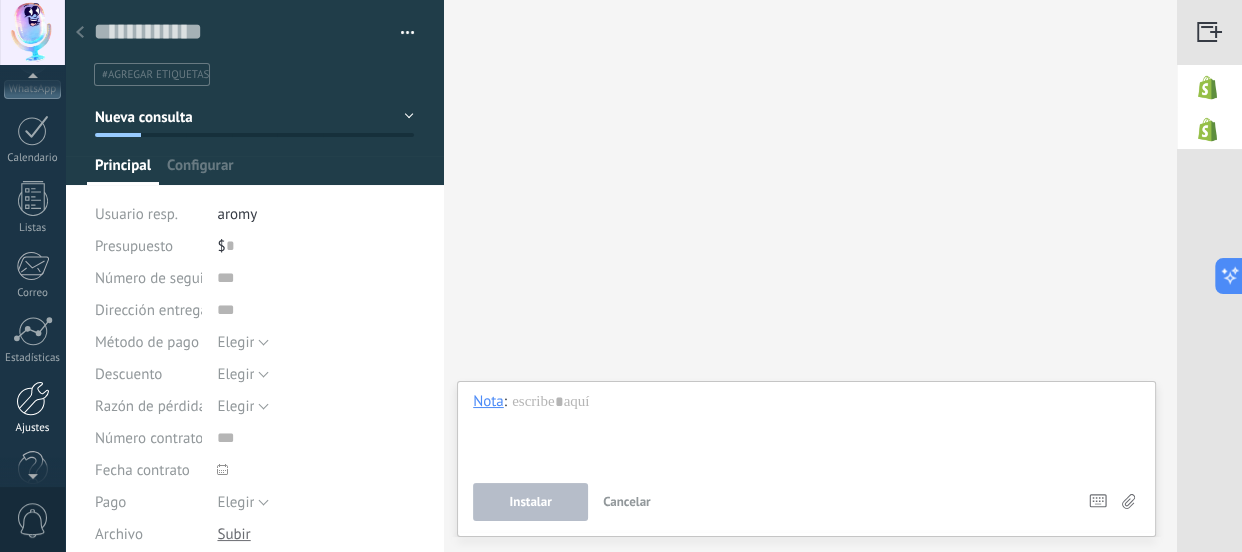 click at bounding box center [33, 398] 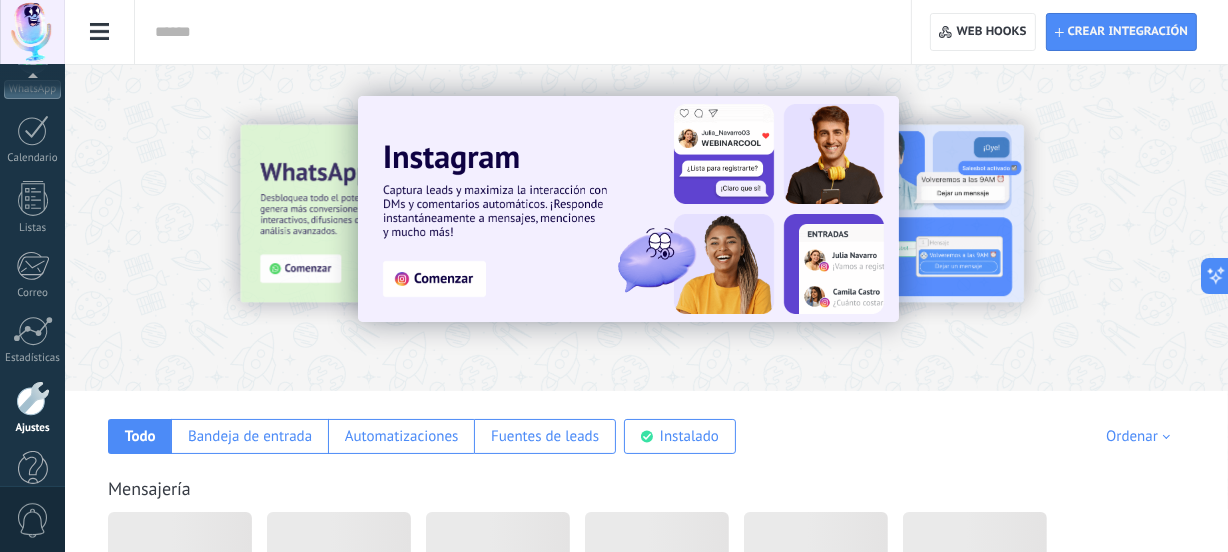 scroll, scrollTop: 280, scrollLeft: 0, axis: vertical 